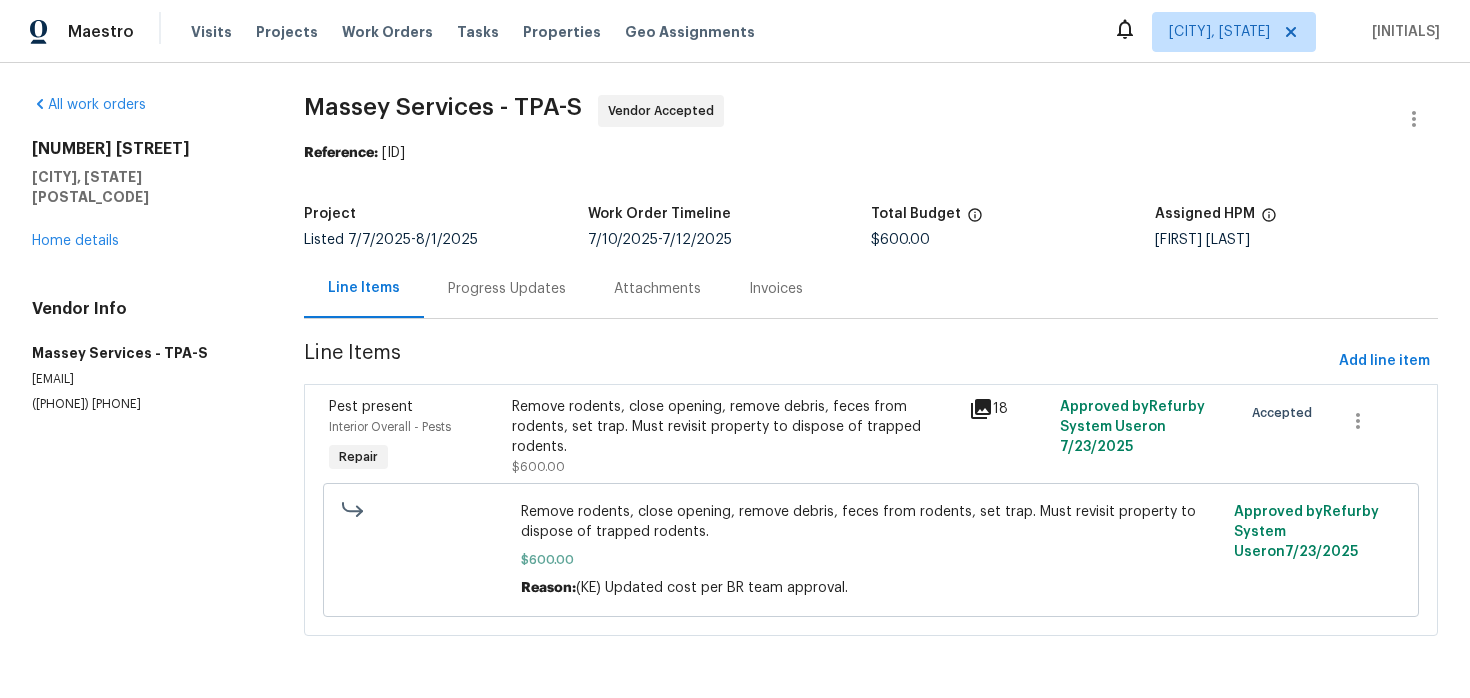 scroll, scrollTop: 0, scrollLeft: 0, axis: both 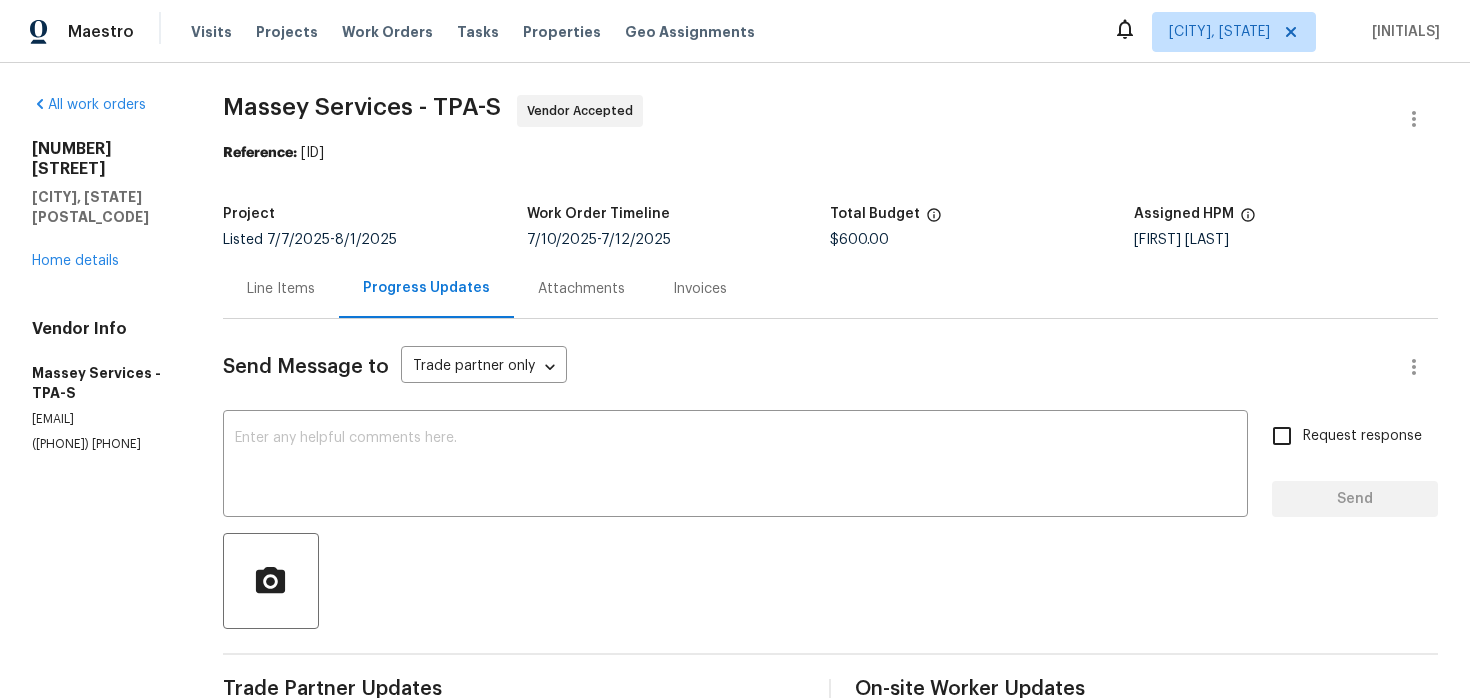 click on "Send Message to Trade partner only Trade partner only ​ x ​ Request response Send Trade Partner Updates Keerthana E 07/29/2025 12:33 PM Keep us updated on the progression. Tishá Smith 07/29/2025 12:30 PM good afternoon. the service is scheduled to begin on Friday, 8/1. Keerthana E 07/28/2025 1:51 PM Just wanted to follow up on this one--- any updates on the rescheduled date for the pest treatment? Keerthana E 07/25/2025 8:51 AM Alright! Thanks.. Tishá Smith 07/25/2025 5:40 AM the approval has been forwarded to the local office. an update will be provided with the date as soon as possible. Keerthana E 07/23/2025 3:30 PM The cost has been updated to $600, please move forward with this work order. Keerthana E 07/23/2025 1:29 PM We are currently reviewing on this and will get back to you shortly. Tishá Smith 07/22/2025 12:37 PM Please advise how you would like to move forward. Keerthana E 07/22/2025 12:29 PM Appreciate it—please send the update ASAP once you hear back. Tishá Smith 07/21/2025 12:08 PM" at bounding box center (830, 1317) 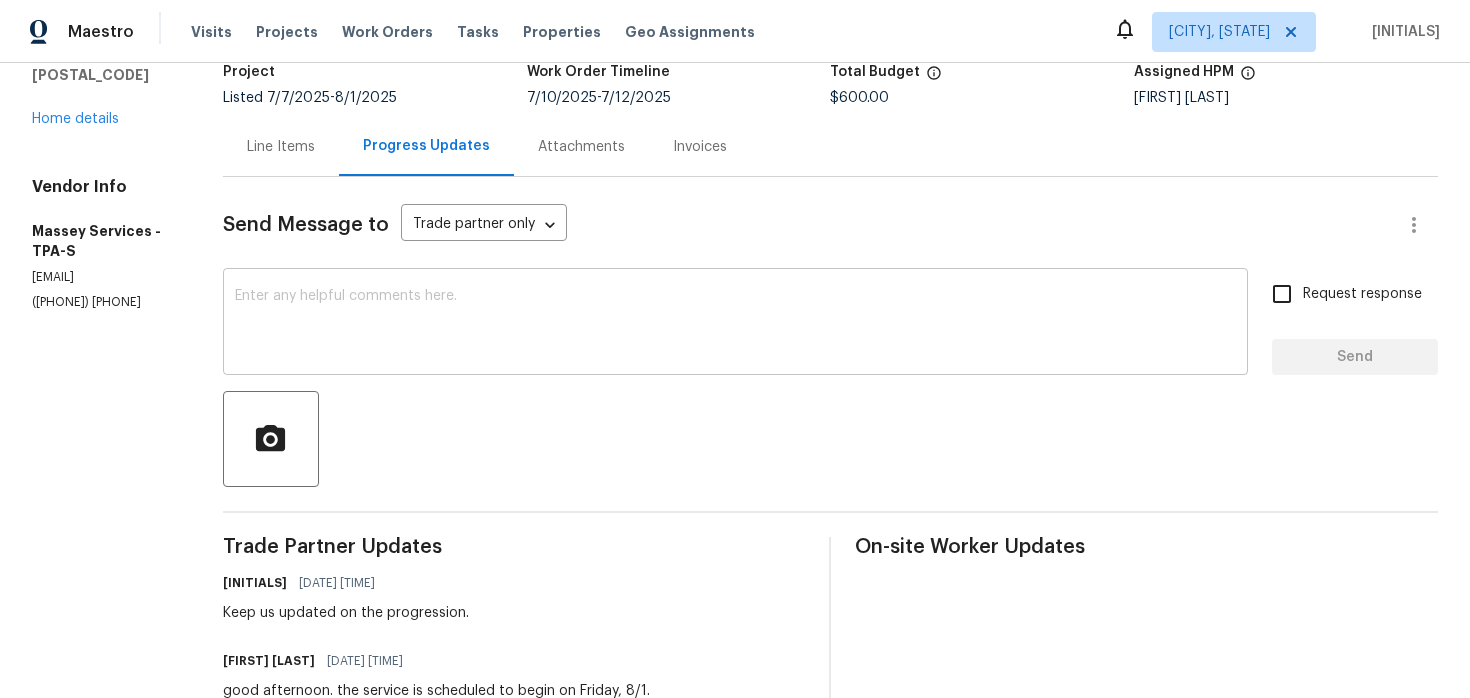 click at bounding box center [735, 324] 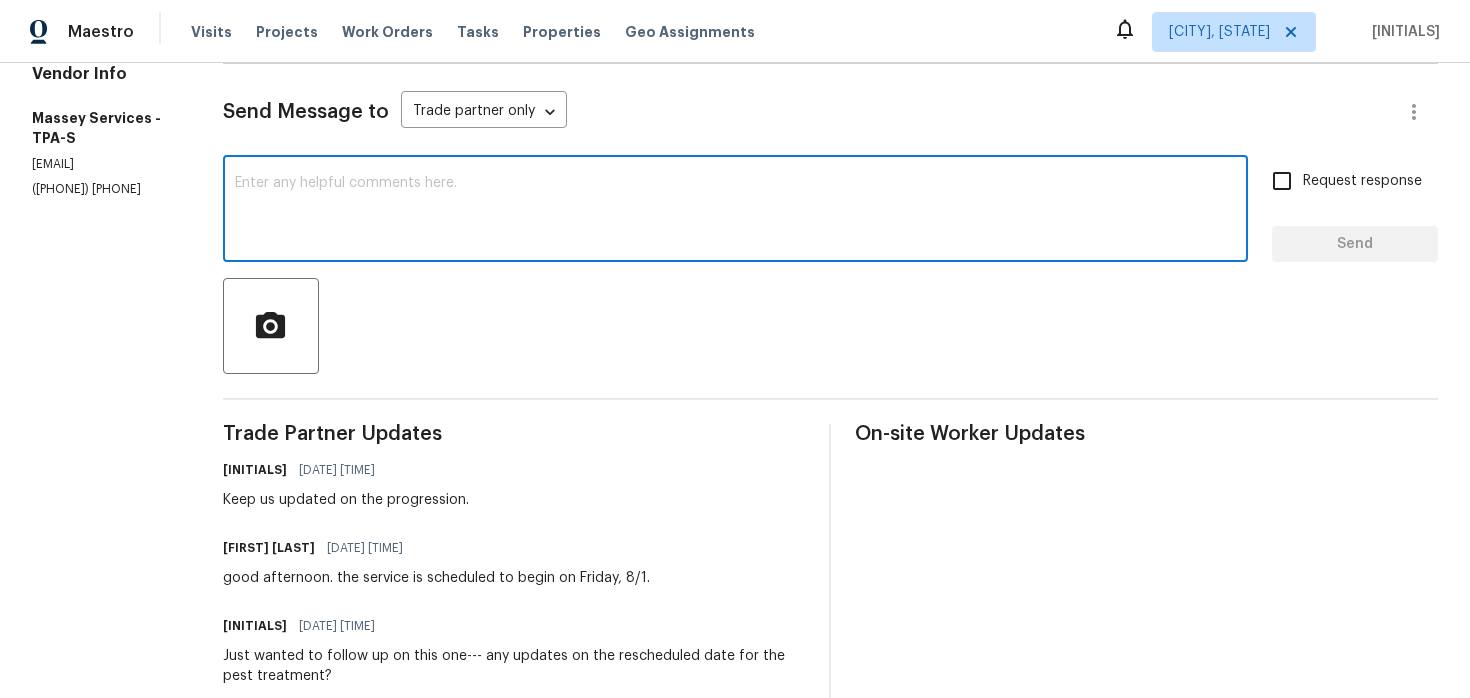 scroll, scrollTop: 259, scrollLeft: 0, axis: vertical 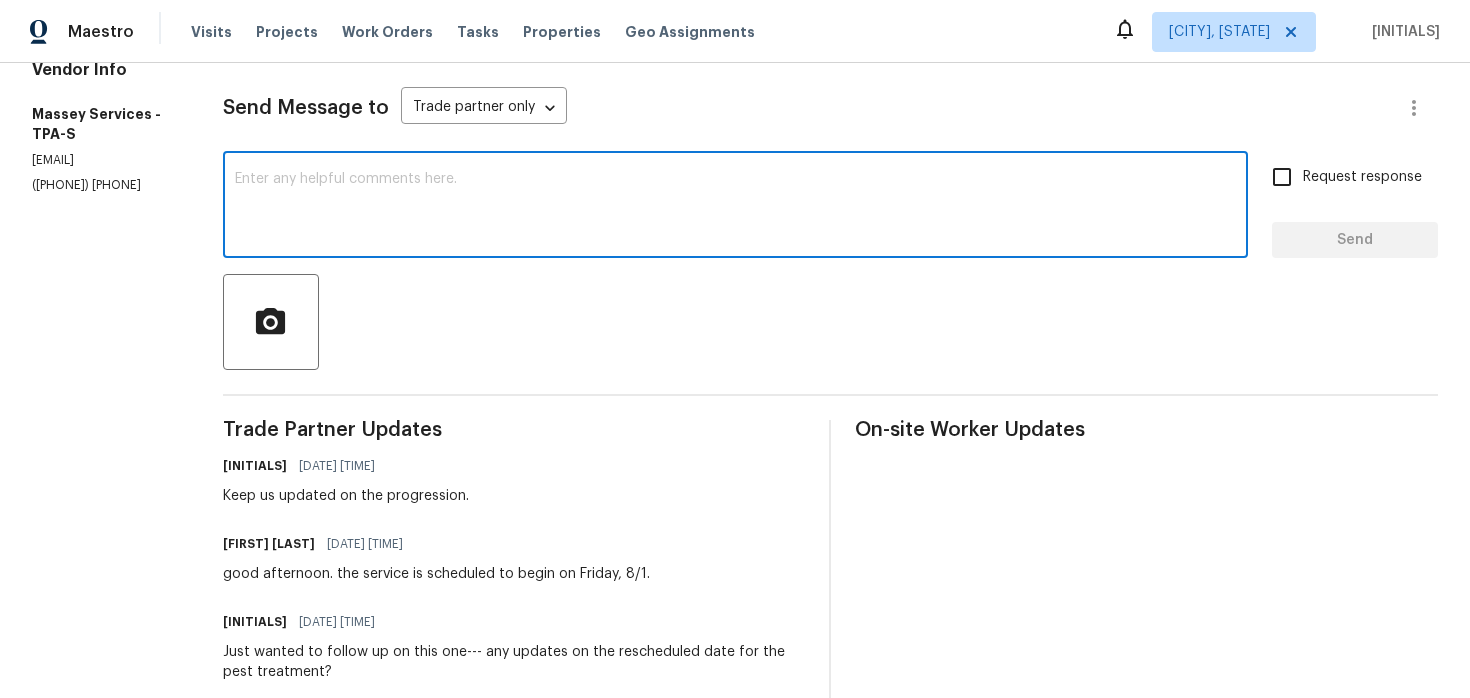 paste on "Just checking in—are we still on track with this work order today?" 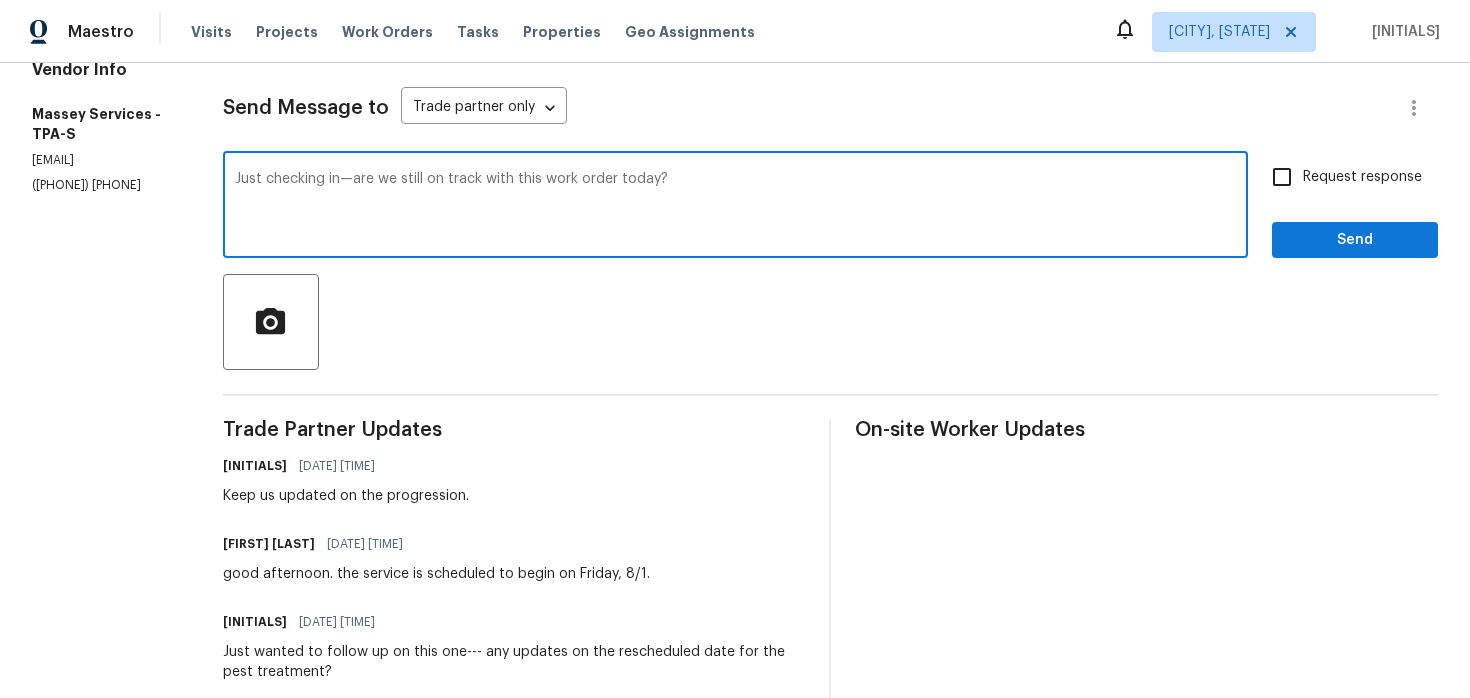 type on "Just checking in—are we still on track with this work order today?" 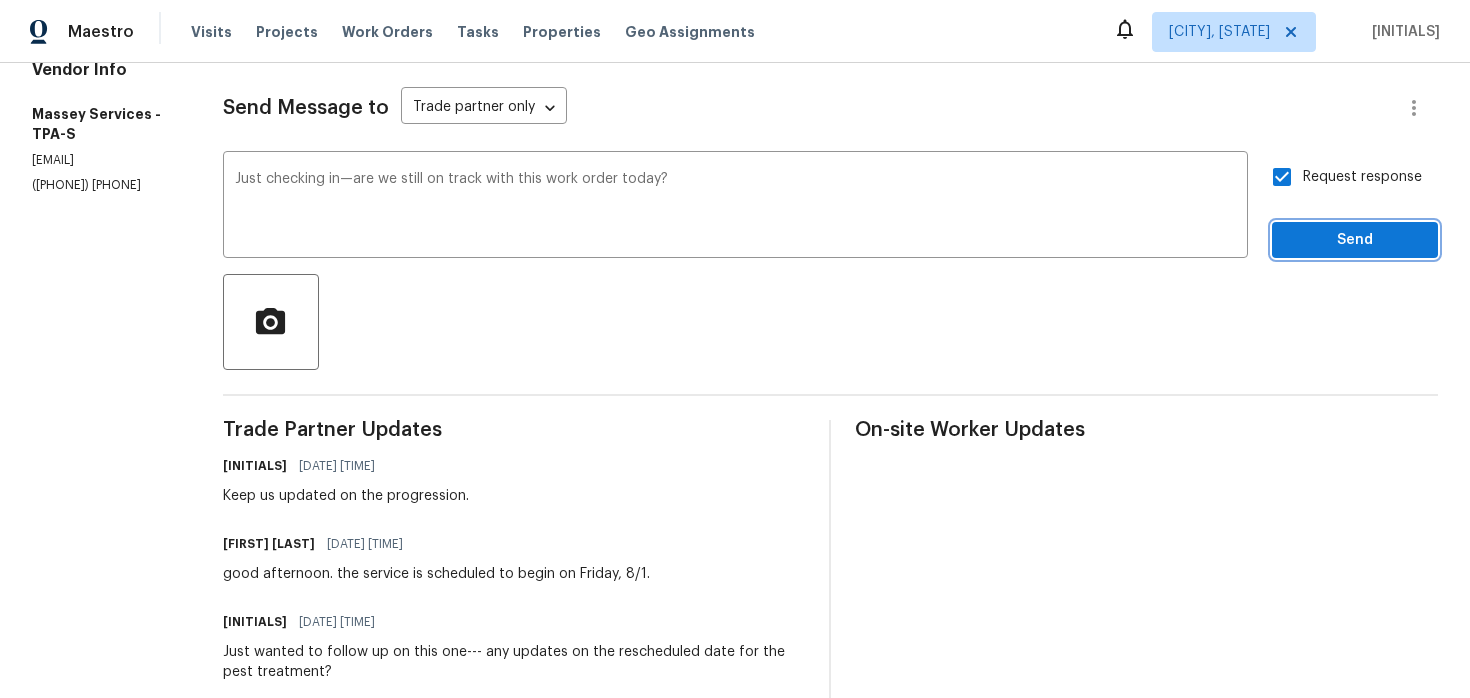 click on "Send" at bounding box center [1355, 240] 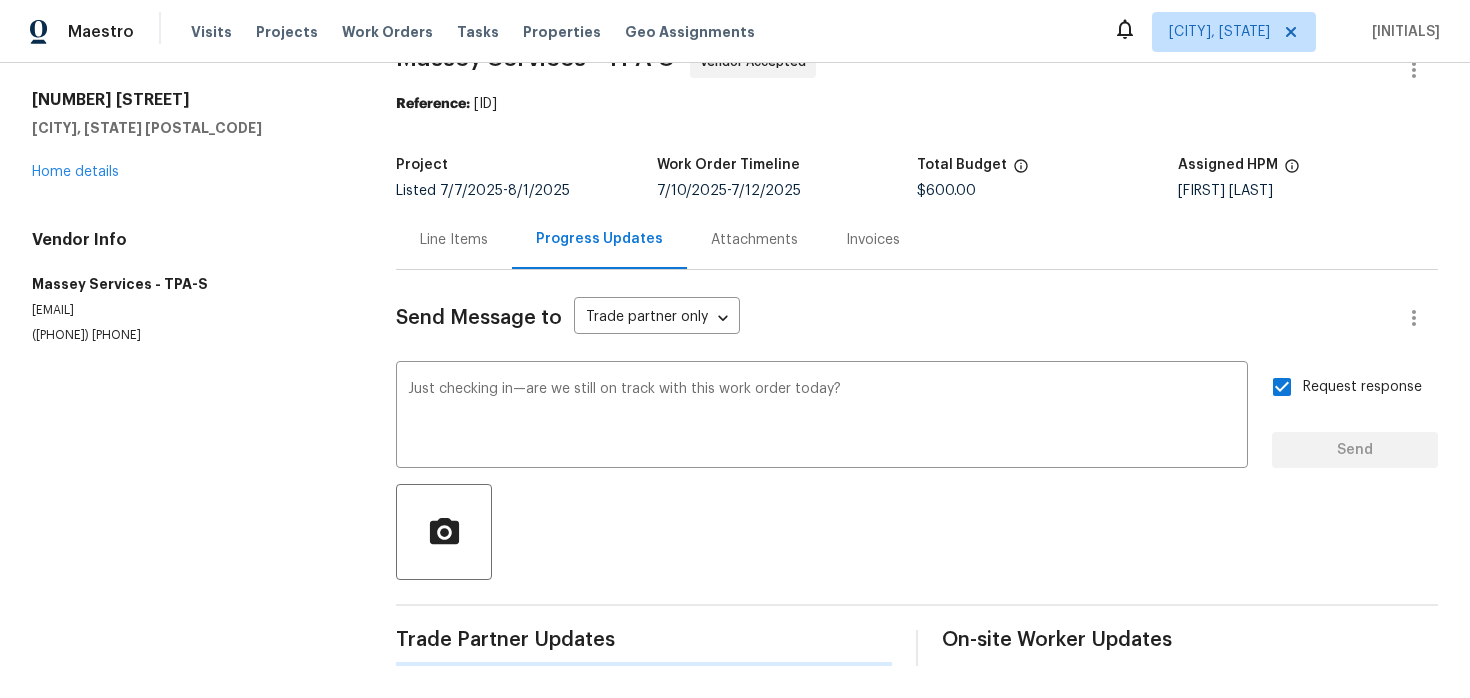 scroll, scrollTop: 0, scrollLeft: 0, axis: both 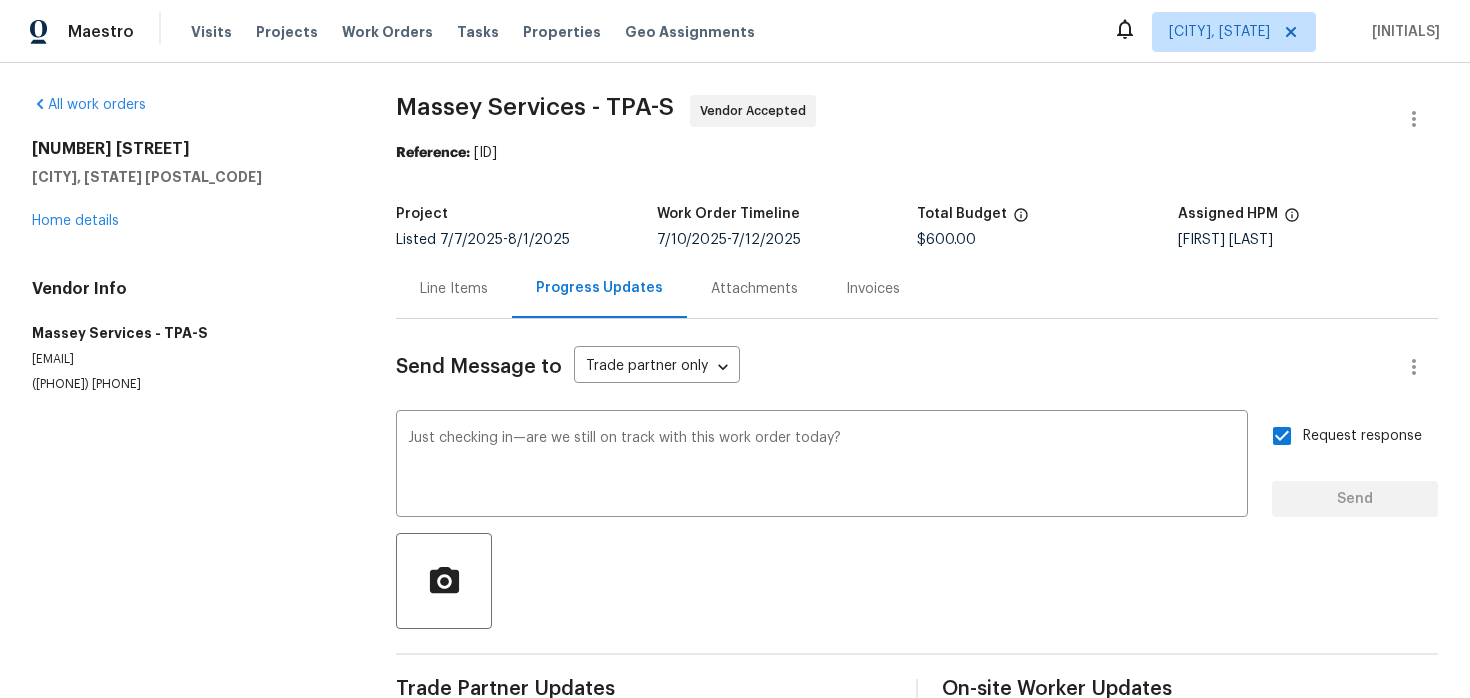 type 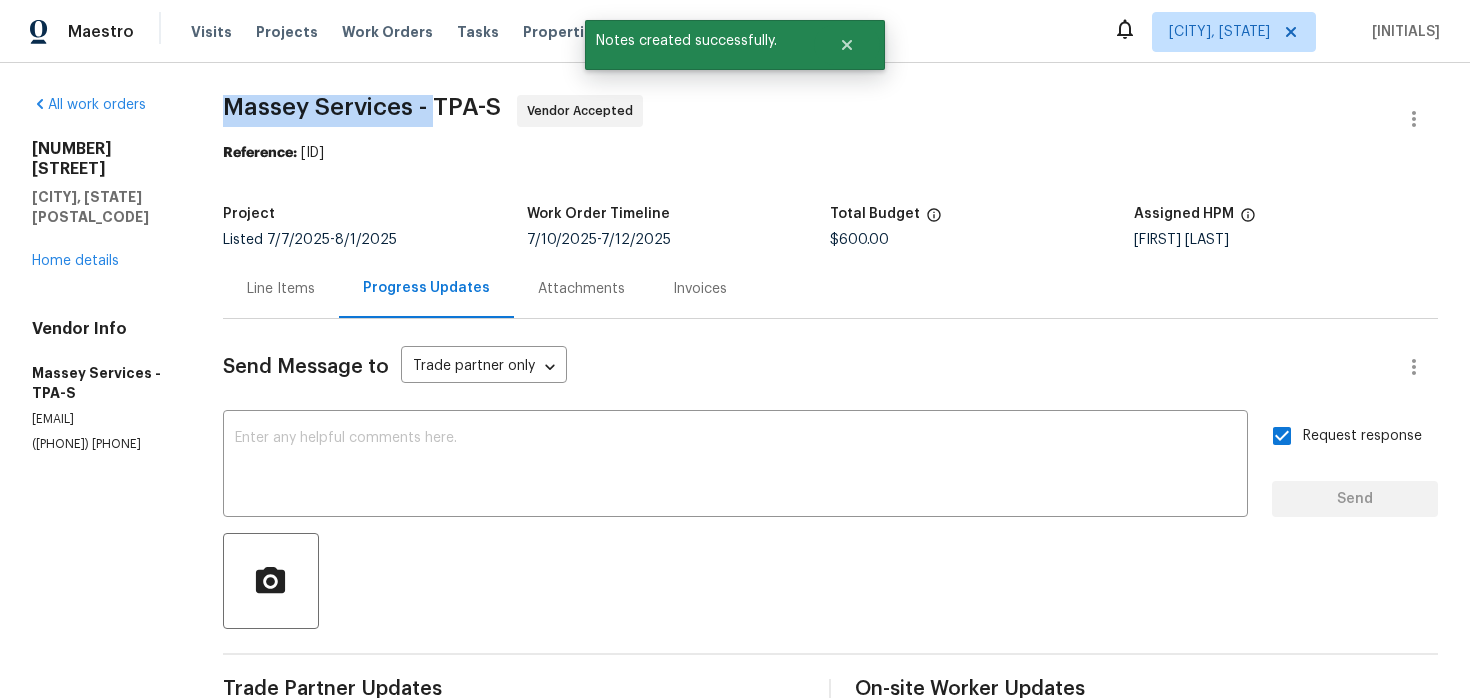 drag, startPoint x: 300, startPoint y: 100, endPoint x: 514, endPoint y: 106, distance: 214.08409 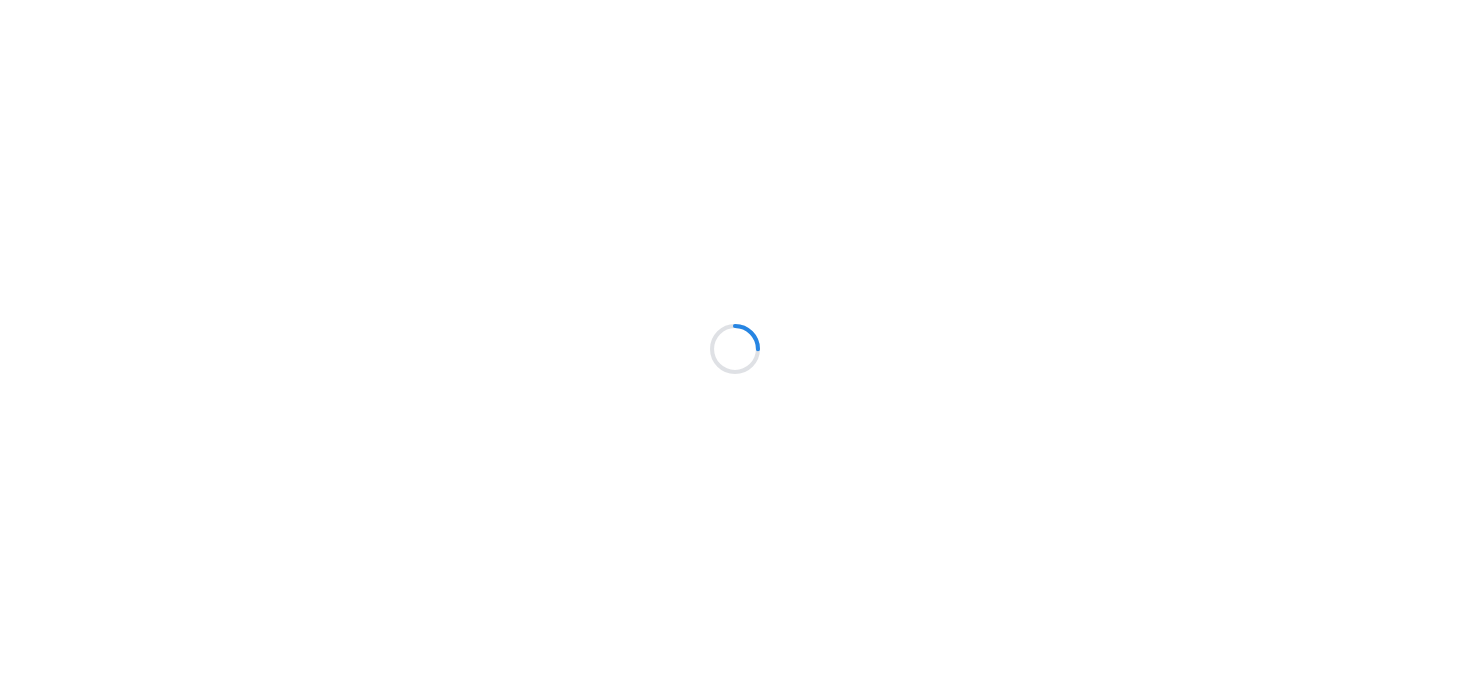 scroll, scrollTop: 0, scrollLeft: 0, axis: both 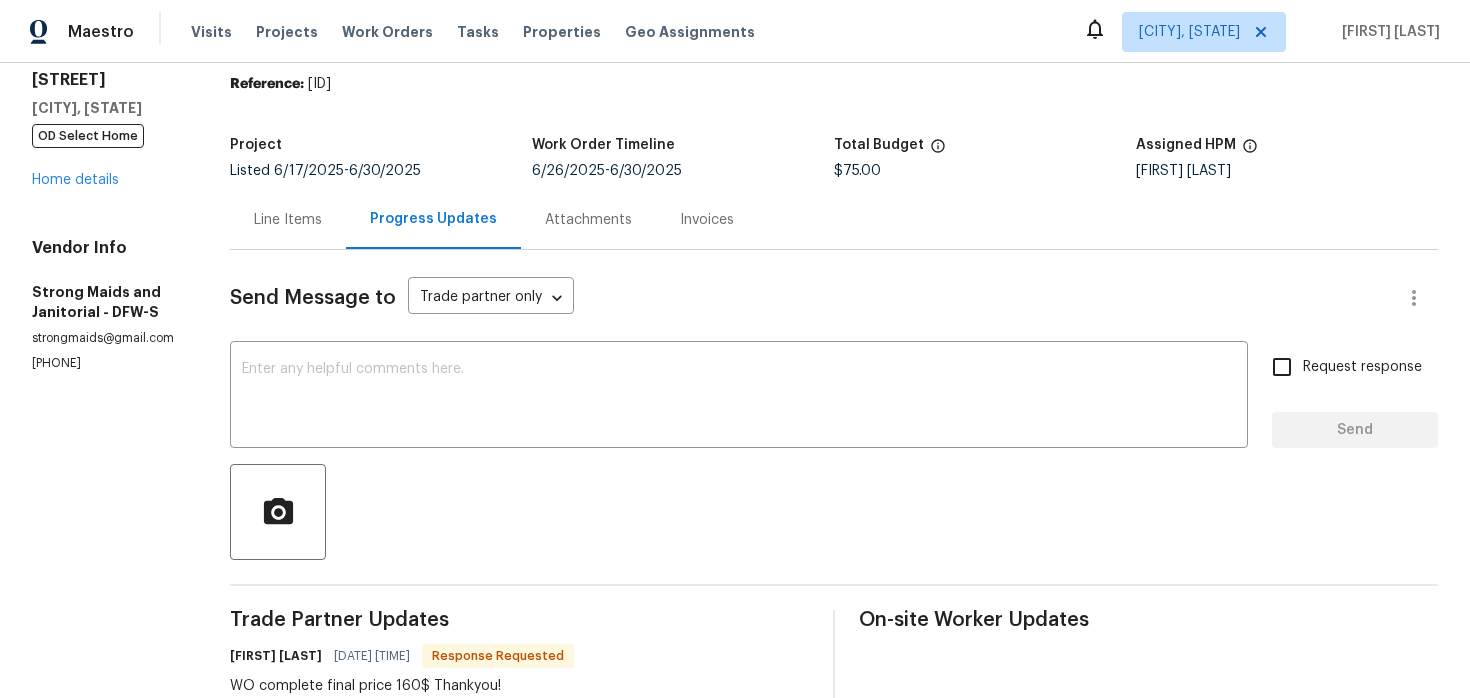 click on "Line Items" at bounding box center [288, 220] 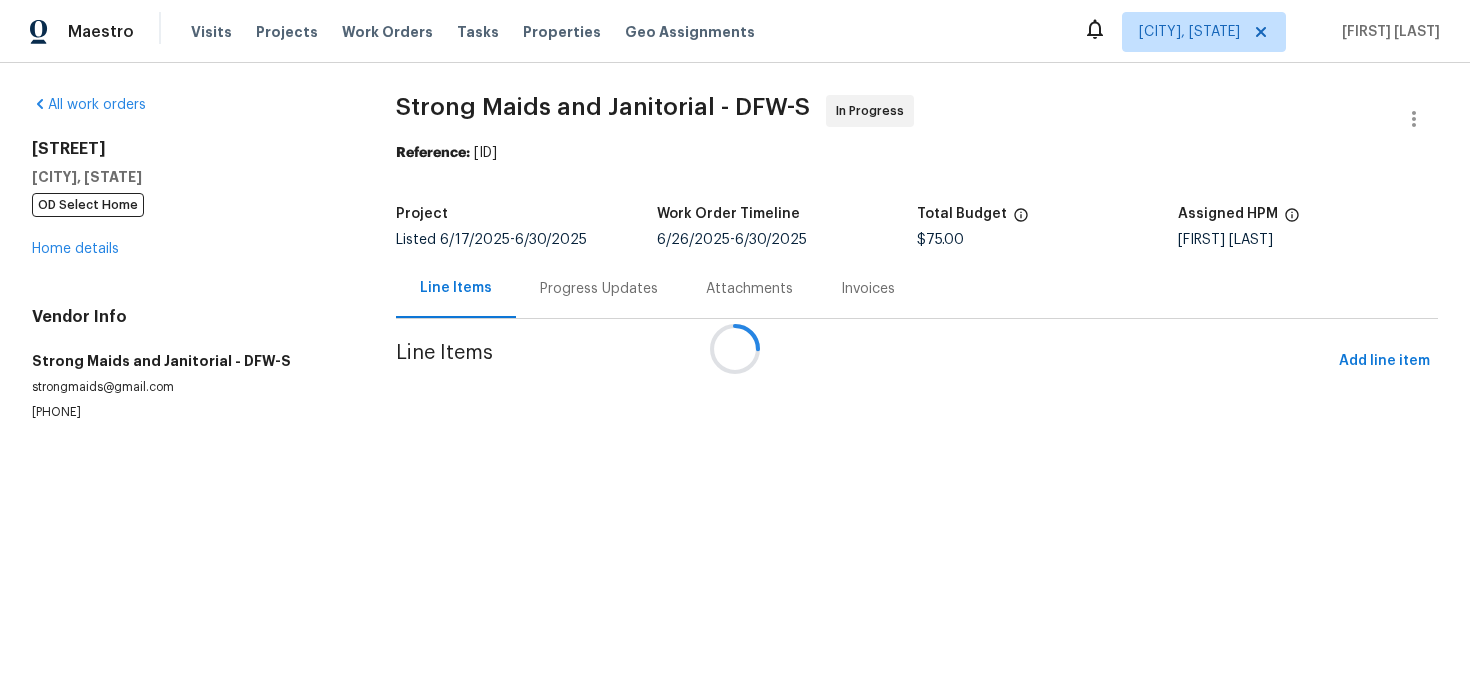 scroll, scrollTop: 0, scrollLeft: 0, axis: both 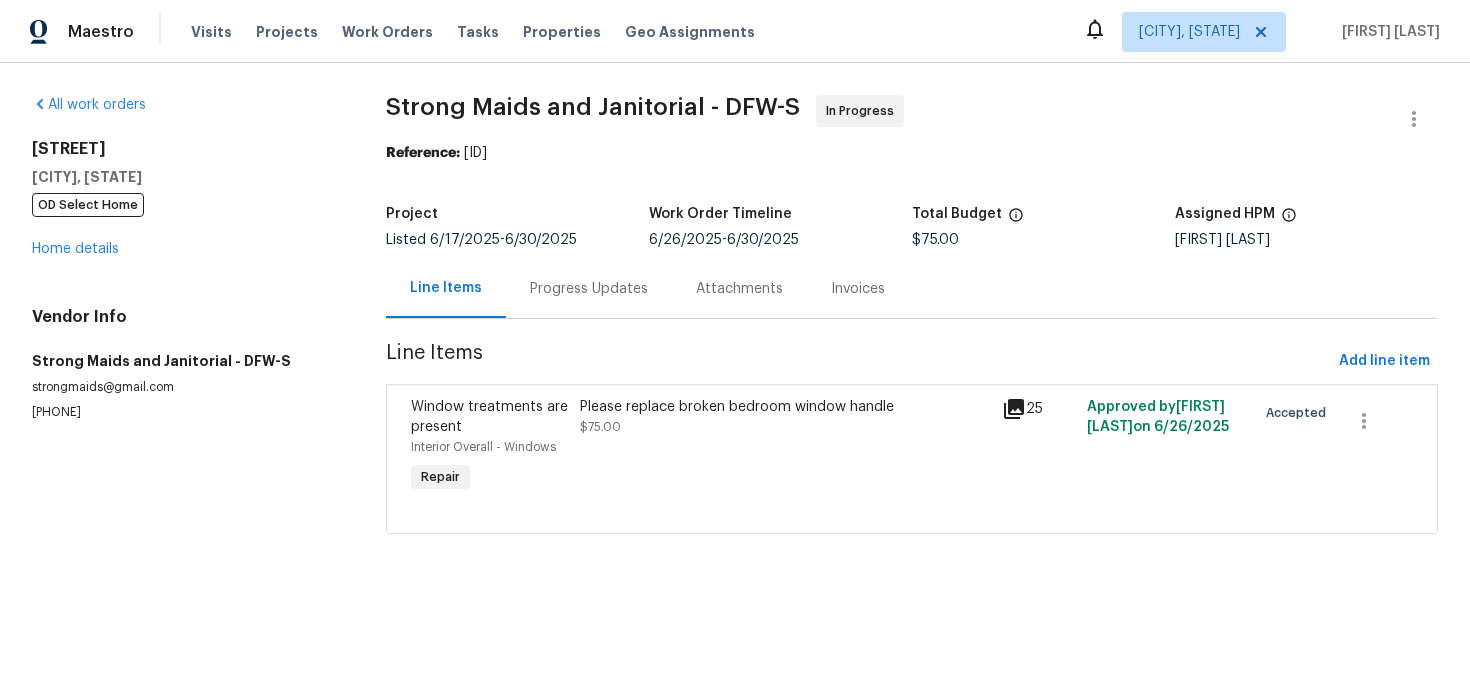 click on "Please replace broken bedroom window handle $75.00" at bounding box center (785, 417) 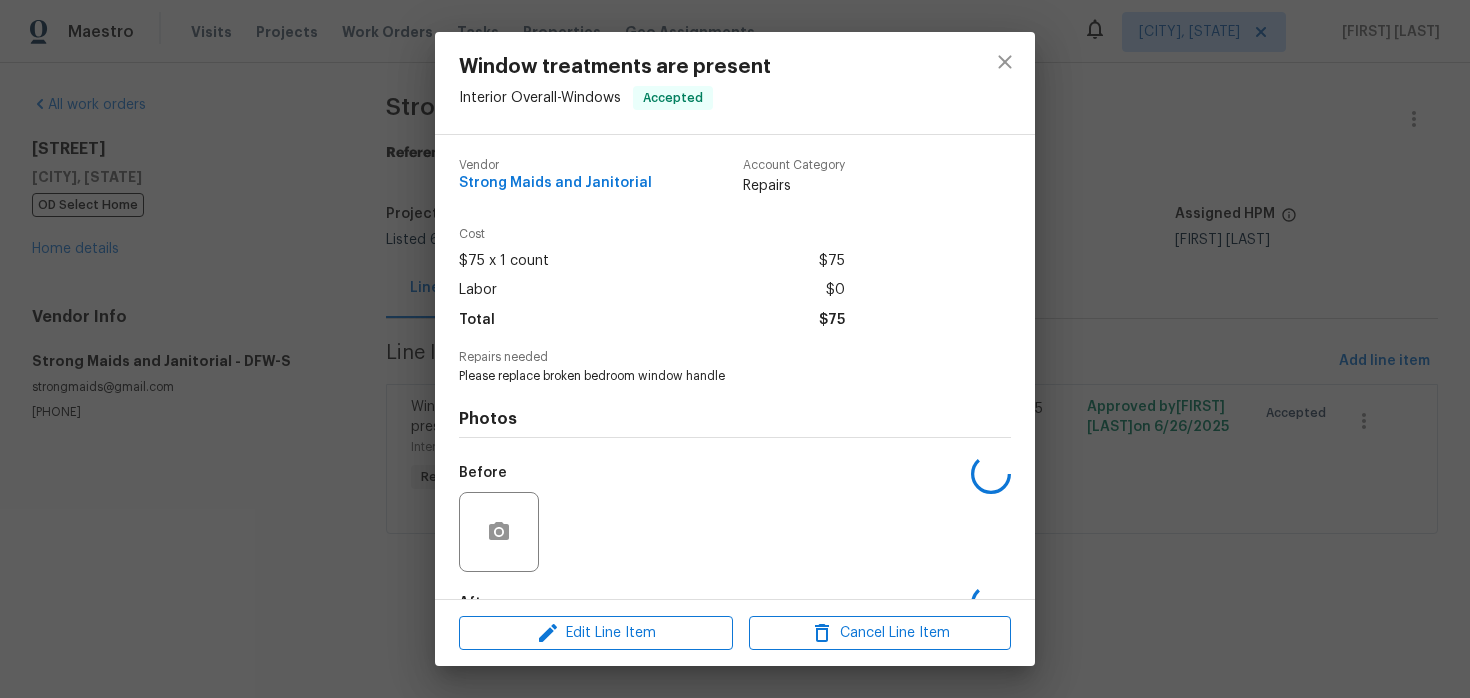 scroll, scrollTop: 123, scrollLeft: 0, axis: vertical 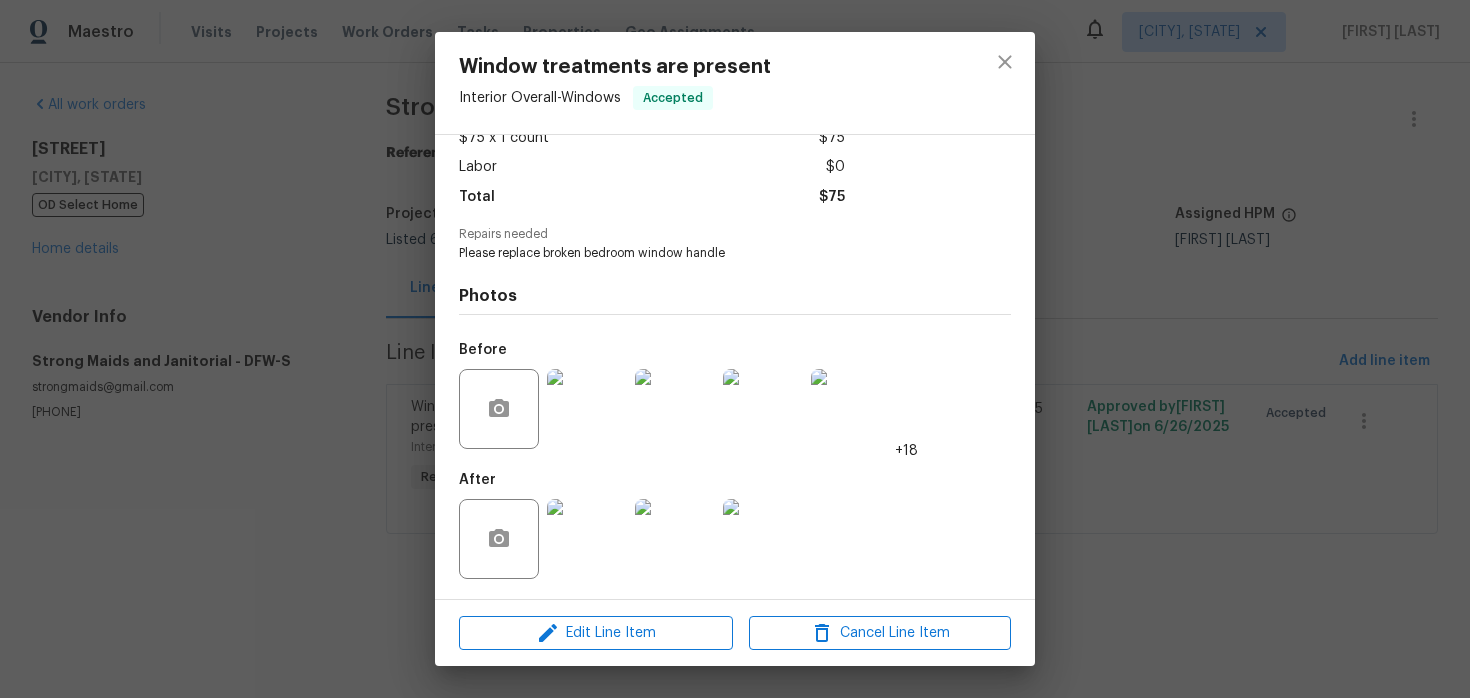 click at bounding box center [587, 539] 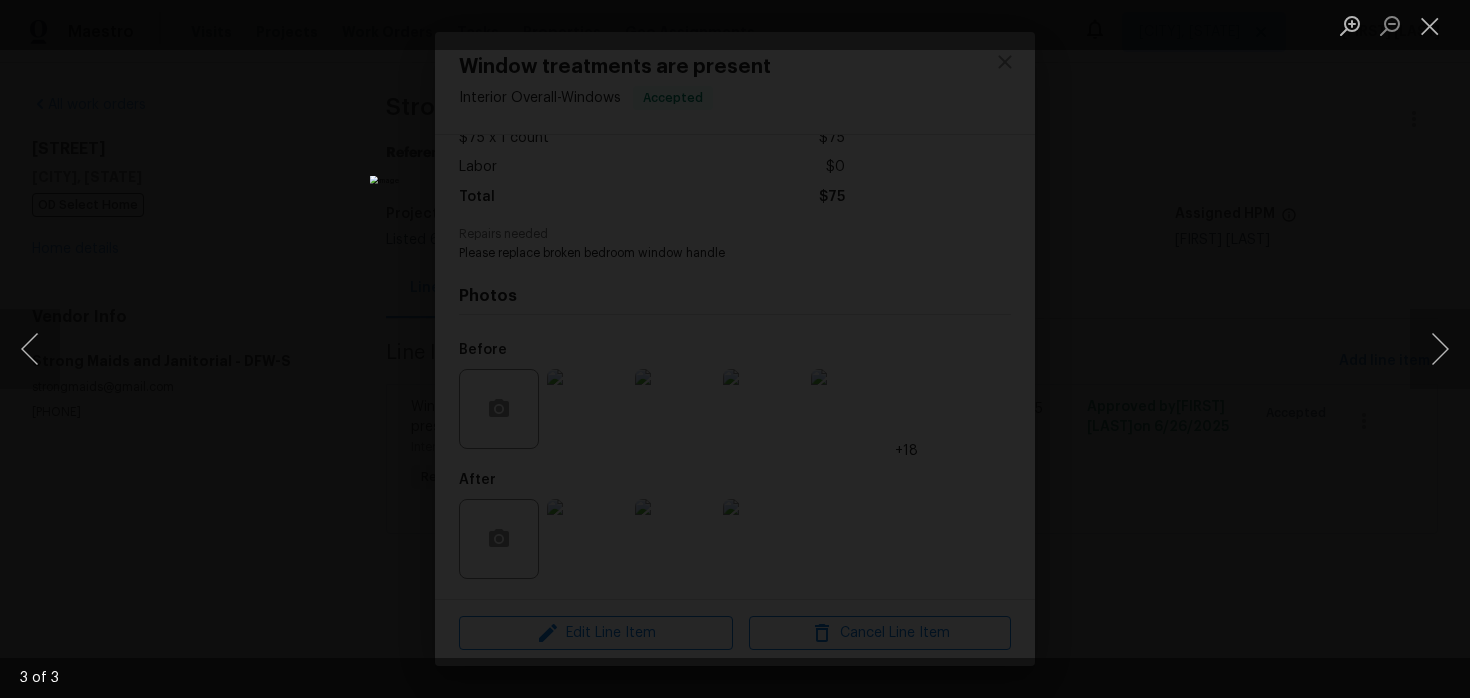 click at bounding box center [735, 349] 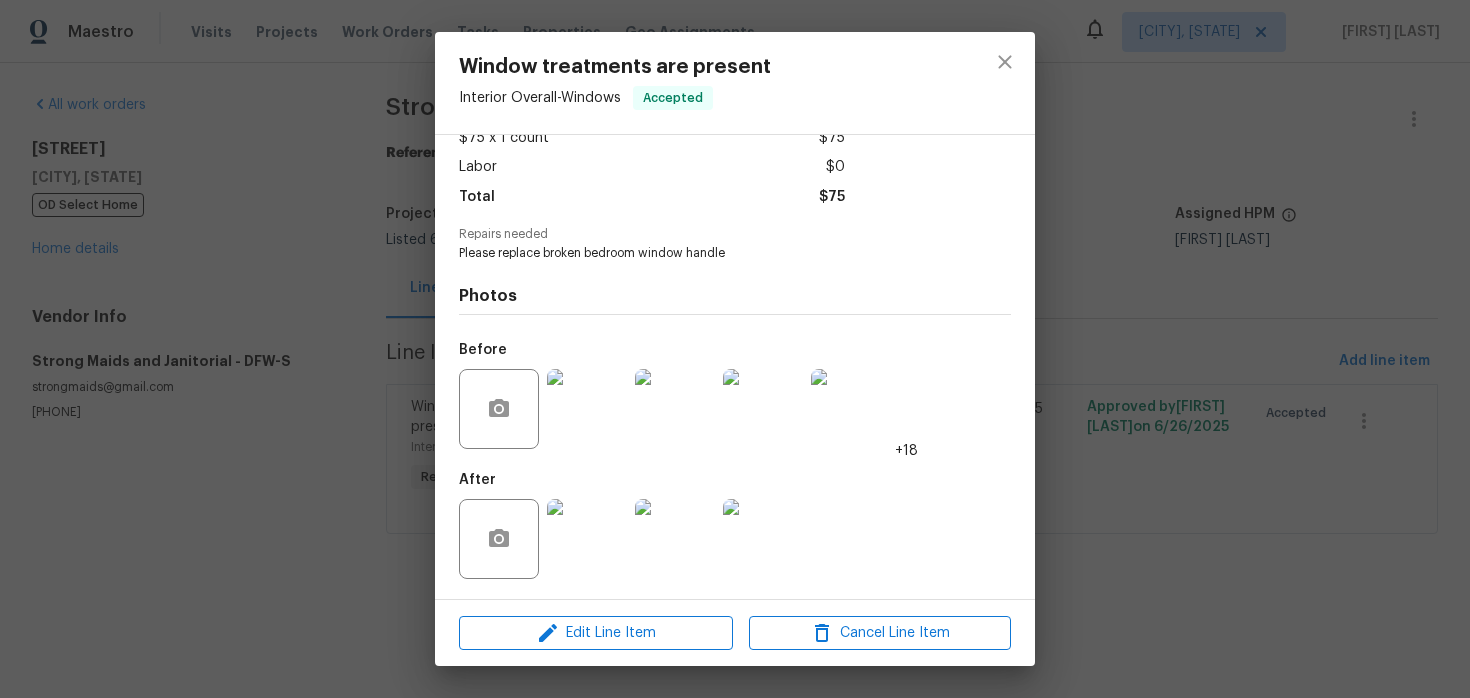 click on "Window treatments are present Interior Overall  -  Windows Accepted Vendor Strong Maids and Janitorial Account Category Repairs Cost $75 x 1 count $75 Labor $0 Total $75 Repairs needed Please replace broken bedroom window handle Photos Before  +18 After  Edit Line Item  Cancel Line Item" at bounding box center (735, 349) 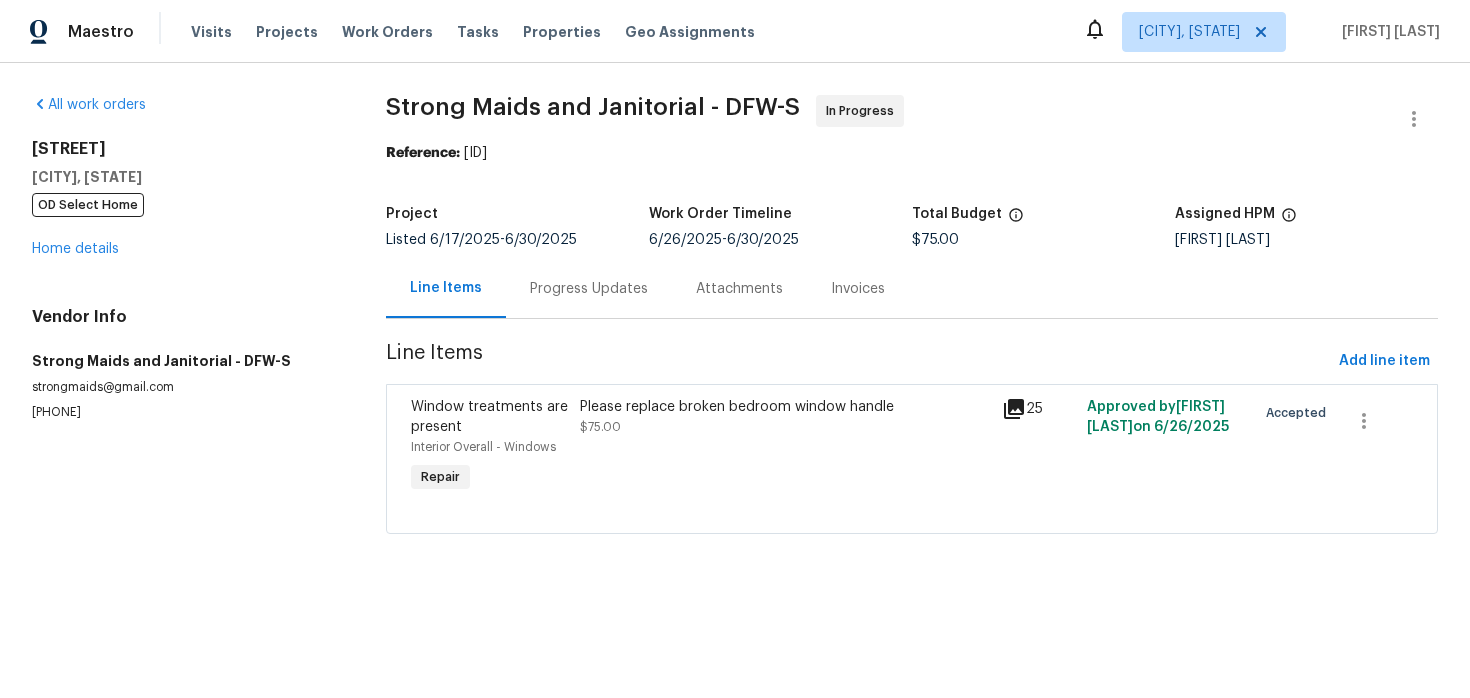 click on "Progress Updates" at bounding box center [589, 289] 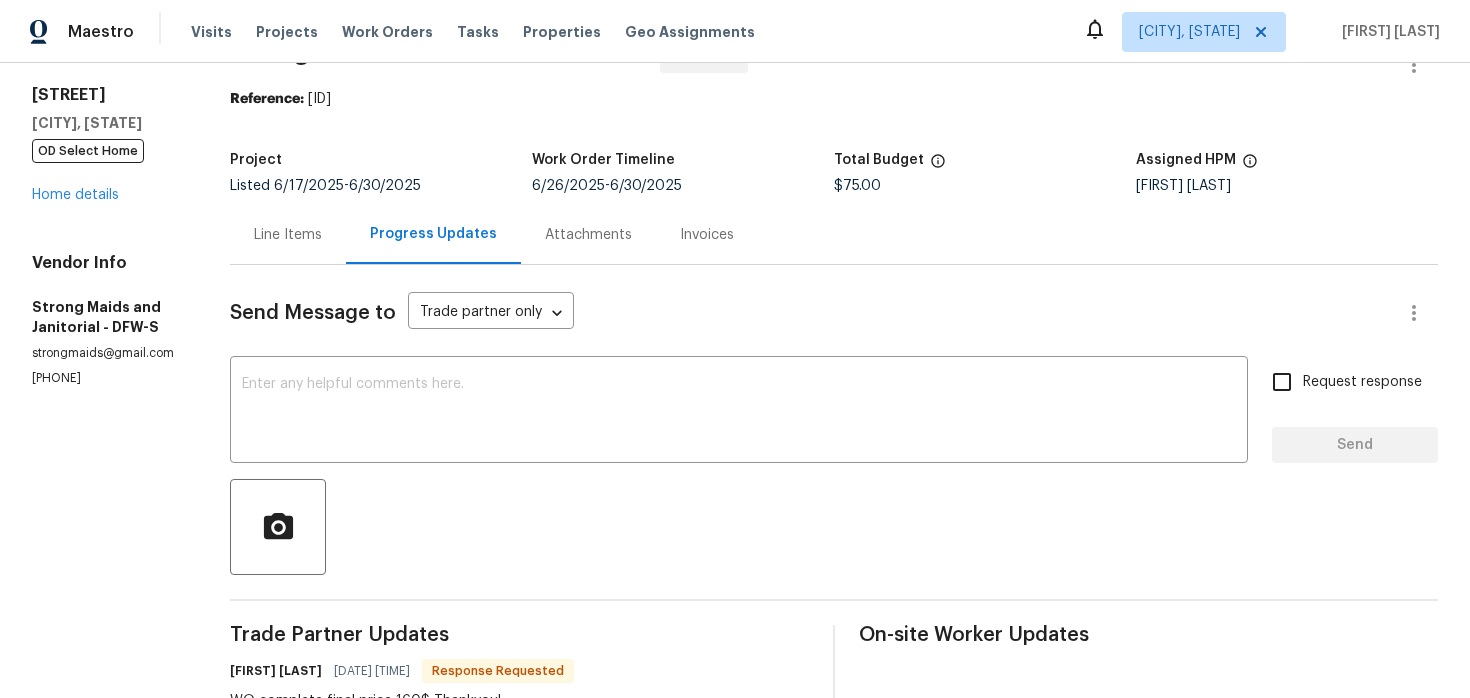 scroll, scrollTop: 0, scrollLeft: 0, axis: both 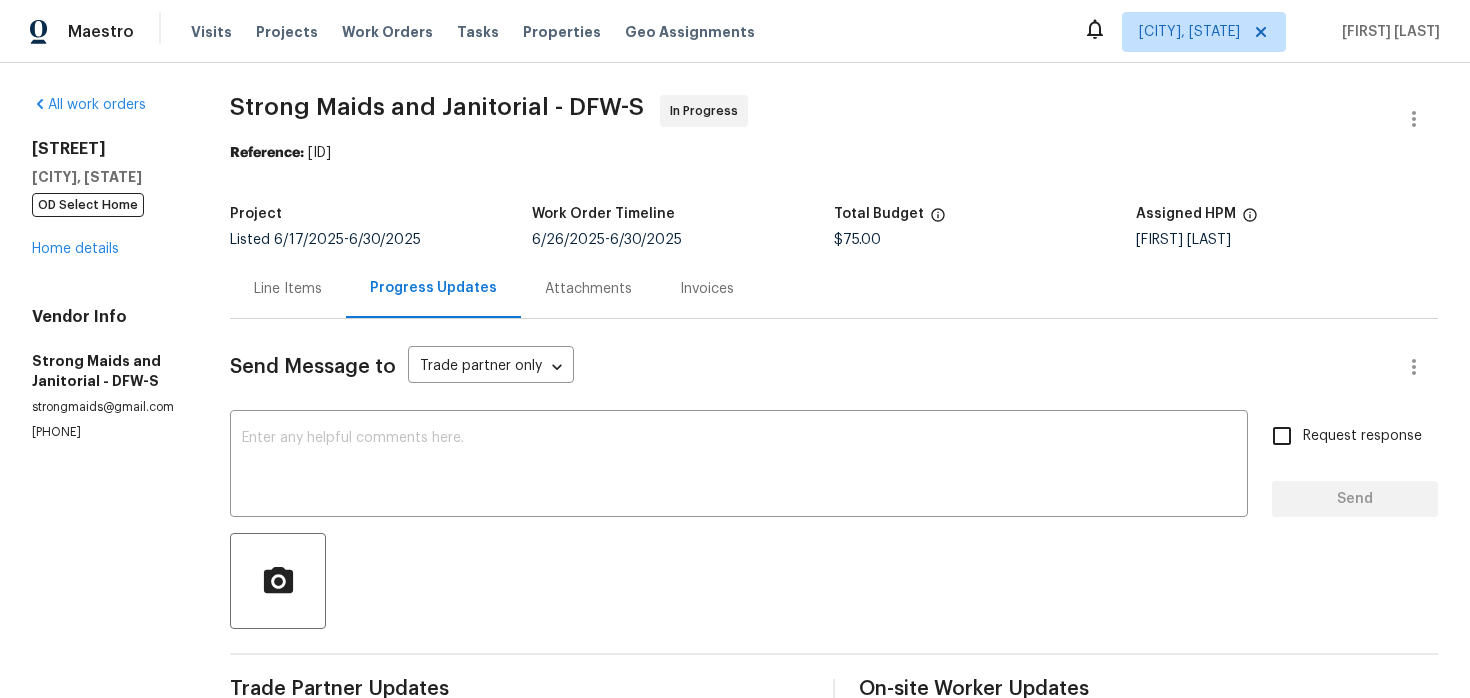 click on "Line Items" at bounding box center [288, 288] 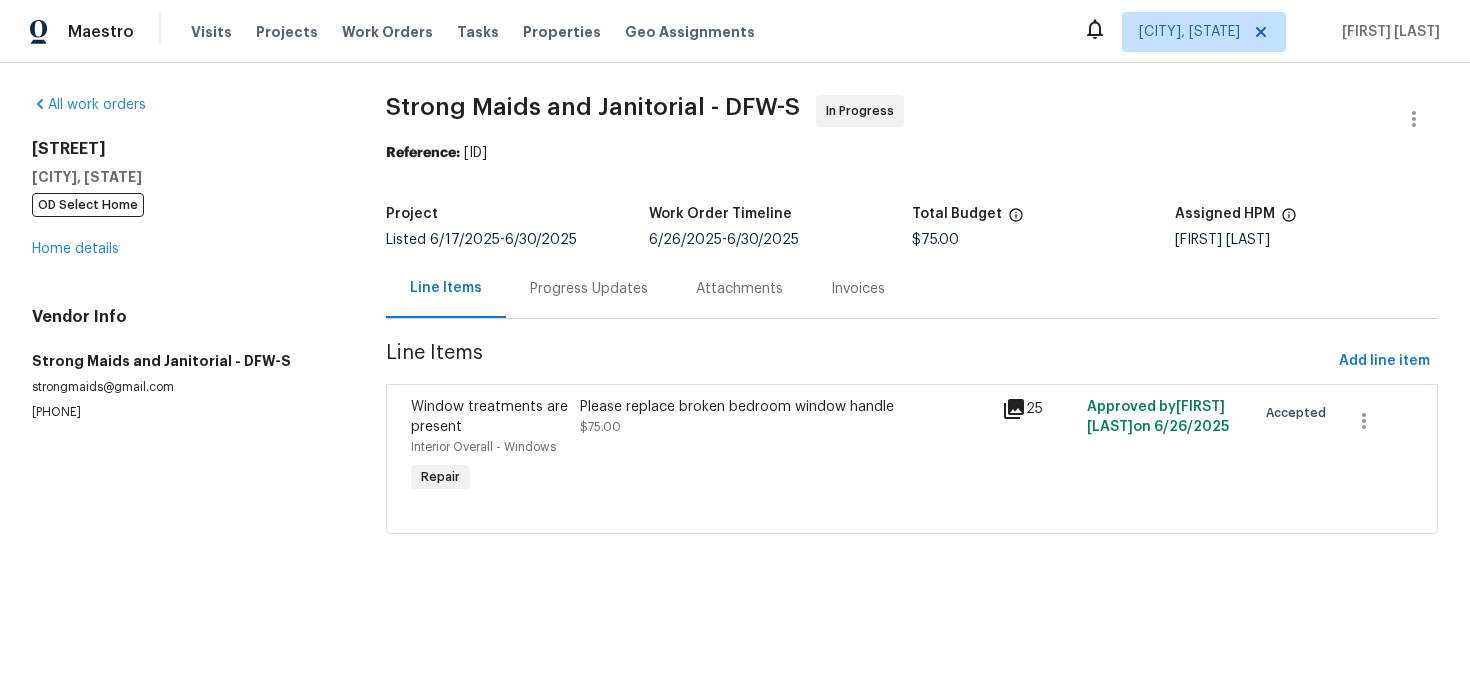 click on "Please replace broken bedroom window handle $75.00" at bounding box center [785, 447] 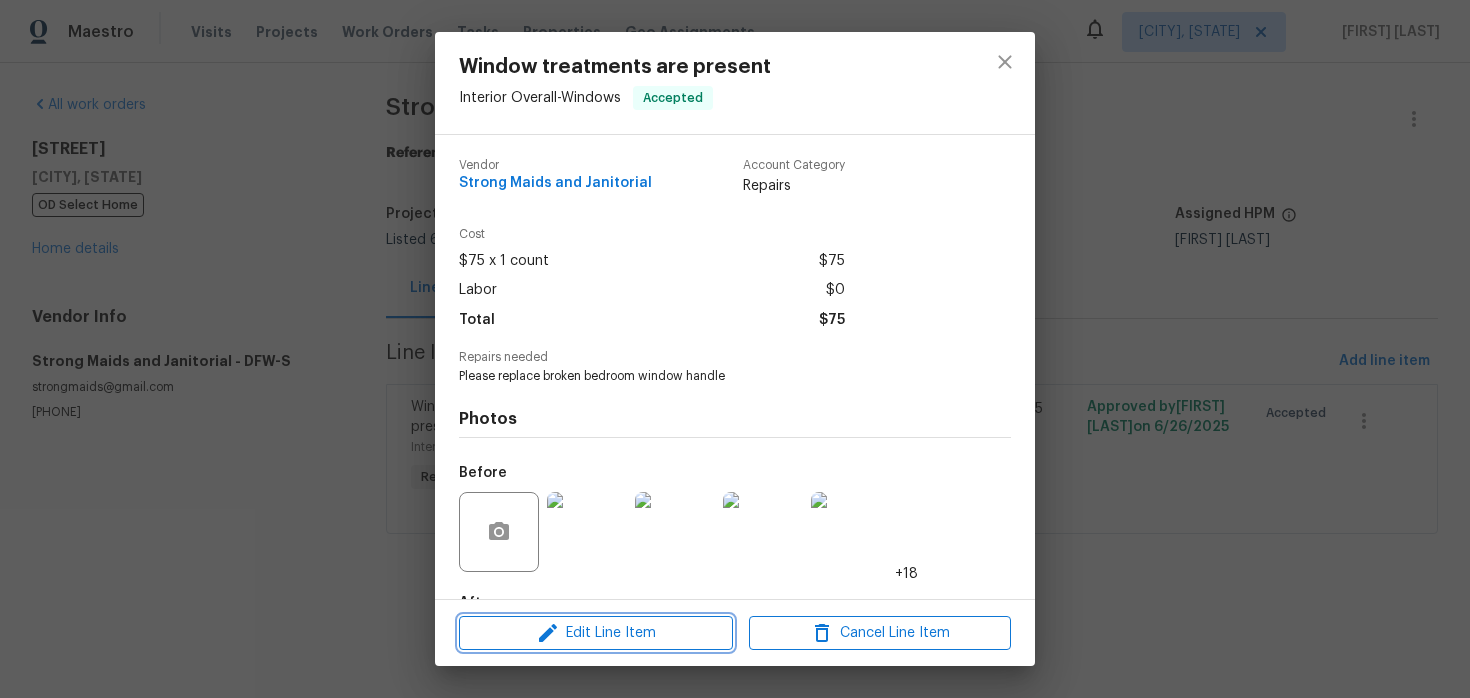 click on "Edit Line Item" at bounding box center [596, 633] 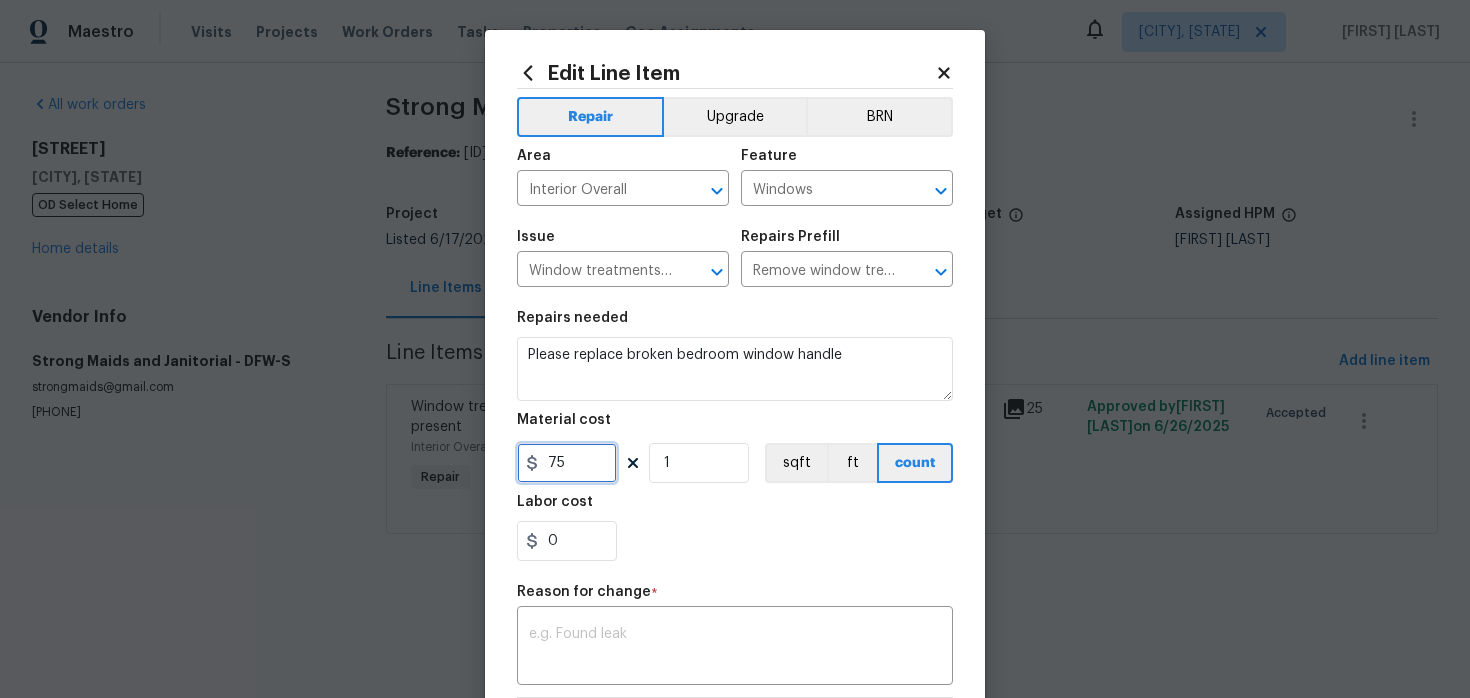 click on "75" at bounding box center (567, 463) 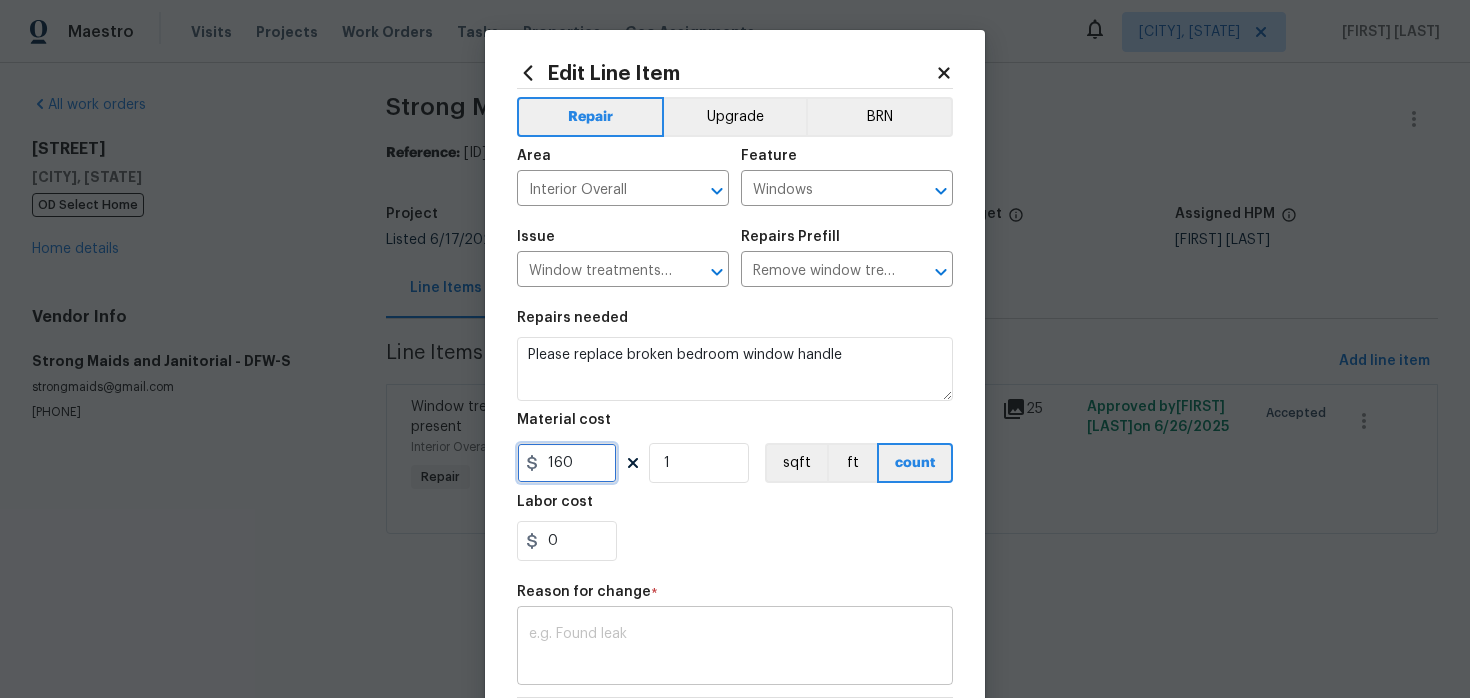type on "160" 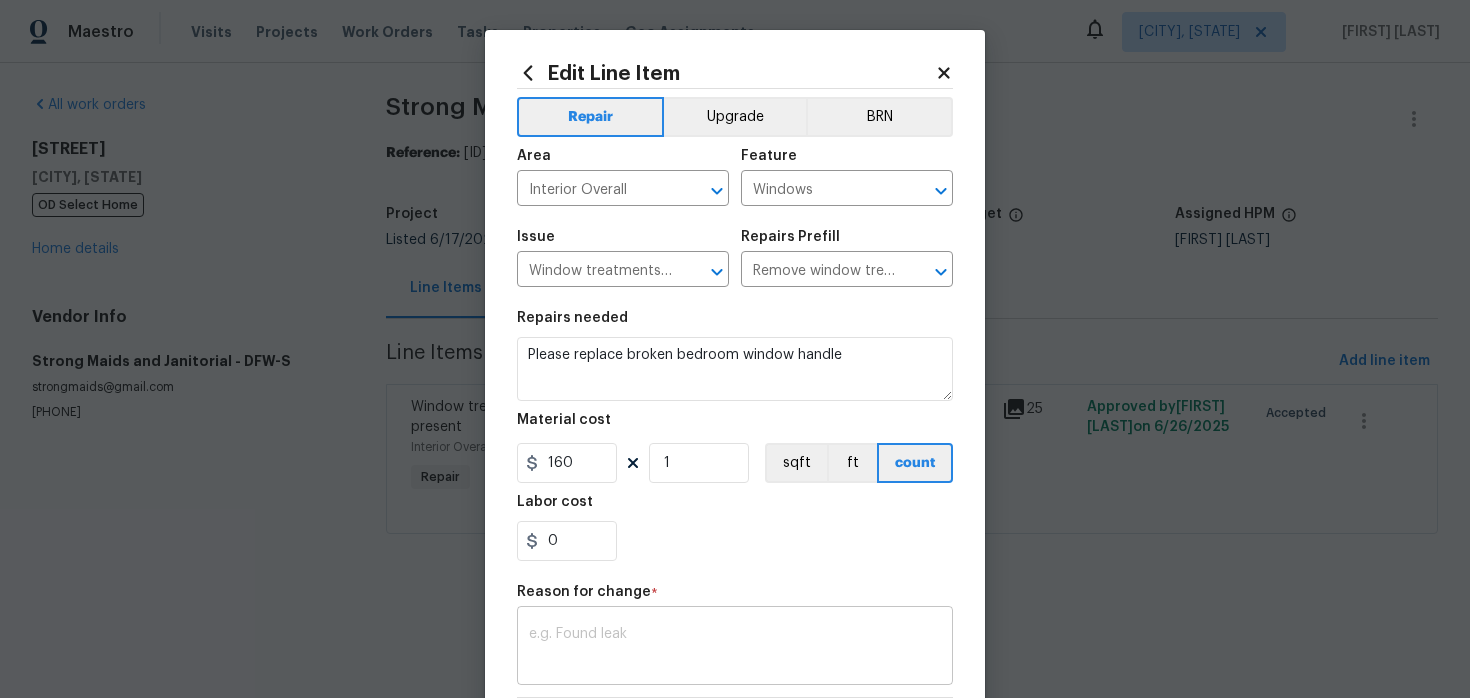click at bounding box center (735, 648) 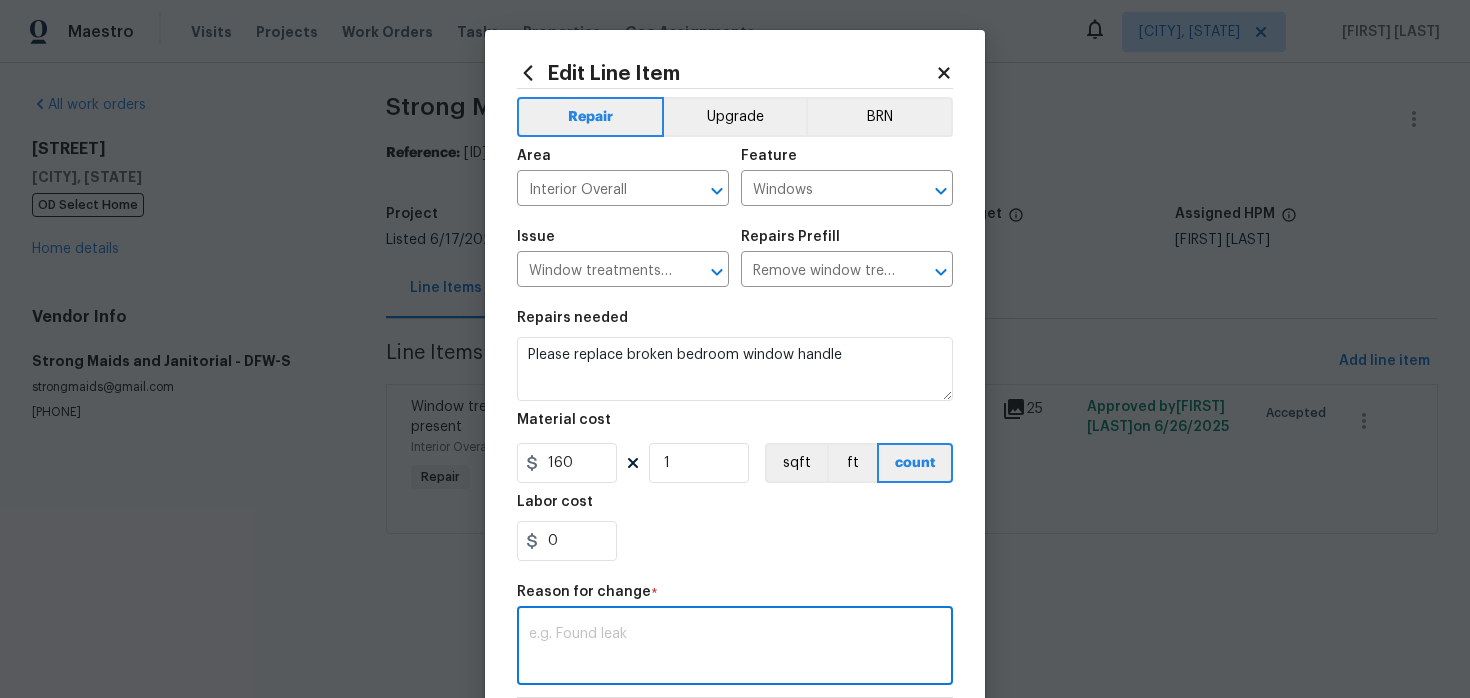 paste on "(KE) Updated per vendor's final cost." 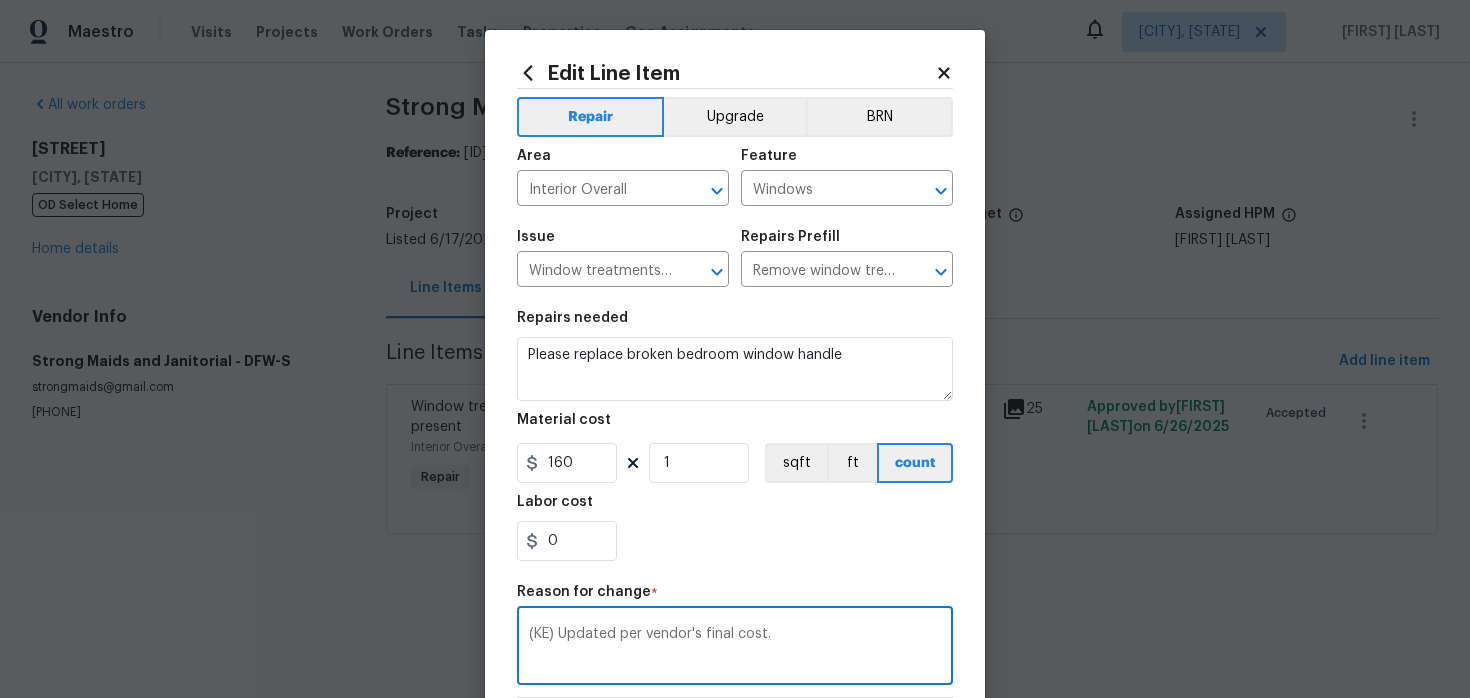 scroll, scrollTop: 308, scrollLeft: 0, axis: vertical 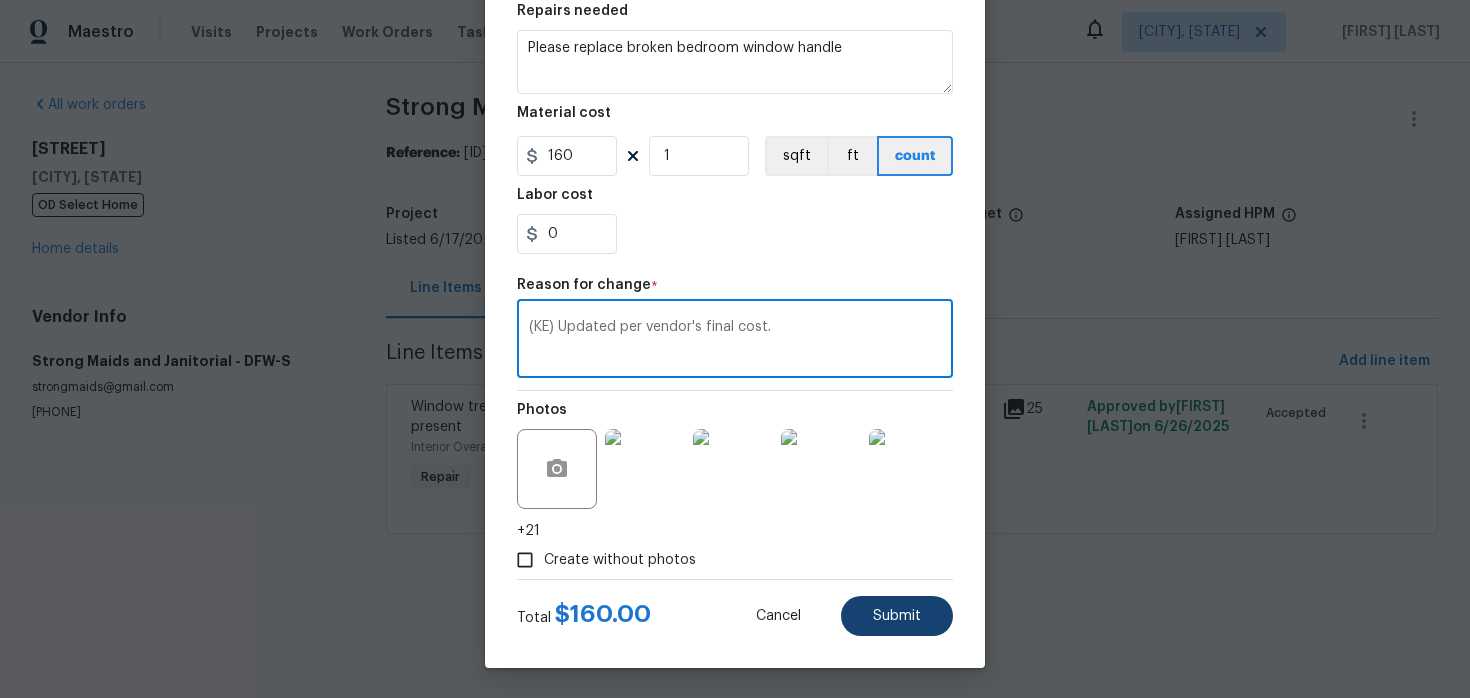 type on "(KE) Updated per vendor's final cost." 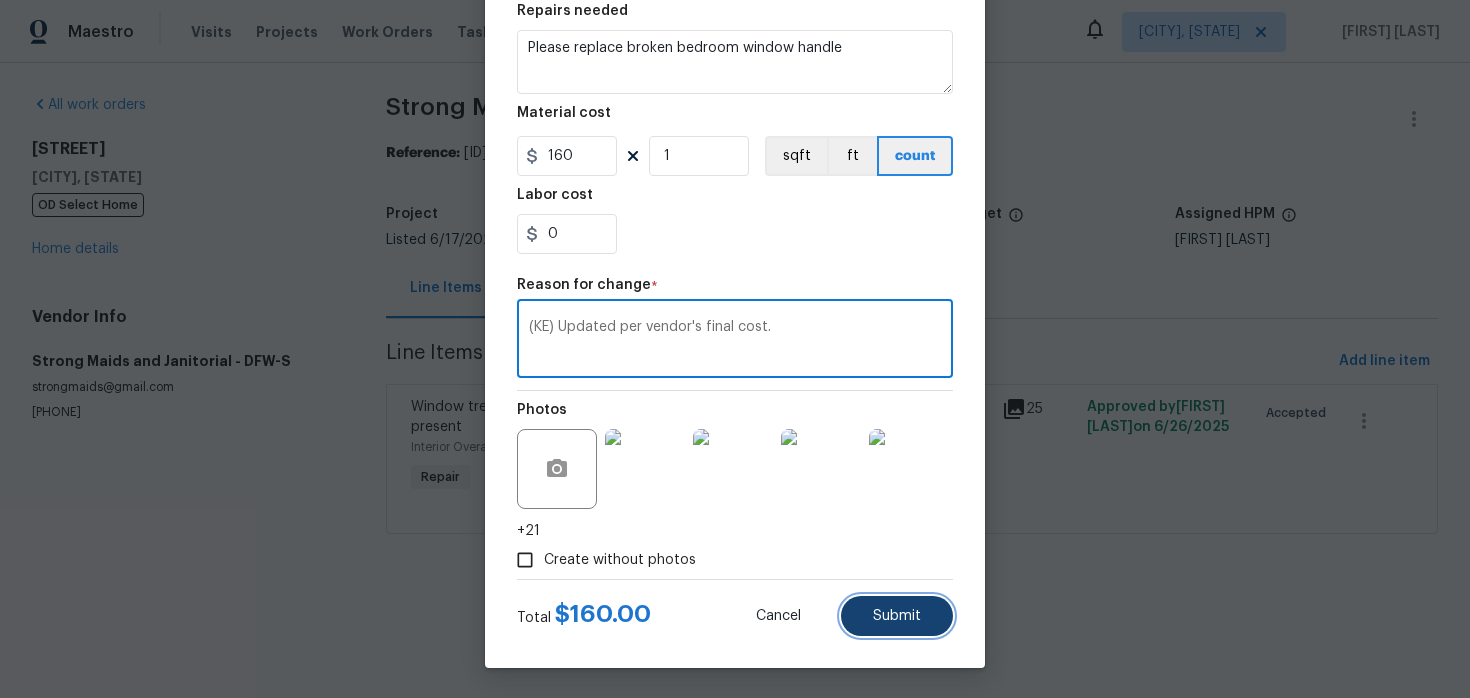 click on "Submit" at bounding box center (897, 616) 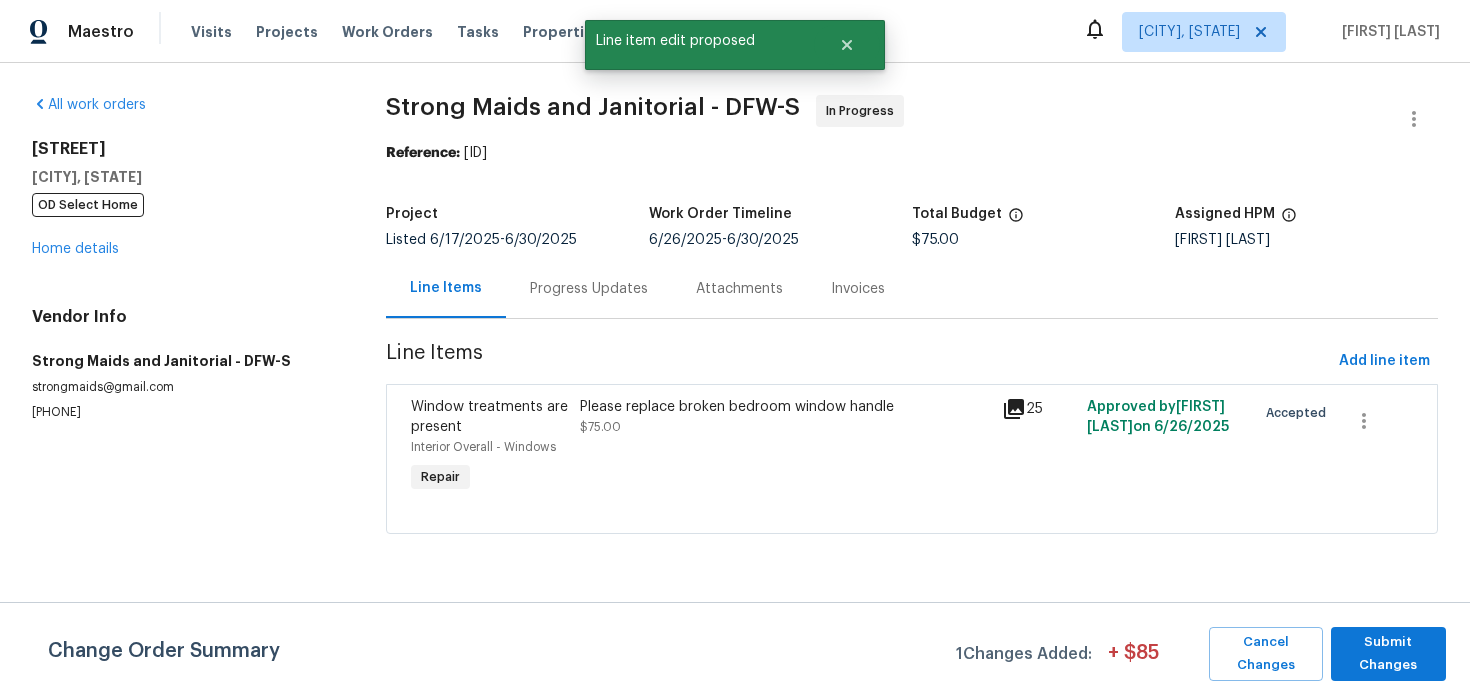 scroll, scrollTop: 0, scrollLeft: 0, axis: both 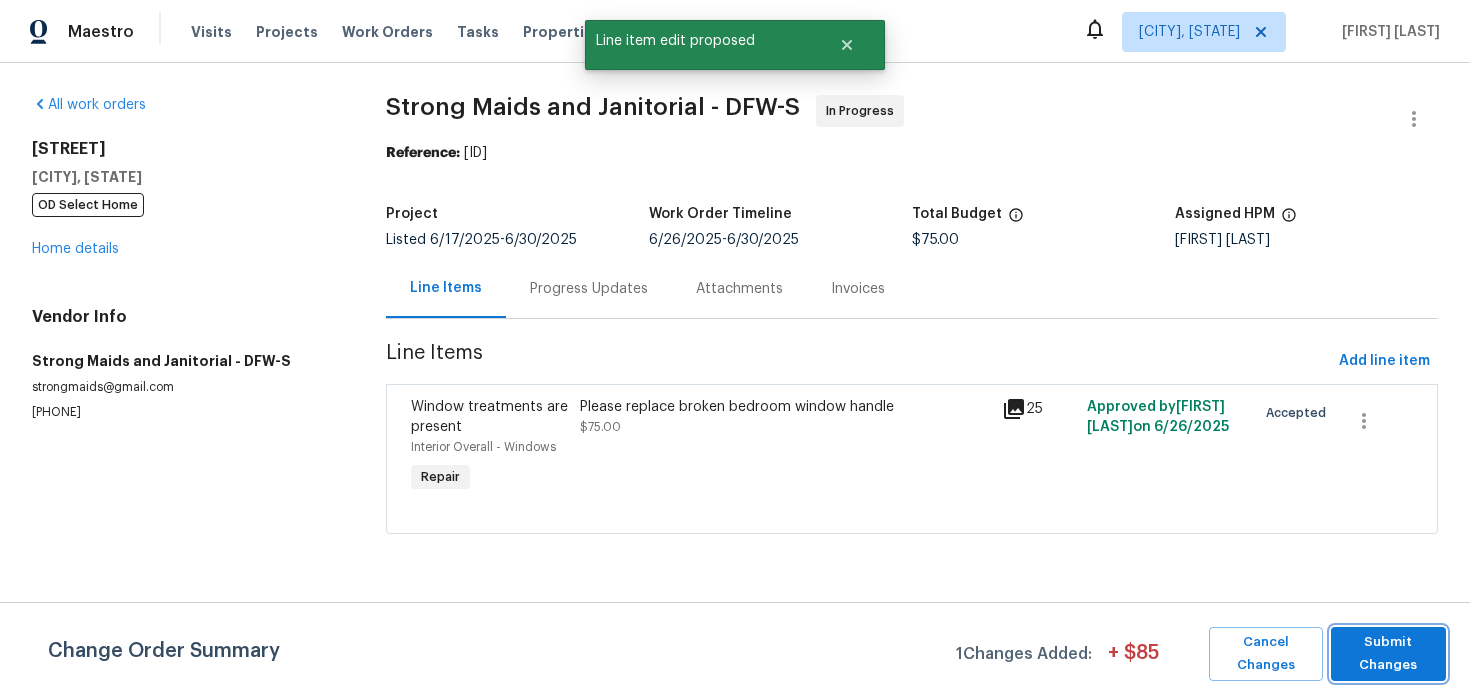 click on "Submit Changes" at bounding box center [1388, 654] 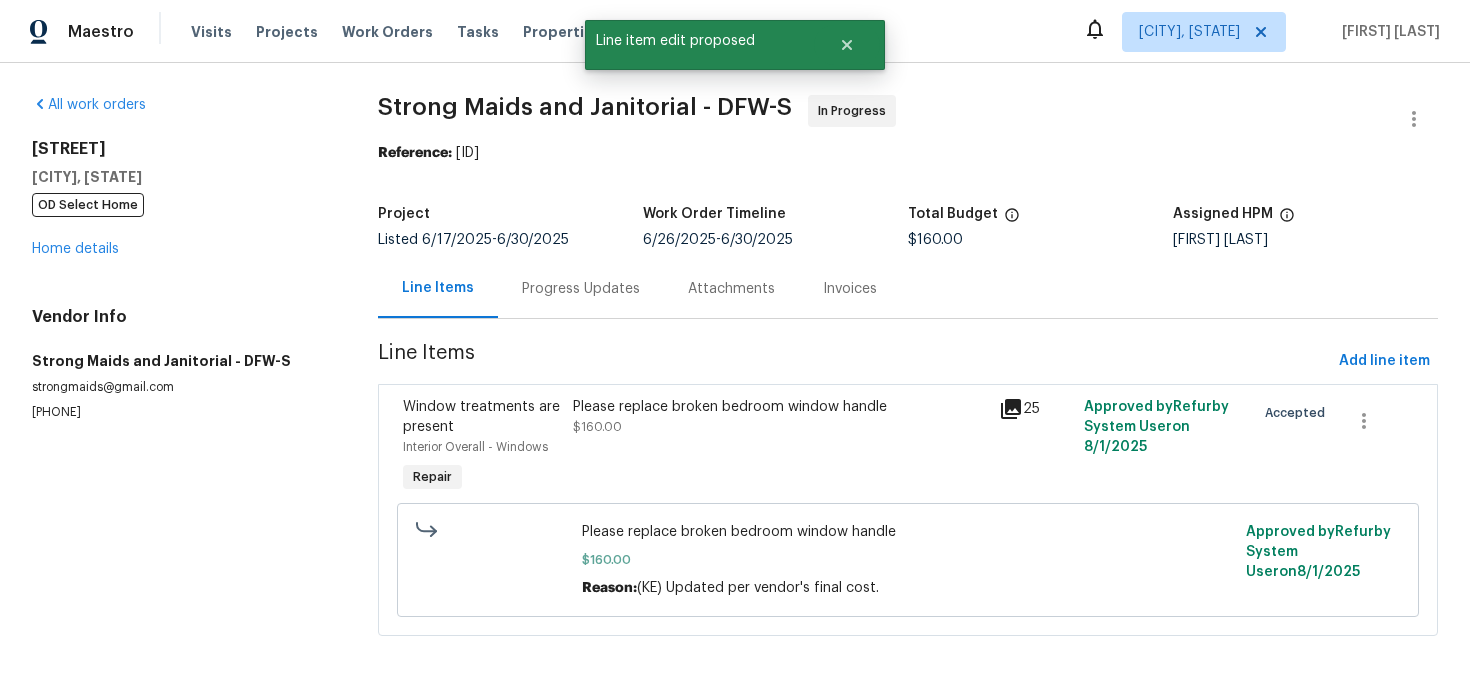click on "Progress Updates" at bounding box center [581, 289] 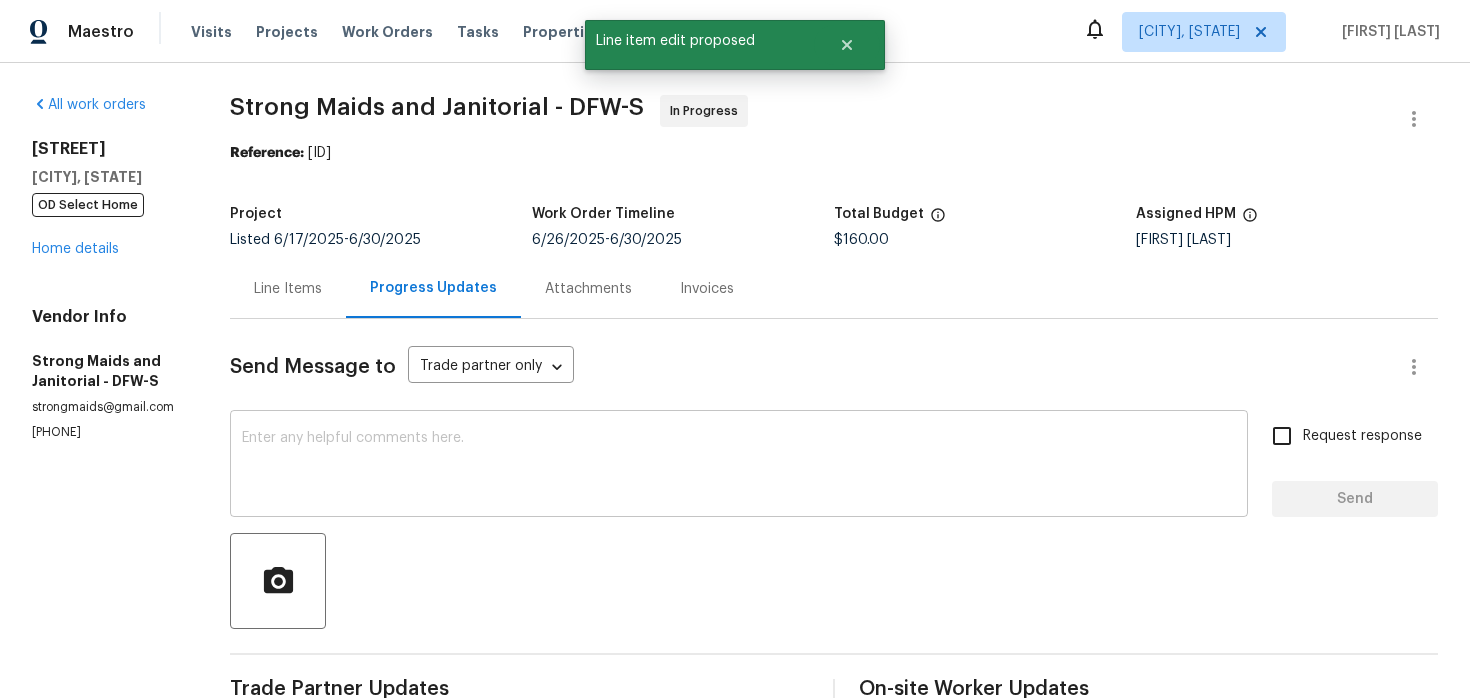 click at bounding box center (739, 466) 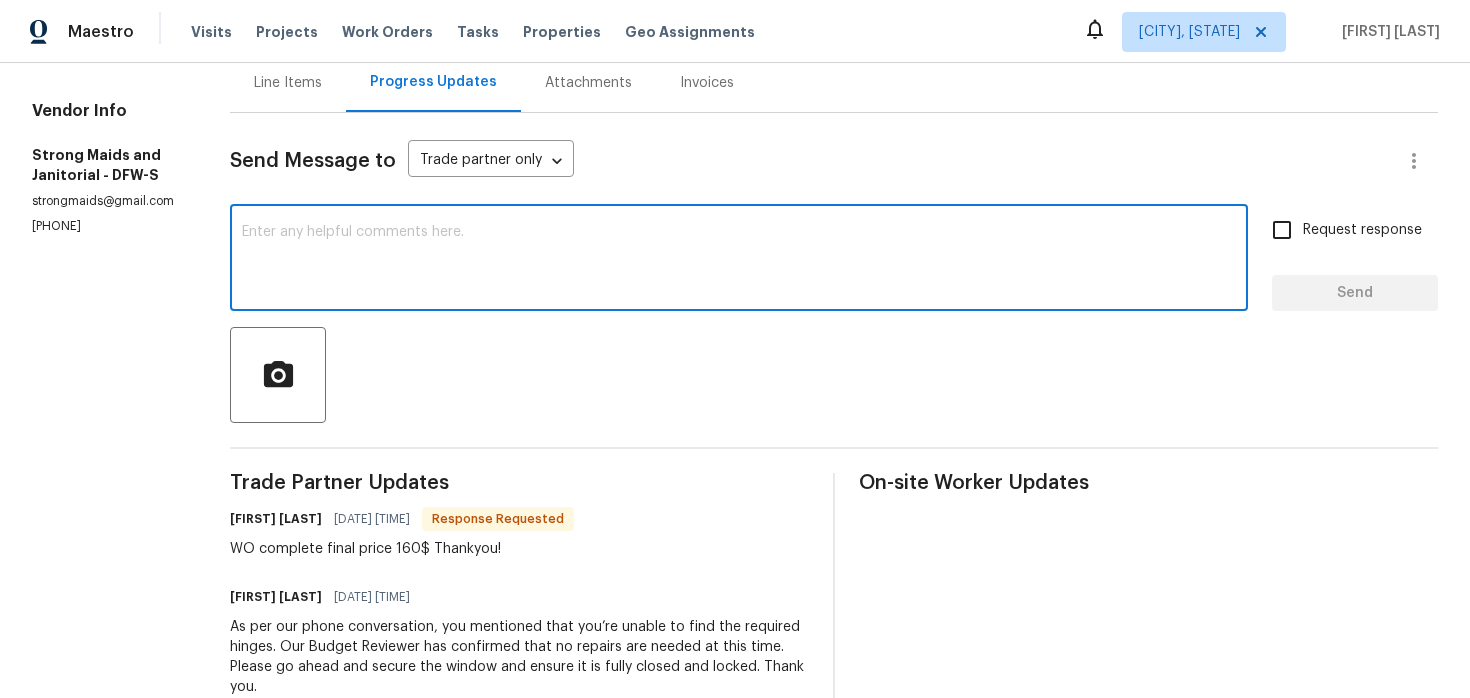scroll, scrollTop: 205, scrollLeft: 0, axis: vertical 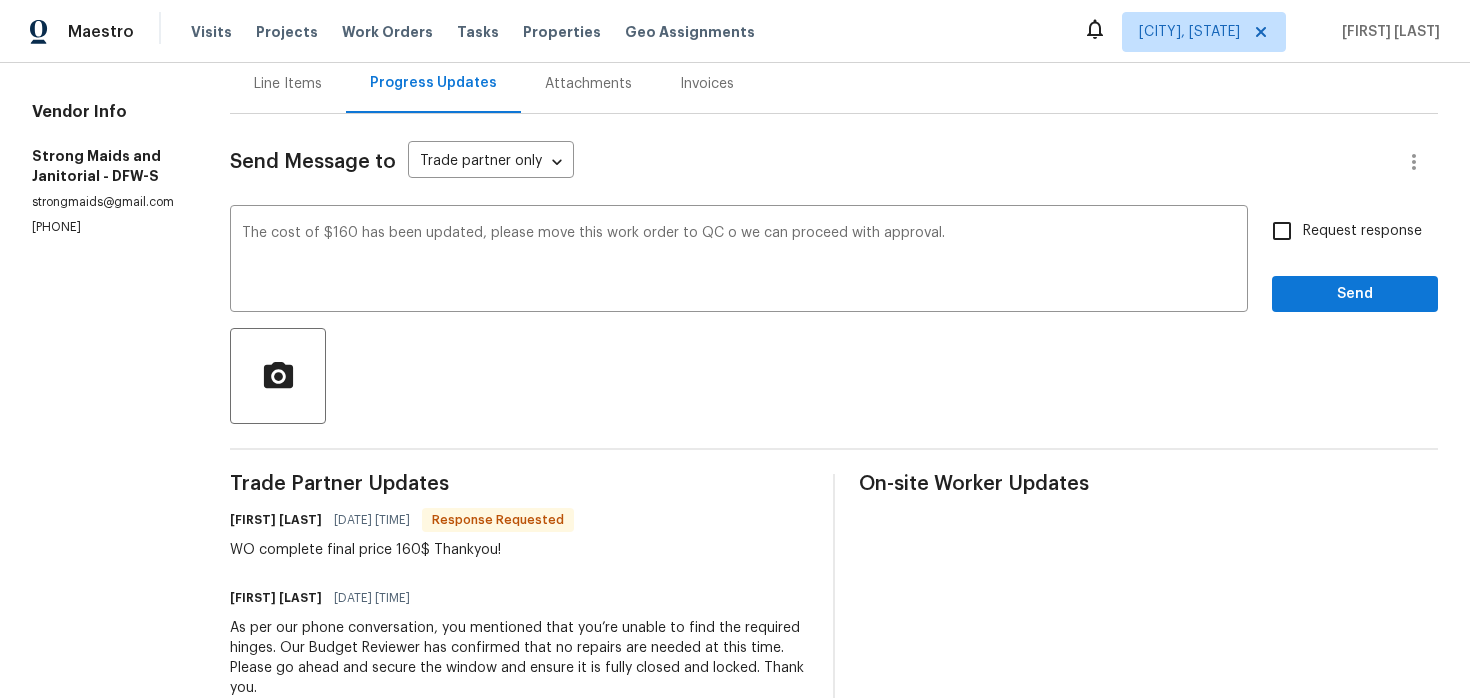 drag, startPoint x: 27, startPoint y: 232, endPoint x: 159, endPoint y: 234, distance: 132.01515 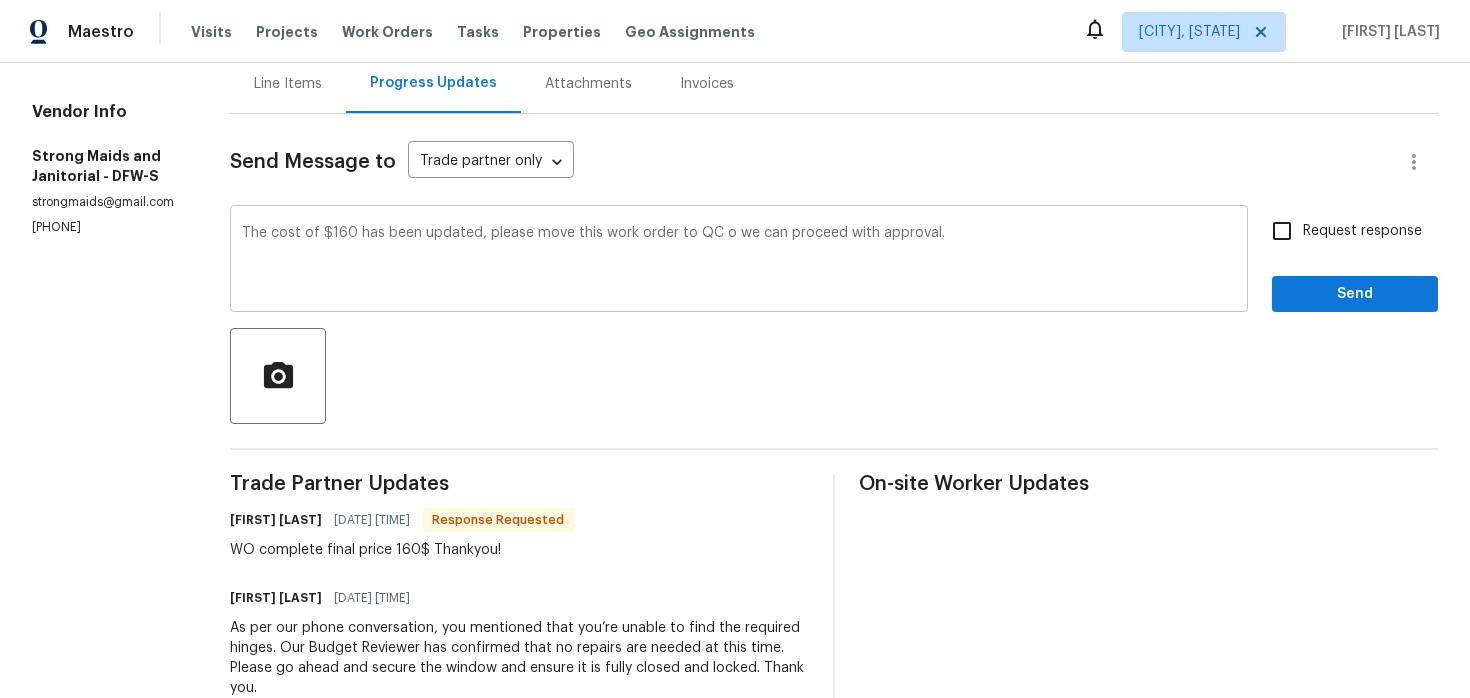 scroll, scrollTop: 0, scrollLeft: 0, axis: both 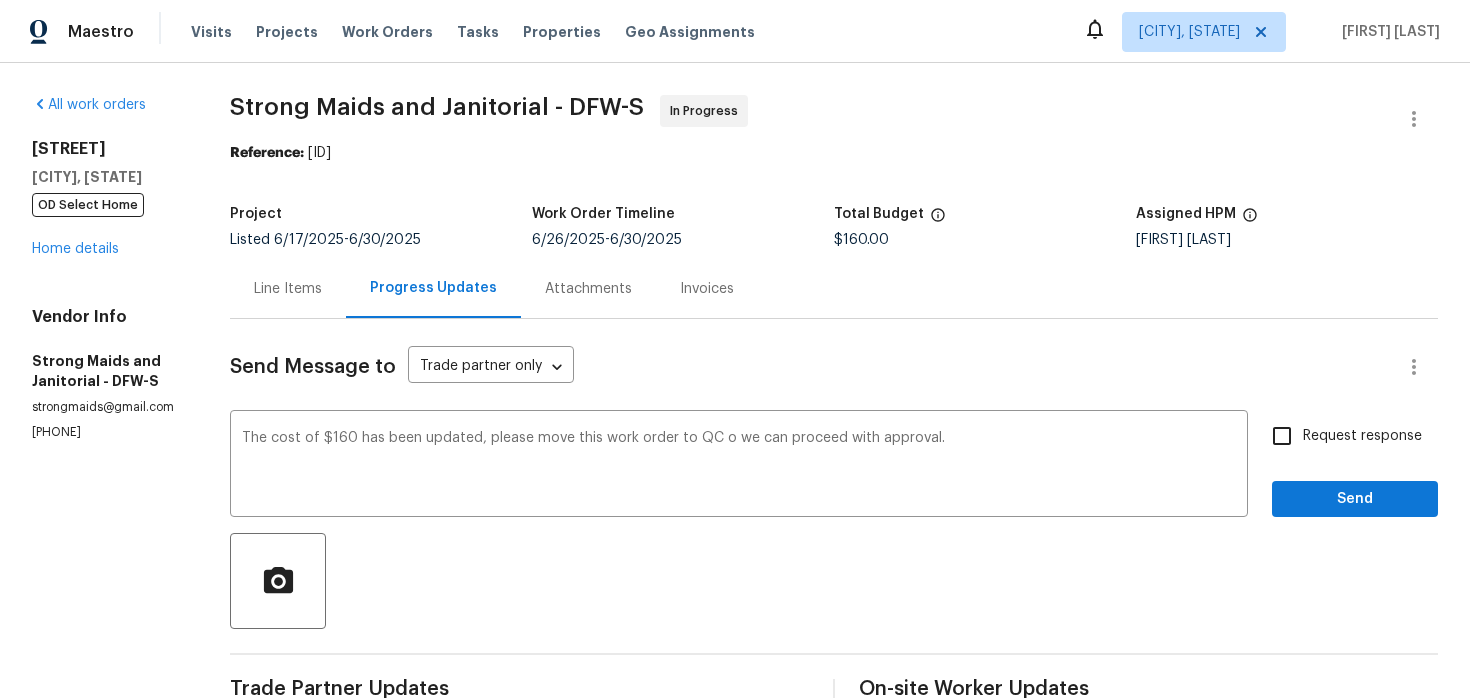 click on "QC so" at bounding box center (0, 0) 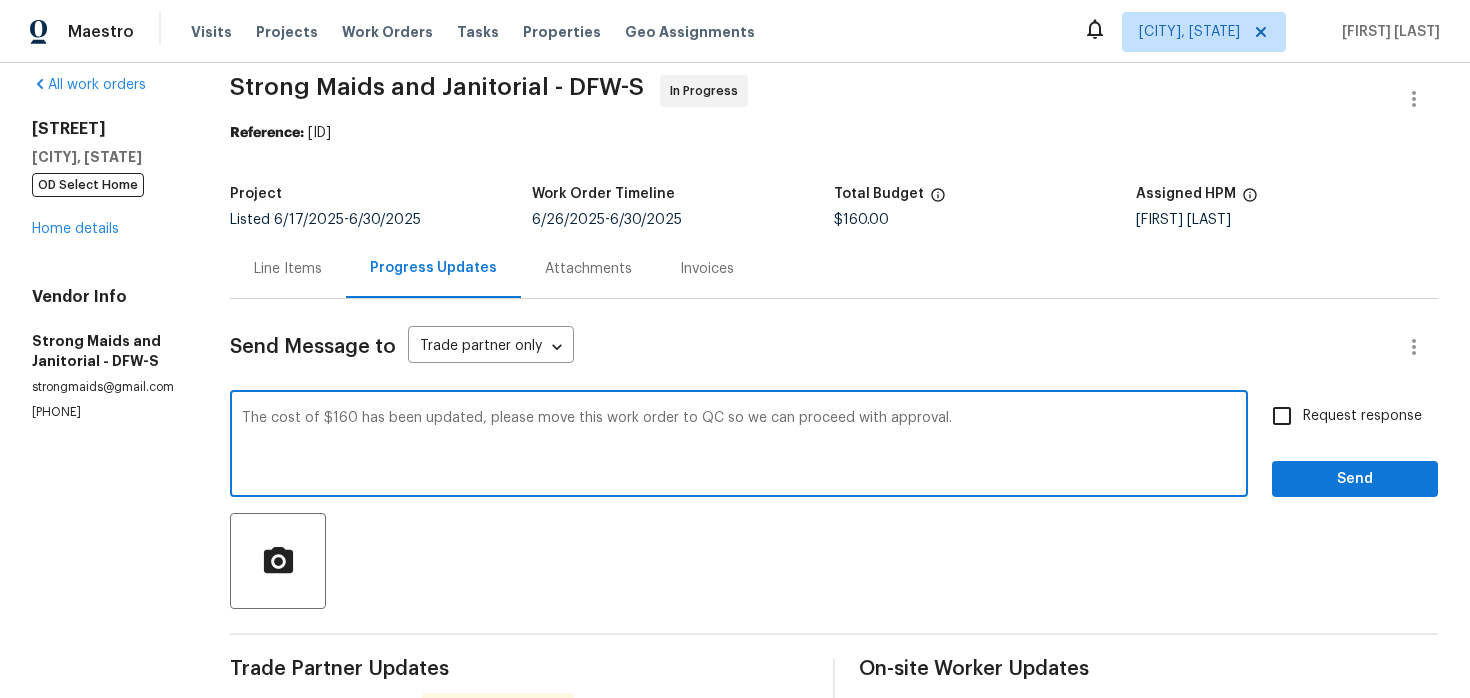 scroll, scrollTop: 22, scrollLeft: 0, axis: vertical 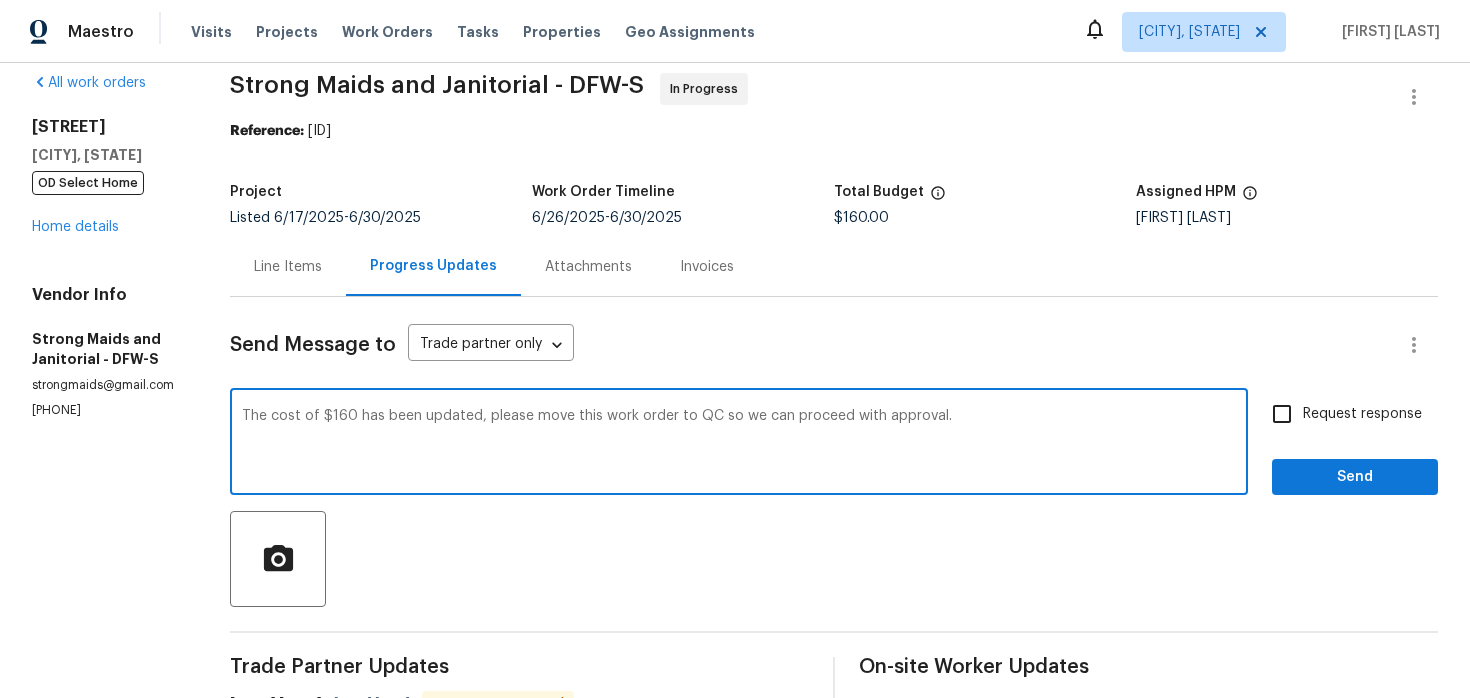 type on "The cost of $160 has been updated, please move this work order to QC so we can proceed with approval." 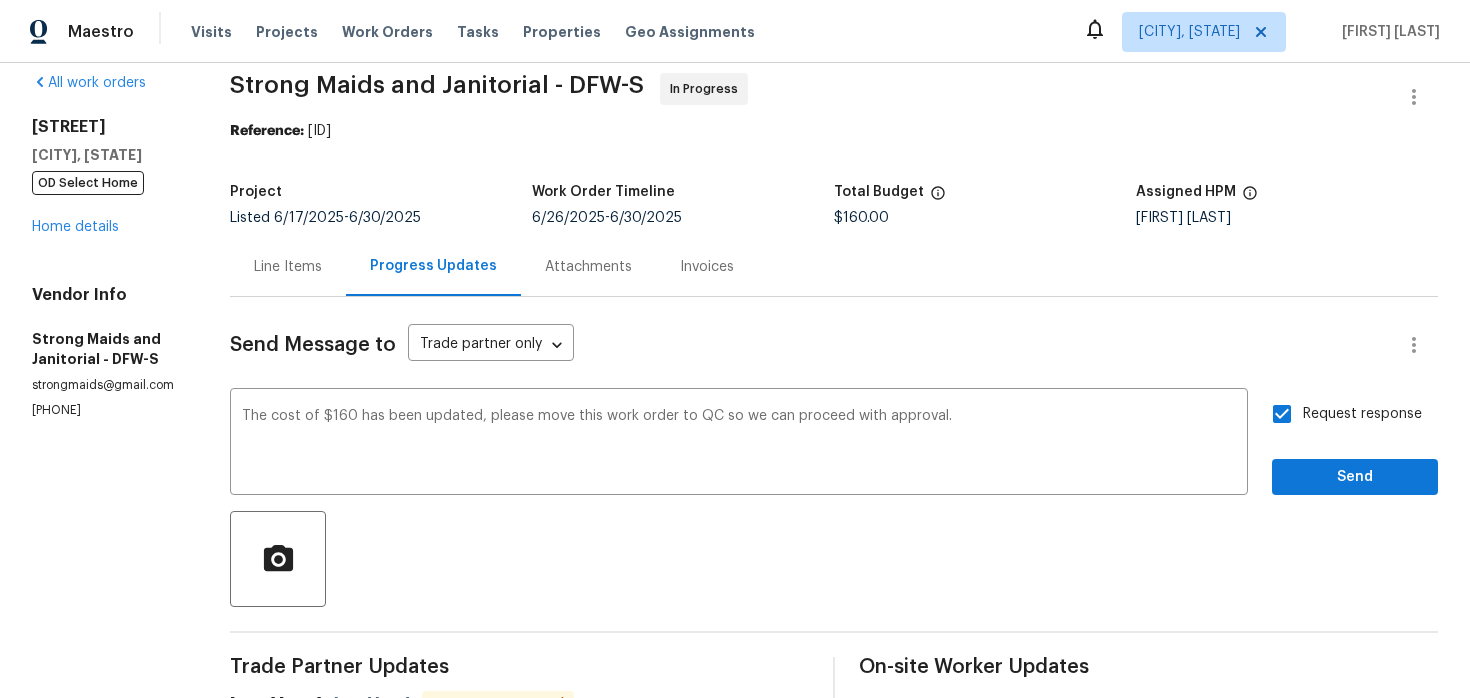 click on "Send Message to Trade partner only Trade partner only ​ The cost of $160 has been updated, please move this work order to QC so we can proceed with approval. x ​ Request response Send Trade Partner Updates Gerardo Rosales Mendoza 07/31/2025 4:23 PM Response Requested WO complete final price 160$ Thankyou! Keerthana E 07/31/2025 1:40 PM As per our phone conversation, you mentioned that you’re unable to find the required hinges. Our Budget Reviewer has confirmed that no repairs are needed at this time.
Please go ahead and secure the window and ensure it is fully closed and locked.
Thank you. Keerthana E 07/31/2025 12:10 PM Hi Team, We just called you and also left a text to get updates on this one. Please do reply back as we badly want to get this done asap. Keerthana E 07/30/2025 2:02 PM Hey there, We just called you to get any updates on this one. Kindly reply as this property is closing in a couple of days. Keerthana E 07/29/2025 12:46 PM Keerthana E 07/25/2025 9:49 AM Keerthana E 07/21/2025 12:22 PM" at bounding box center (834, 1570) 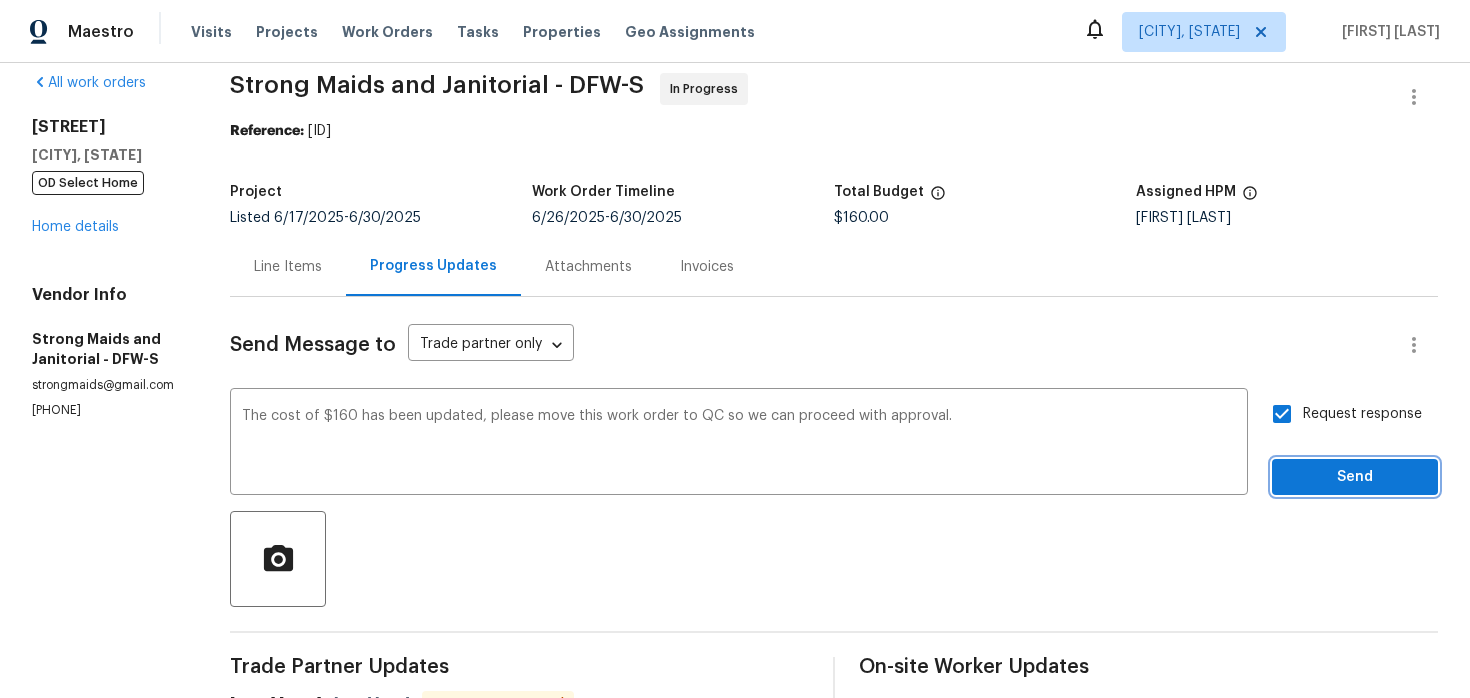 click on "Send" at bounding box center [1355, 477] 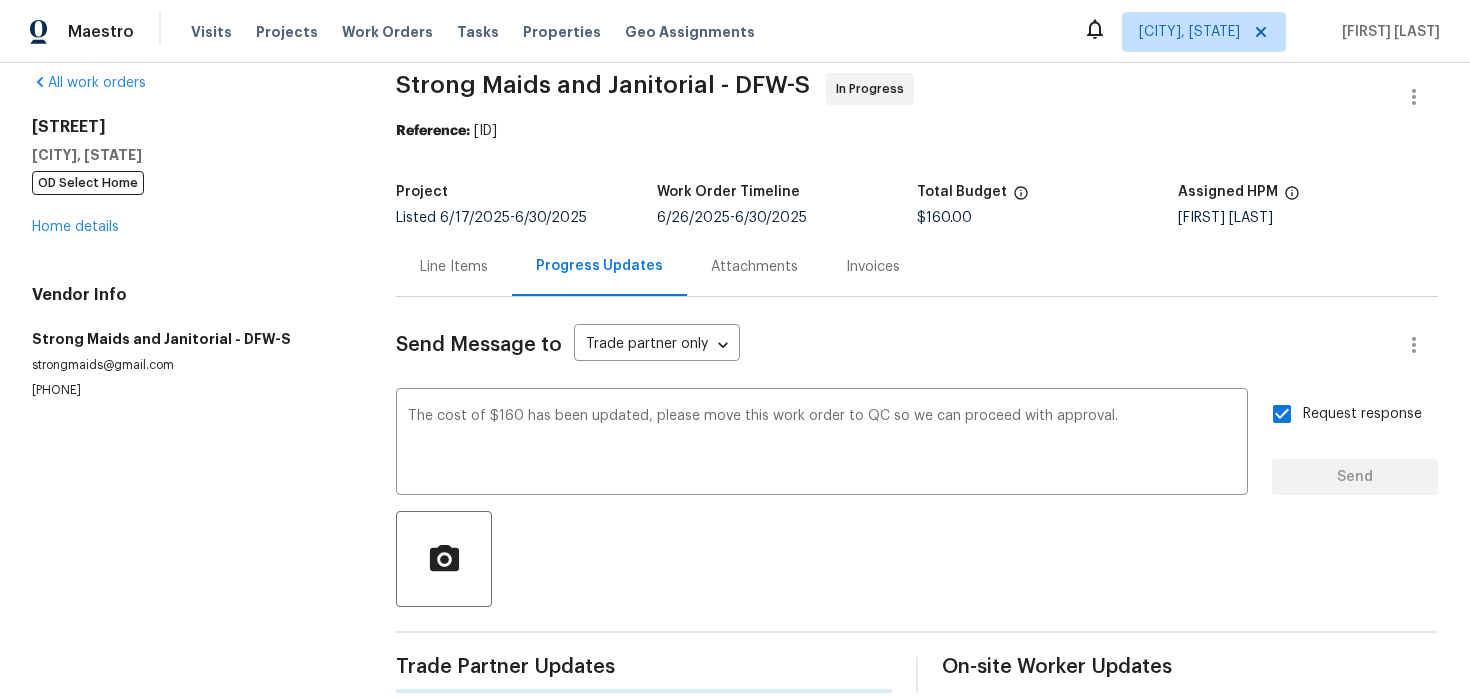 scroll, scrollTop: 0, scrollLeft: 0, axis: both 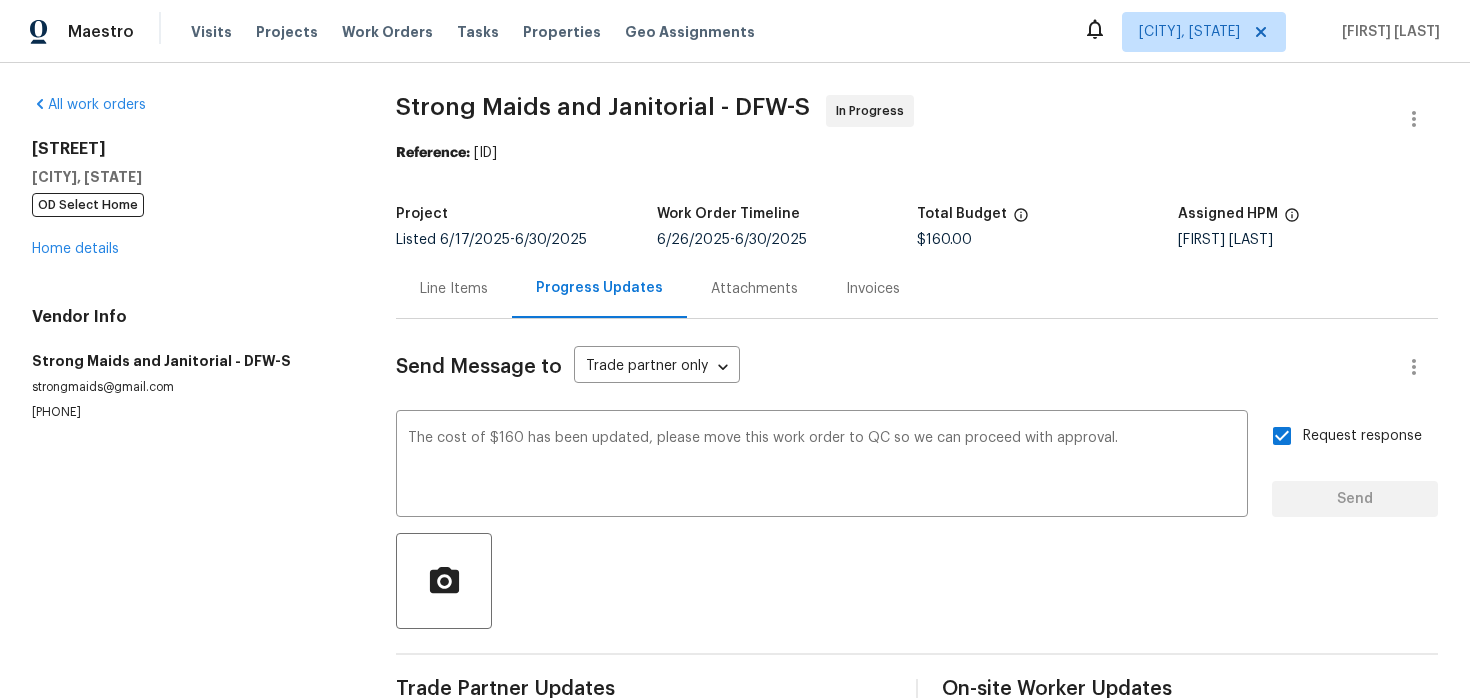 type 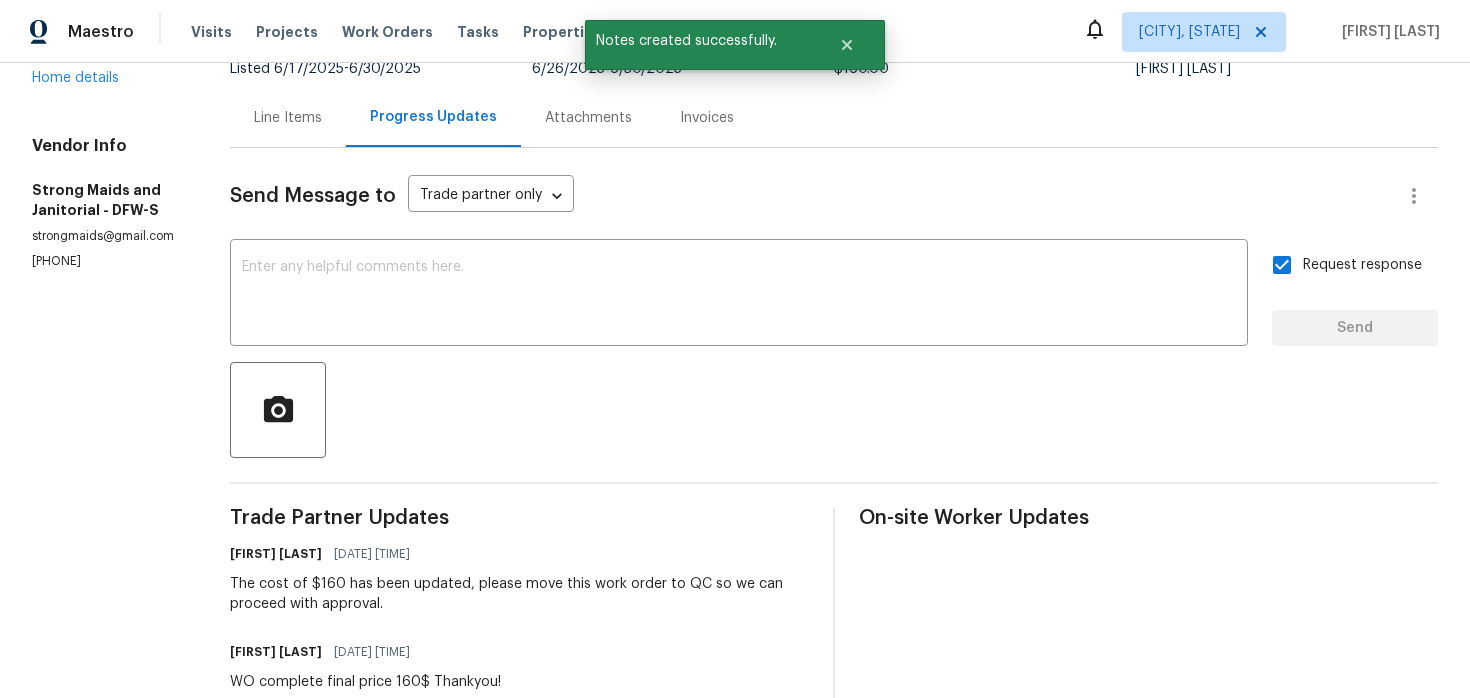 scroll, scrollTop: 0, scrollLeft: 0, axis: both 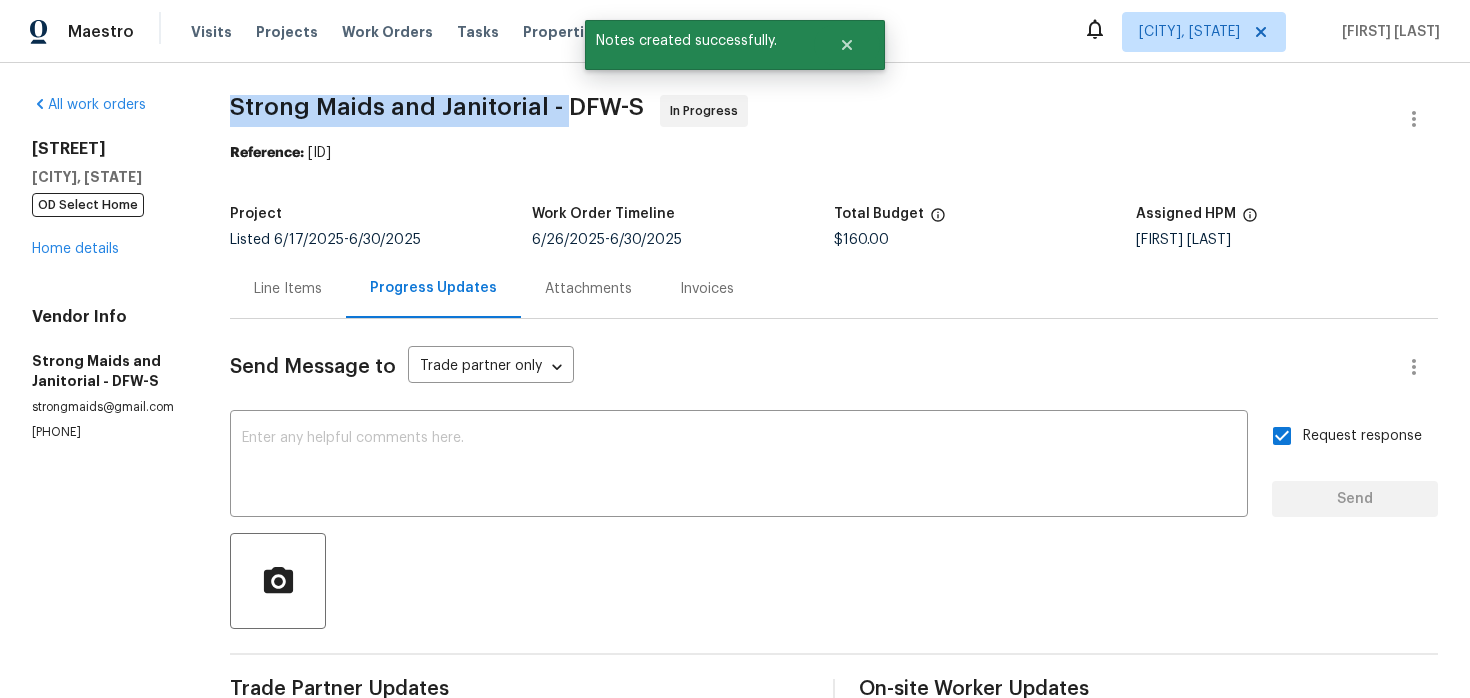 drag, startPoint x: 235, startPoint y: 104, endPoint x: 567, endPoint y: 100, distance: 332.0241 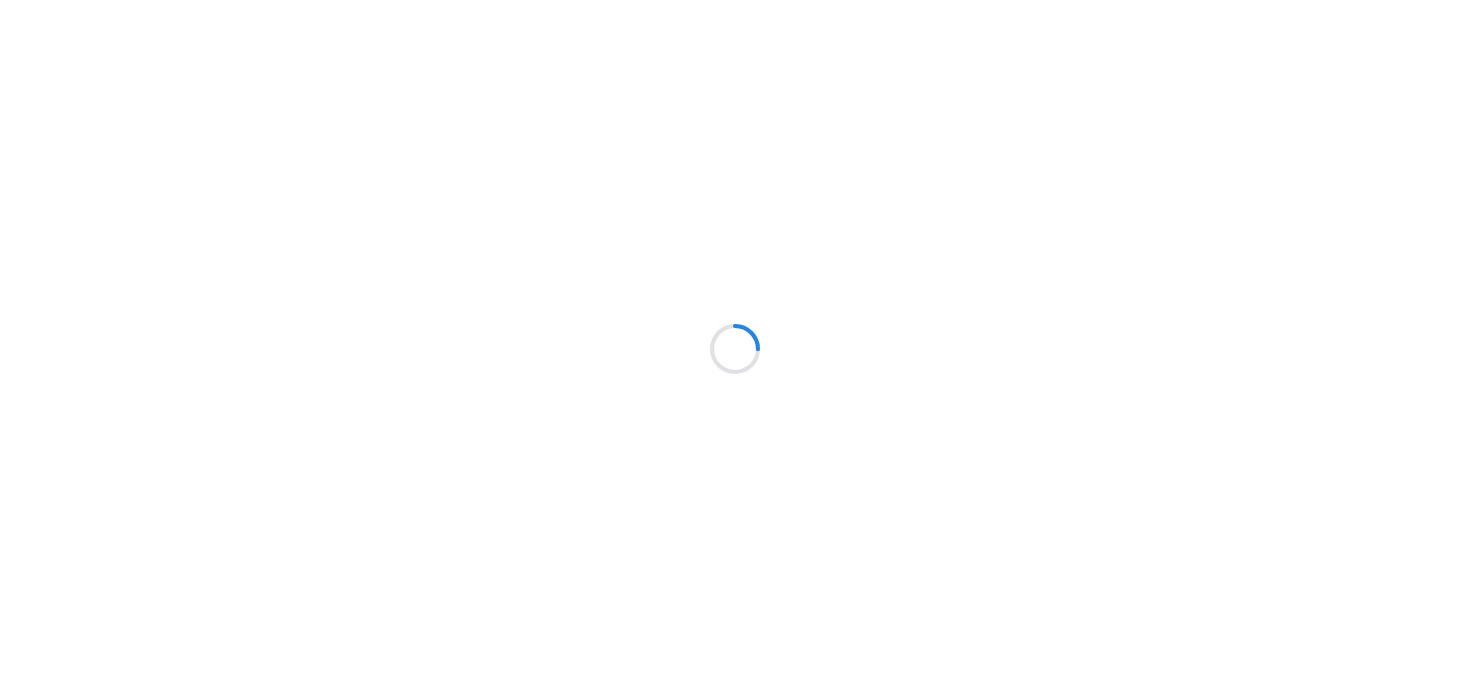 scroll, scrollTop: 0, scrollLeft: 0, axis: both 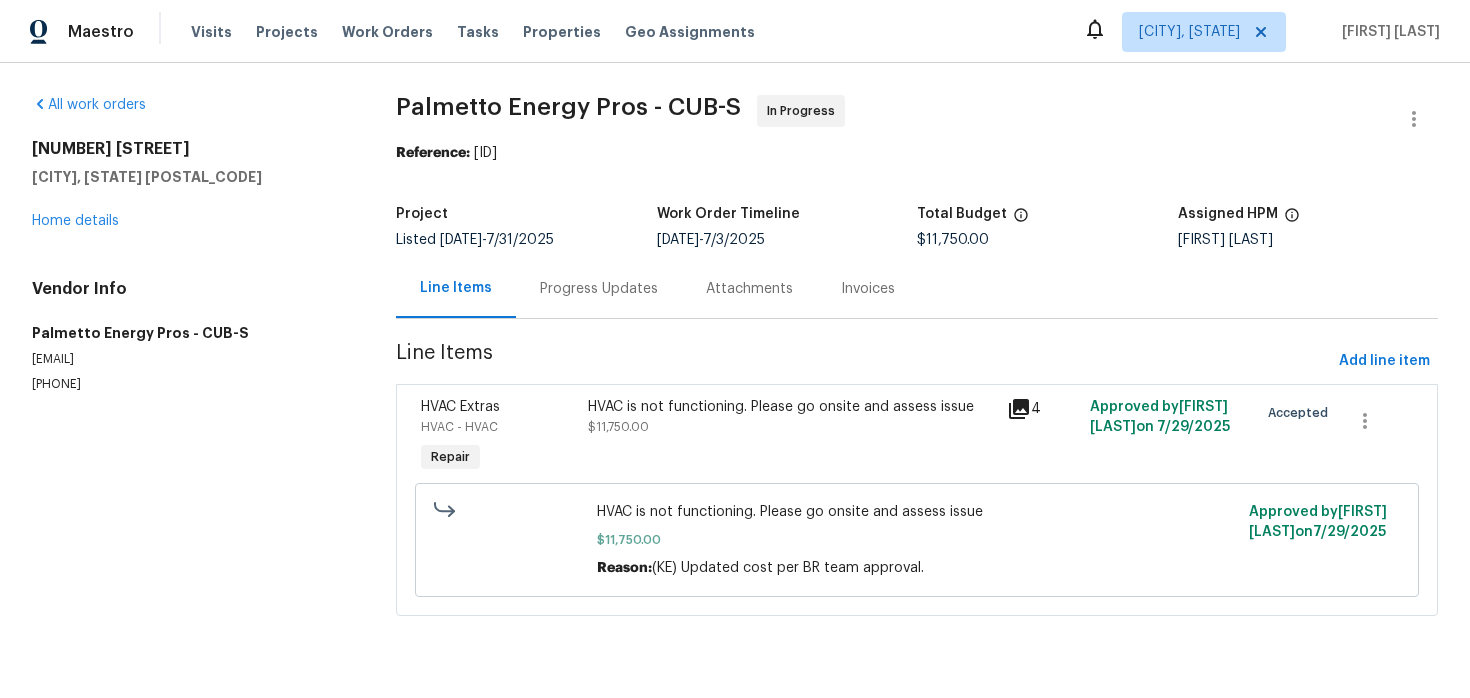 click on "Progress Updates" at bounding box center [599, 289] 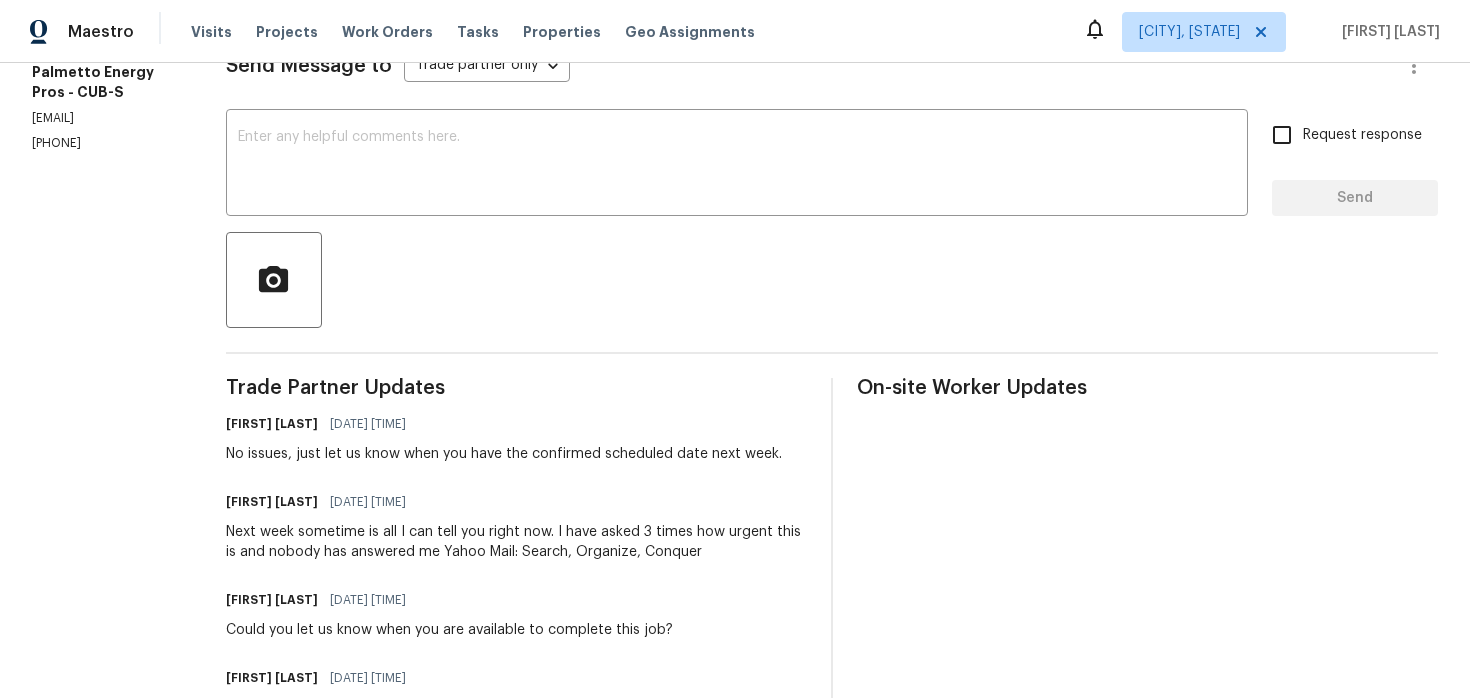 scroll, scrollTop: 211, scrollLeft: 0, axis: vertical 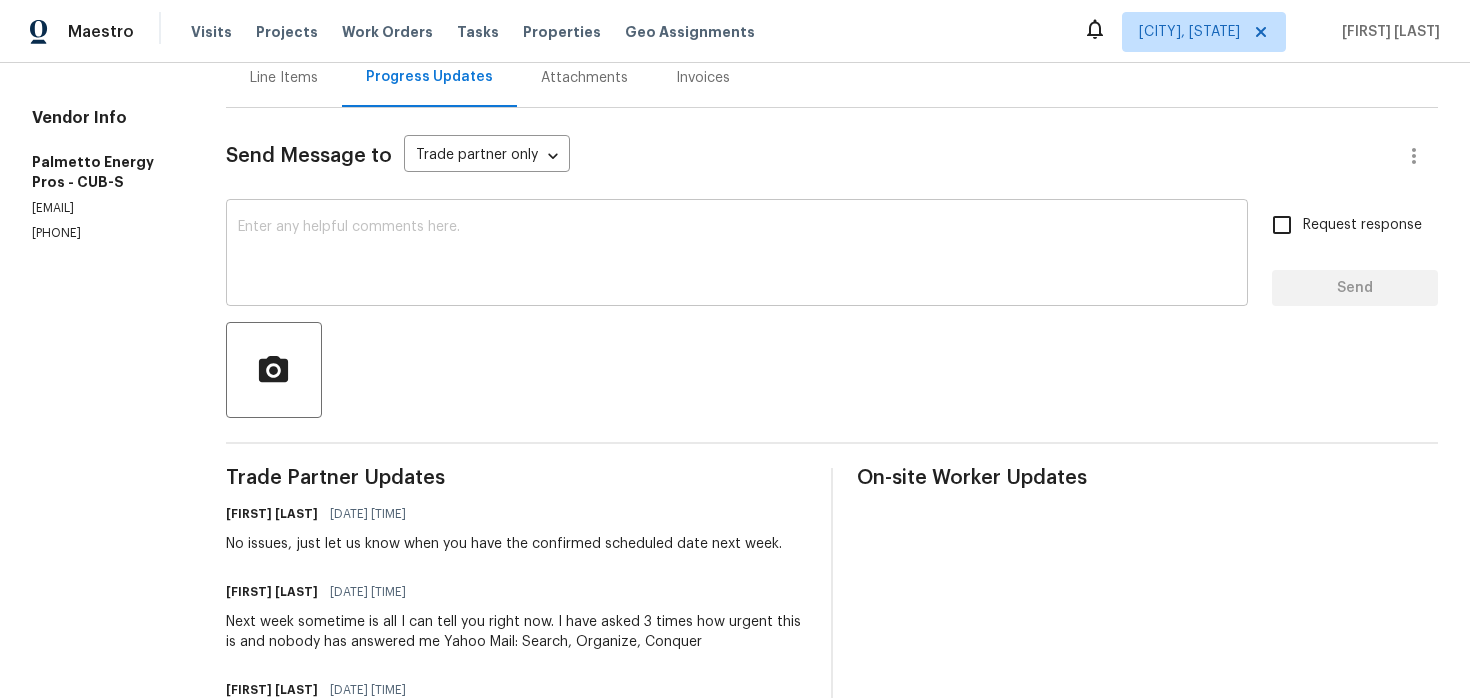 click at bounding box center [737, 255] 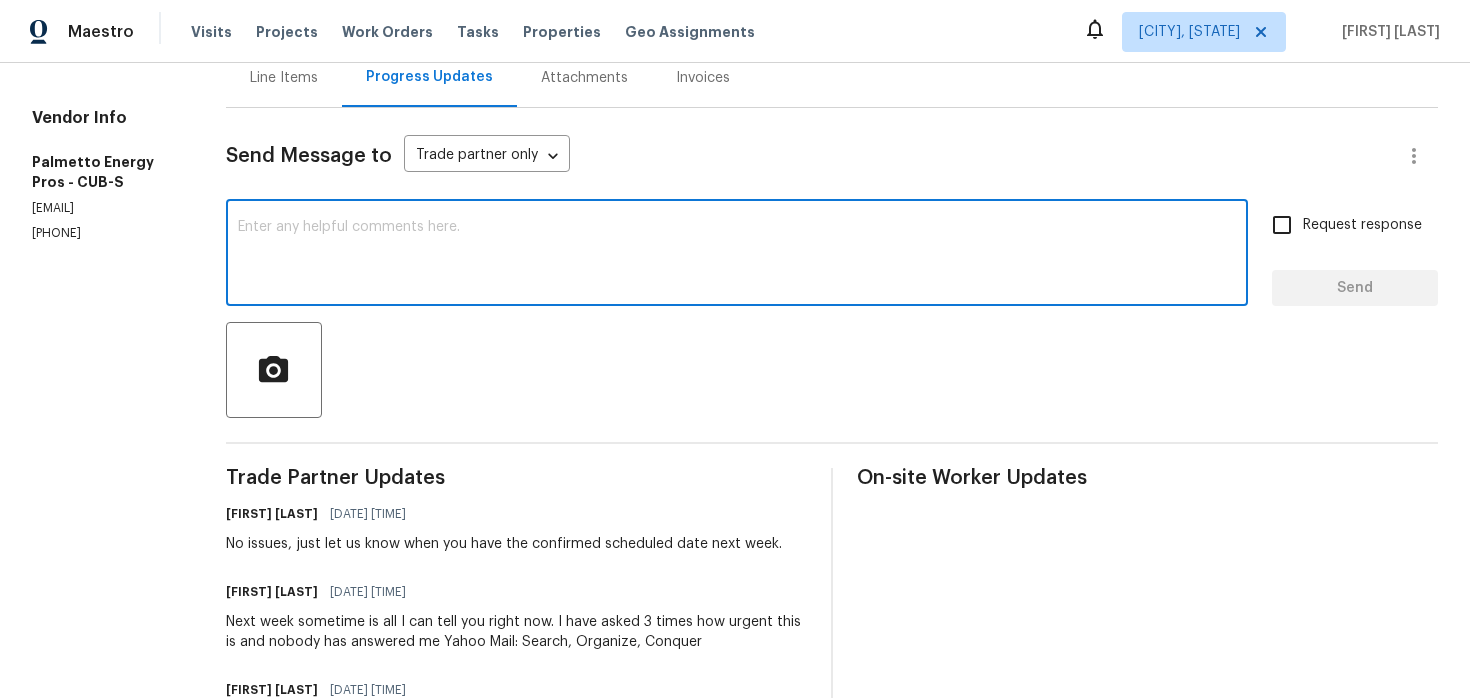 scroll, scrollTop: 234, scrollLeft: 0, axis: vertical 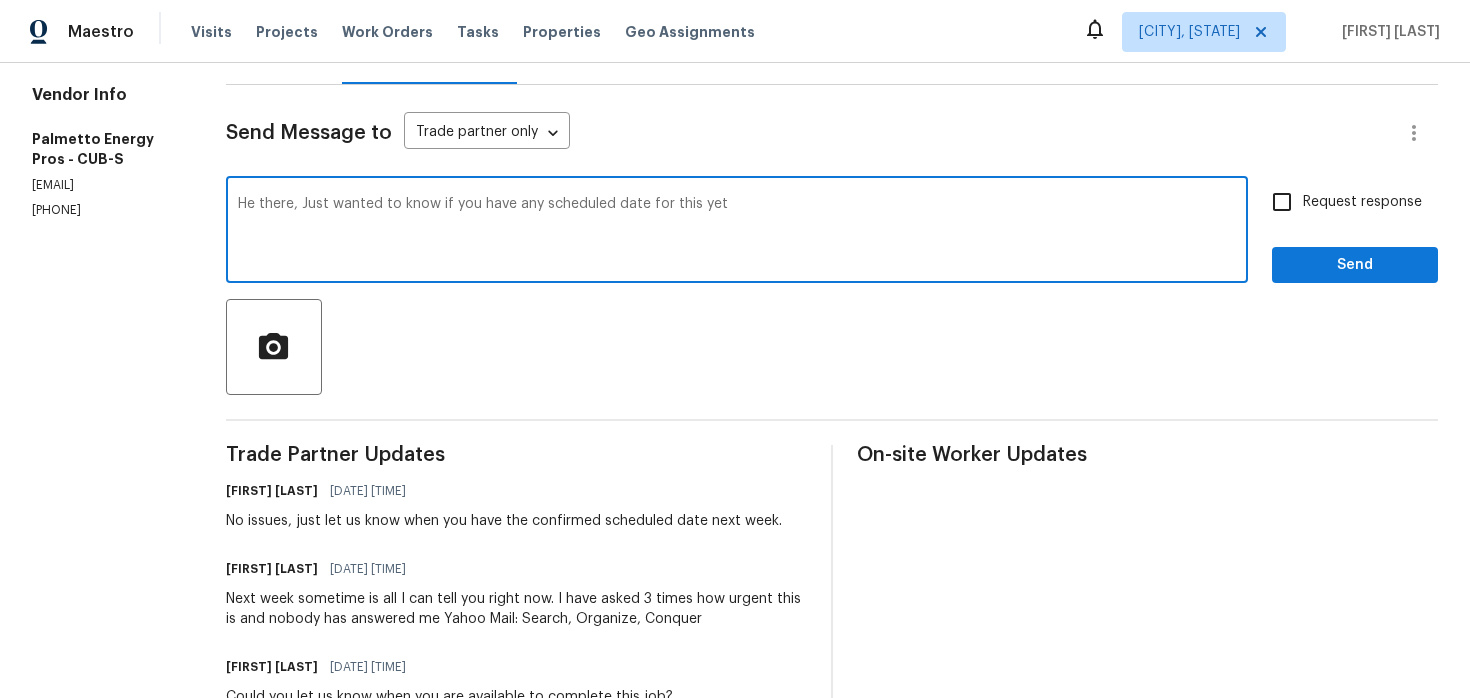 type on "He there, Just wanted to know if you have any scheduled date for this yet" 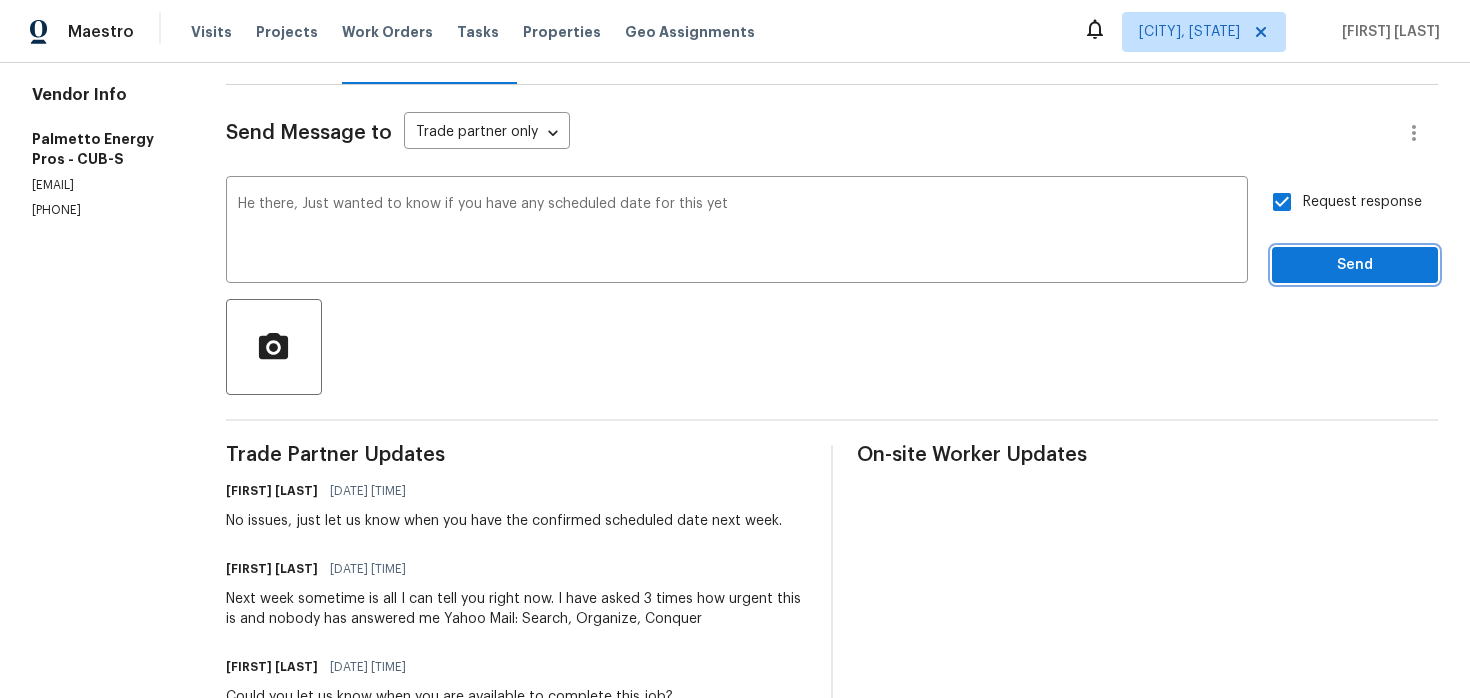 click on "Send" at bounding box center [1355, 265] 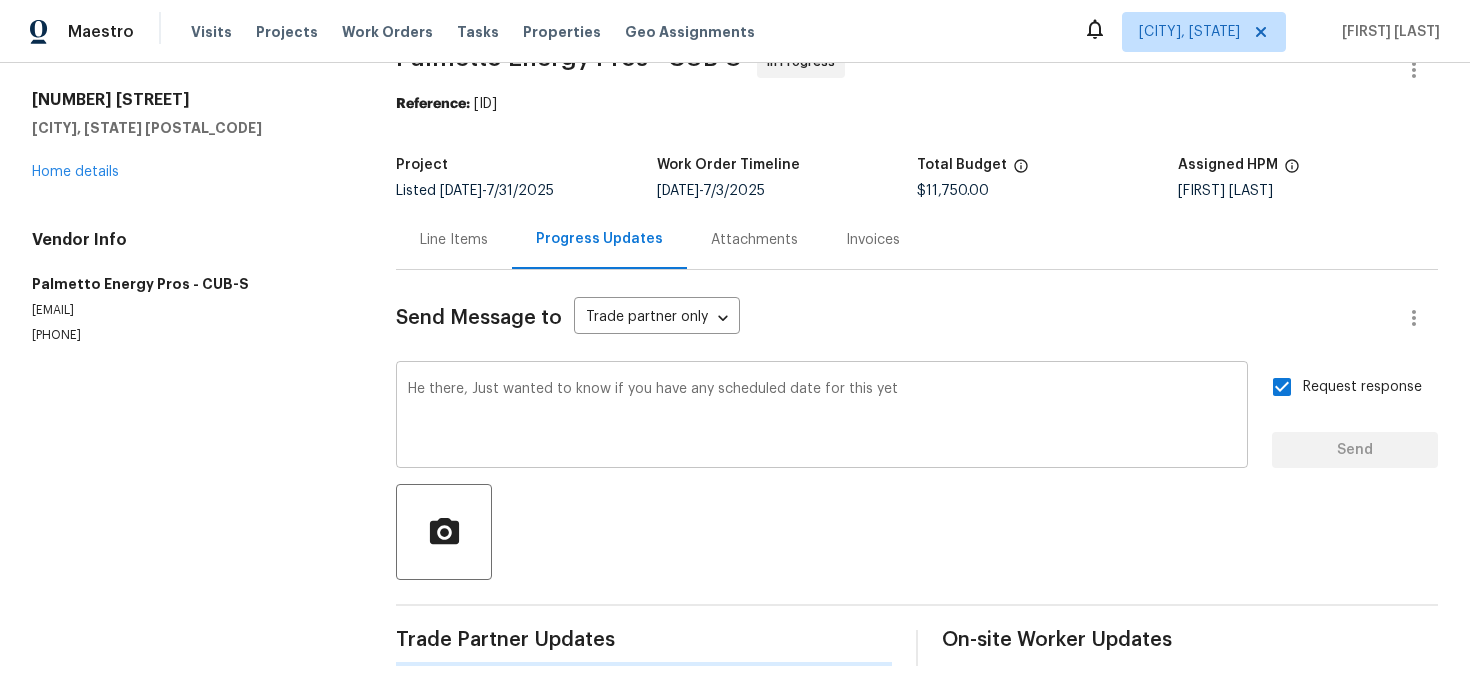 type 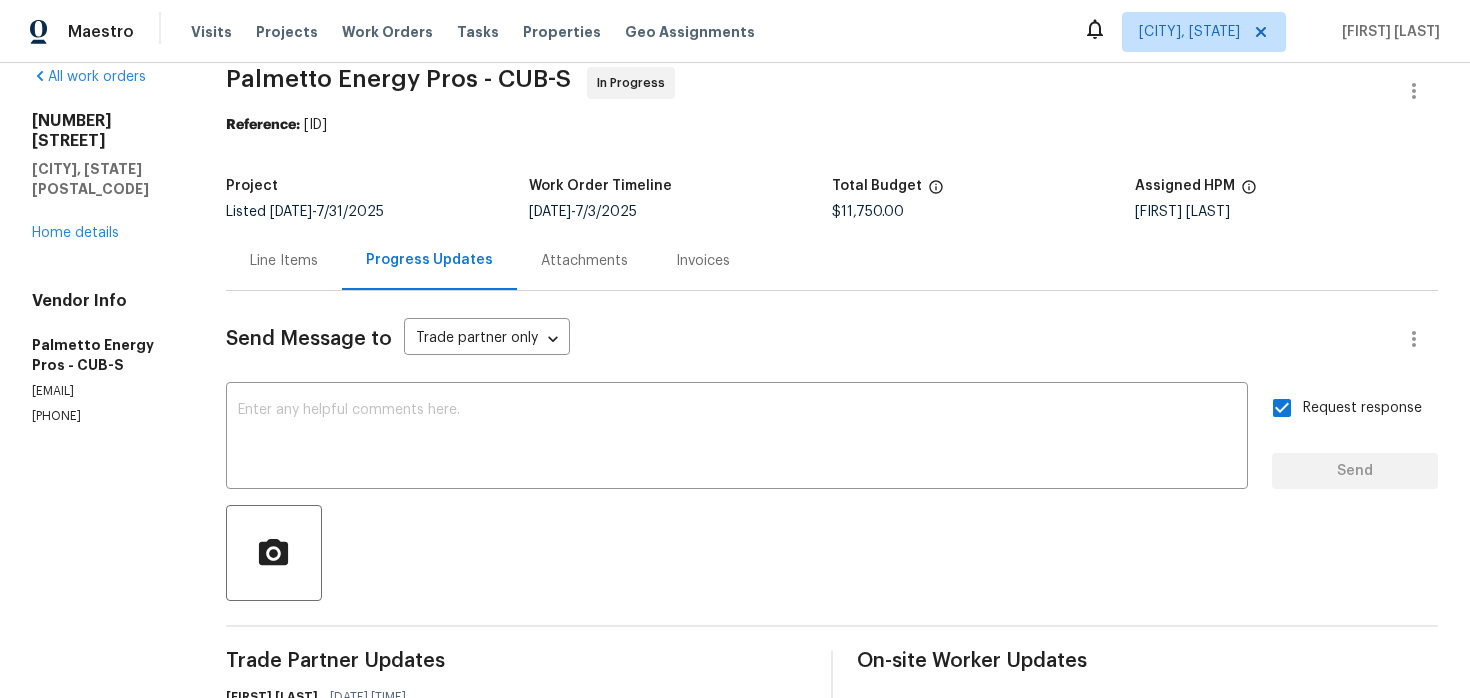 scroll, scrollTop: 0, scrollLeft: 0, axis: both 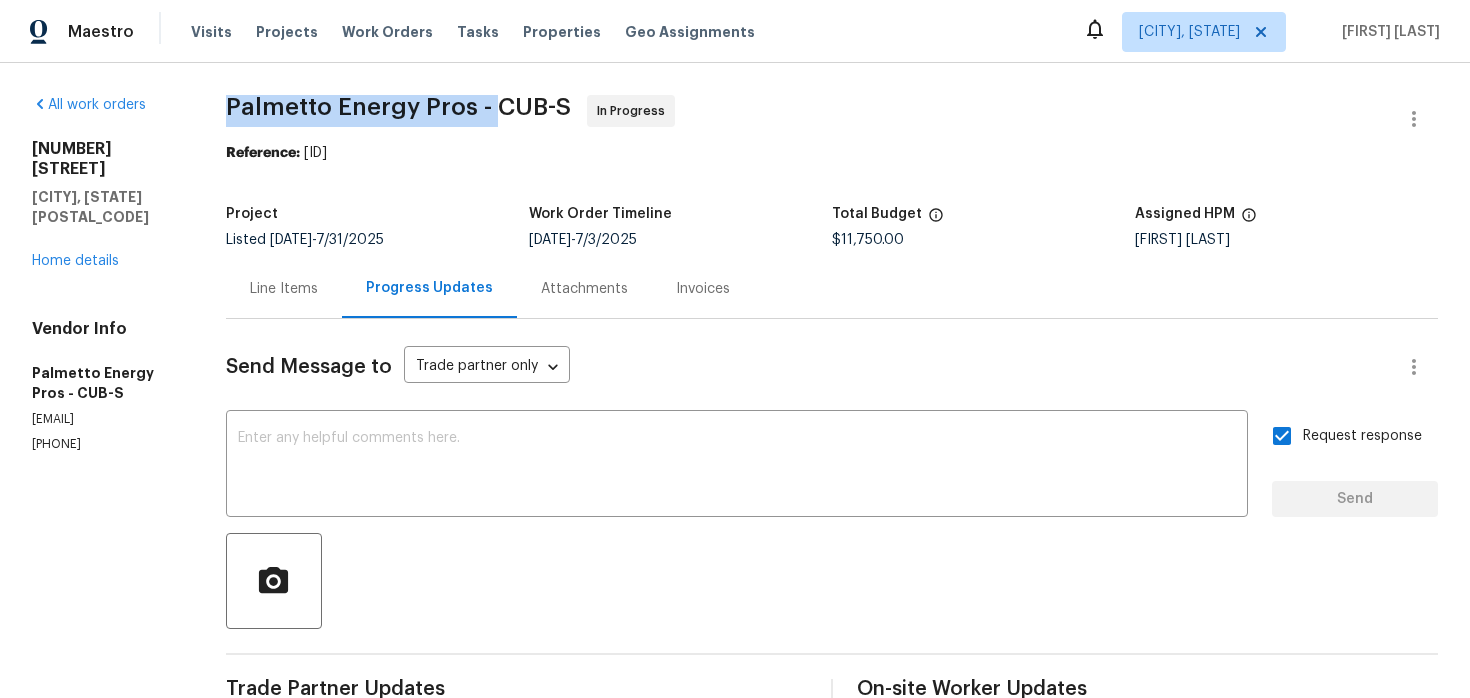 drag, startPoint x: 247, startPoint y: 102, endPoint x: 510, endPoint y: 104, distance: 263.0076 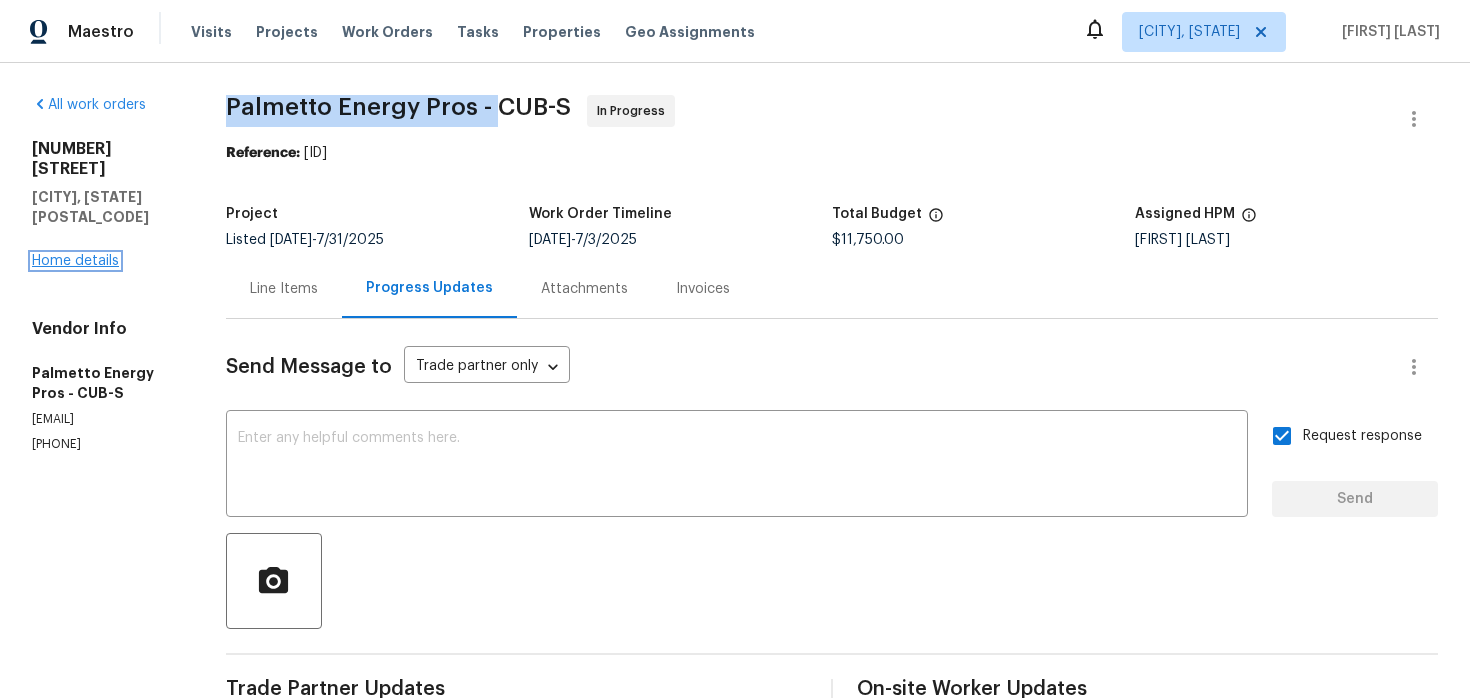 click on "Home details" at bounding box center [75, 261] 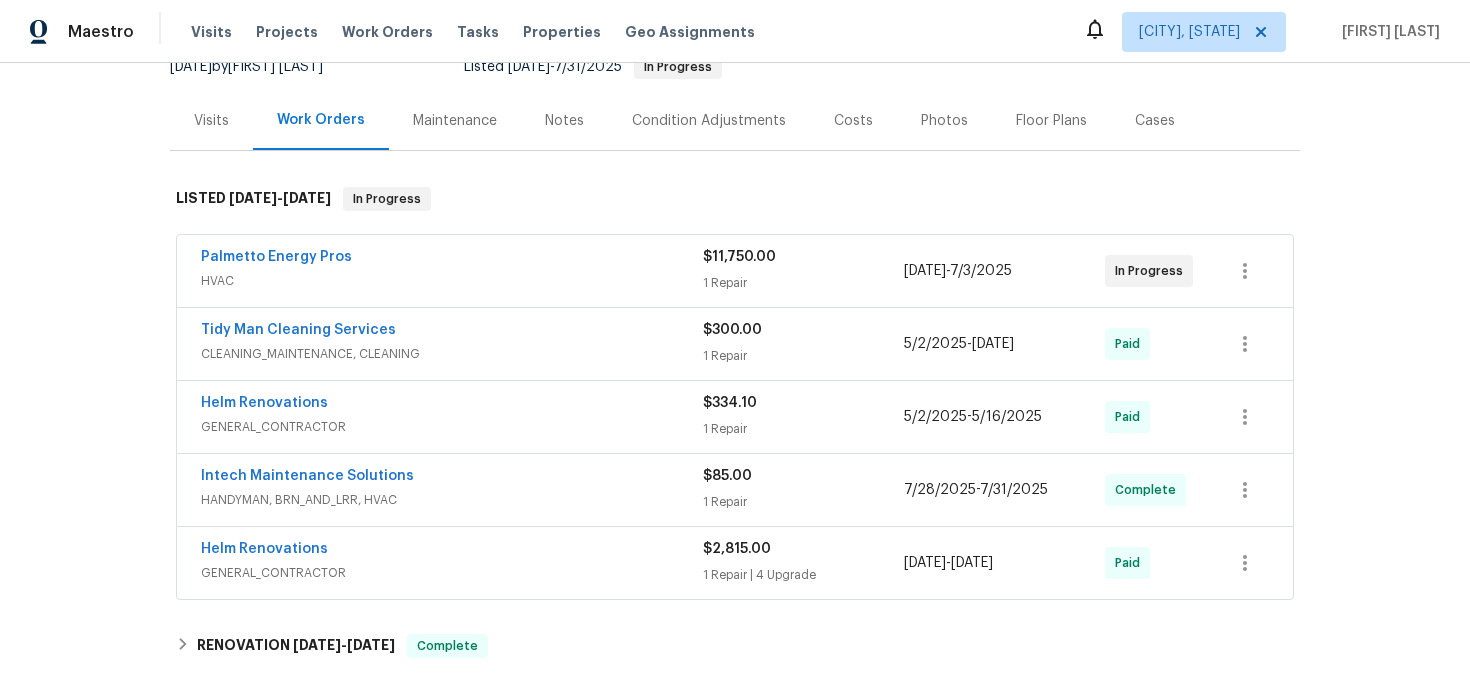 scroll, scrollTop: 264, scrollLeft: 0, axis: vertical 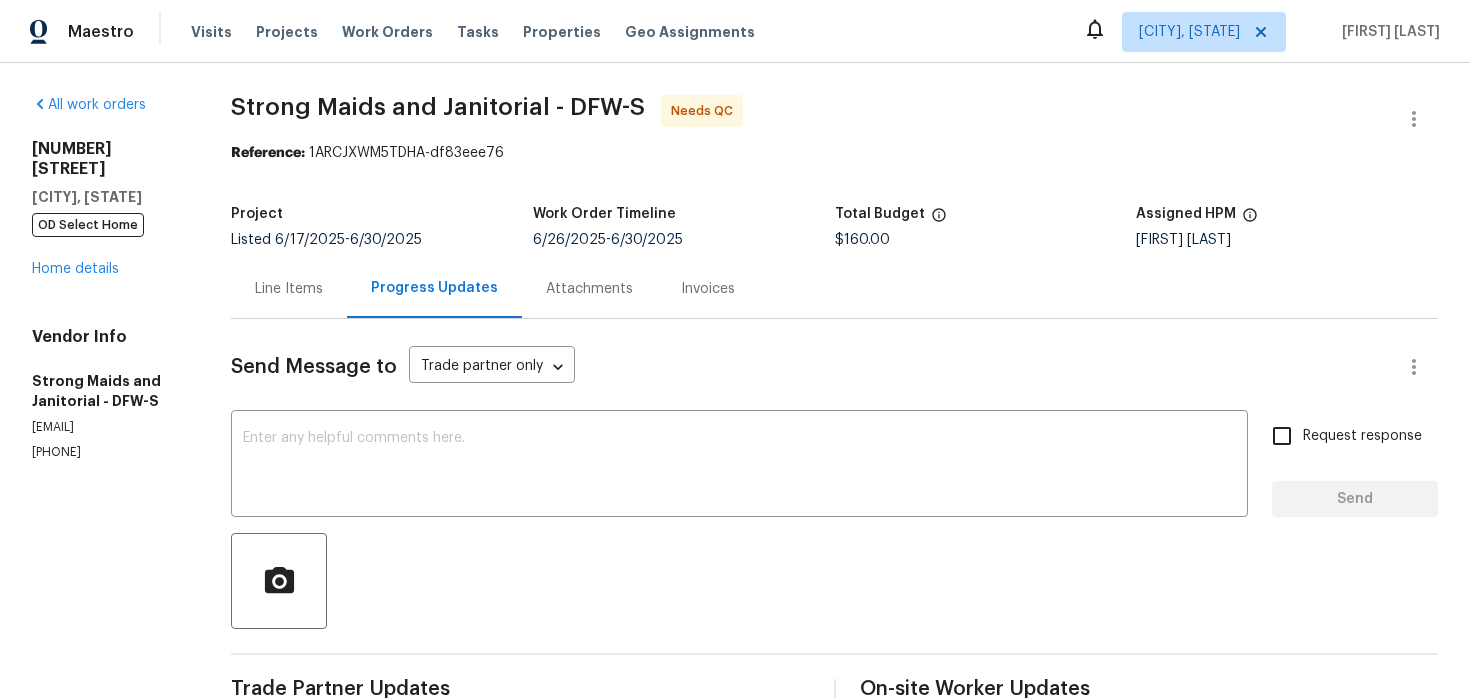 click on "Line Items" at bounding box center [289, 289] 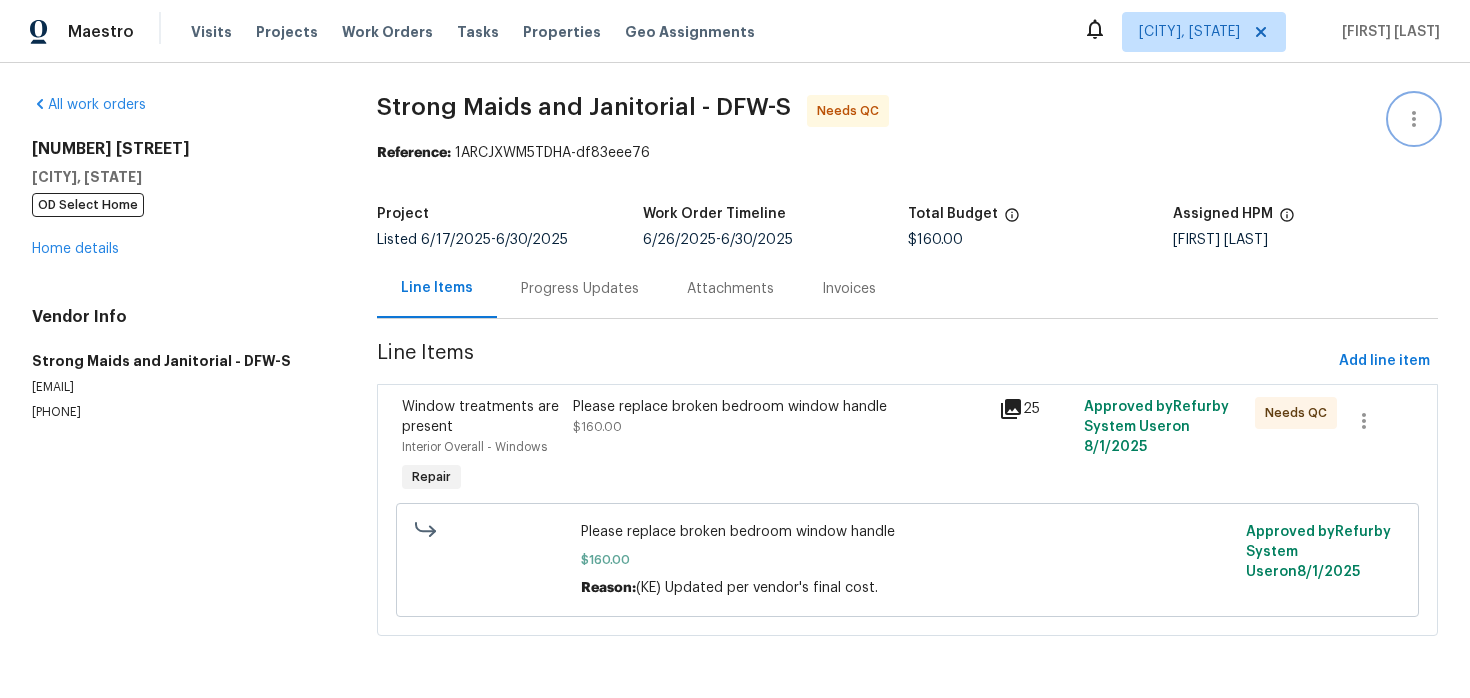 click 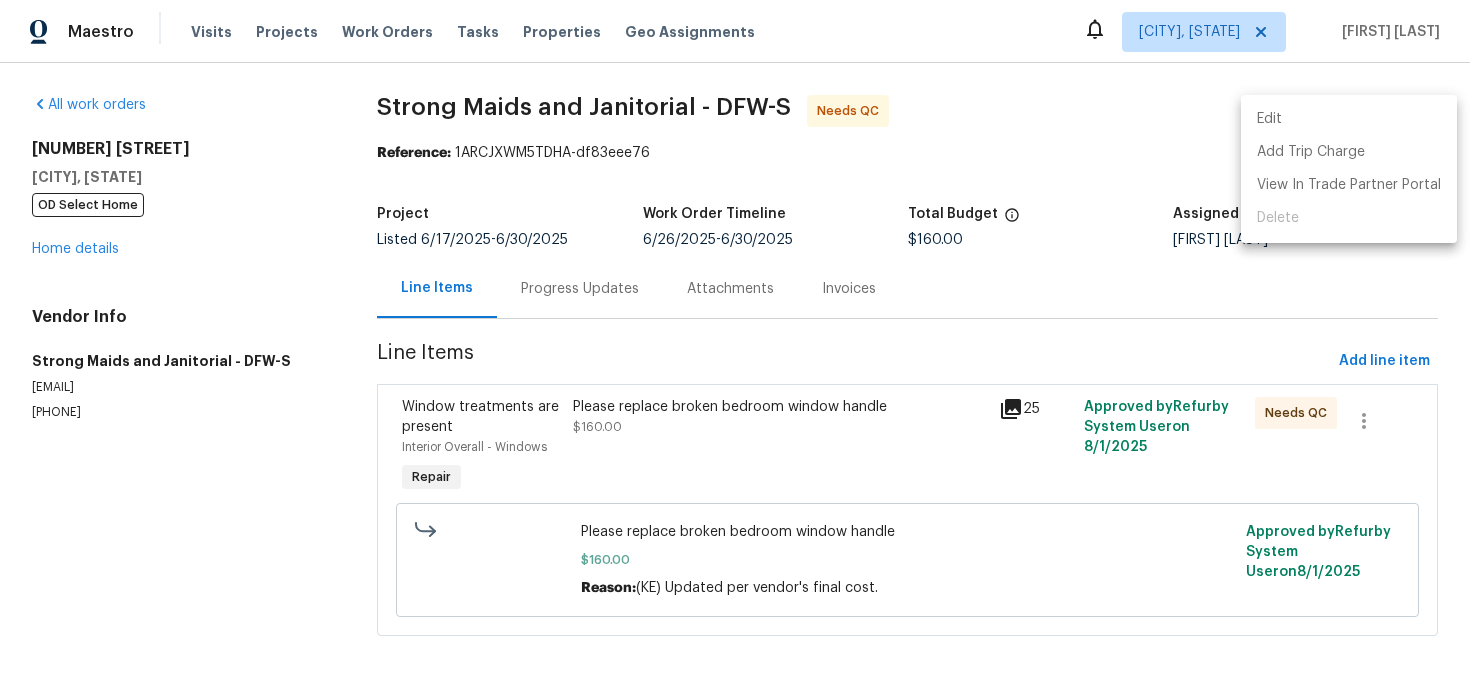 click on "Edit" at bounding box center [1349, 119] 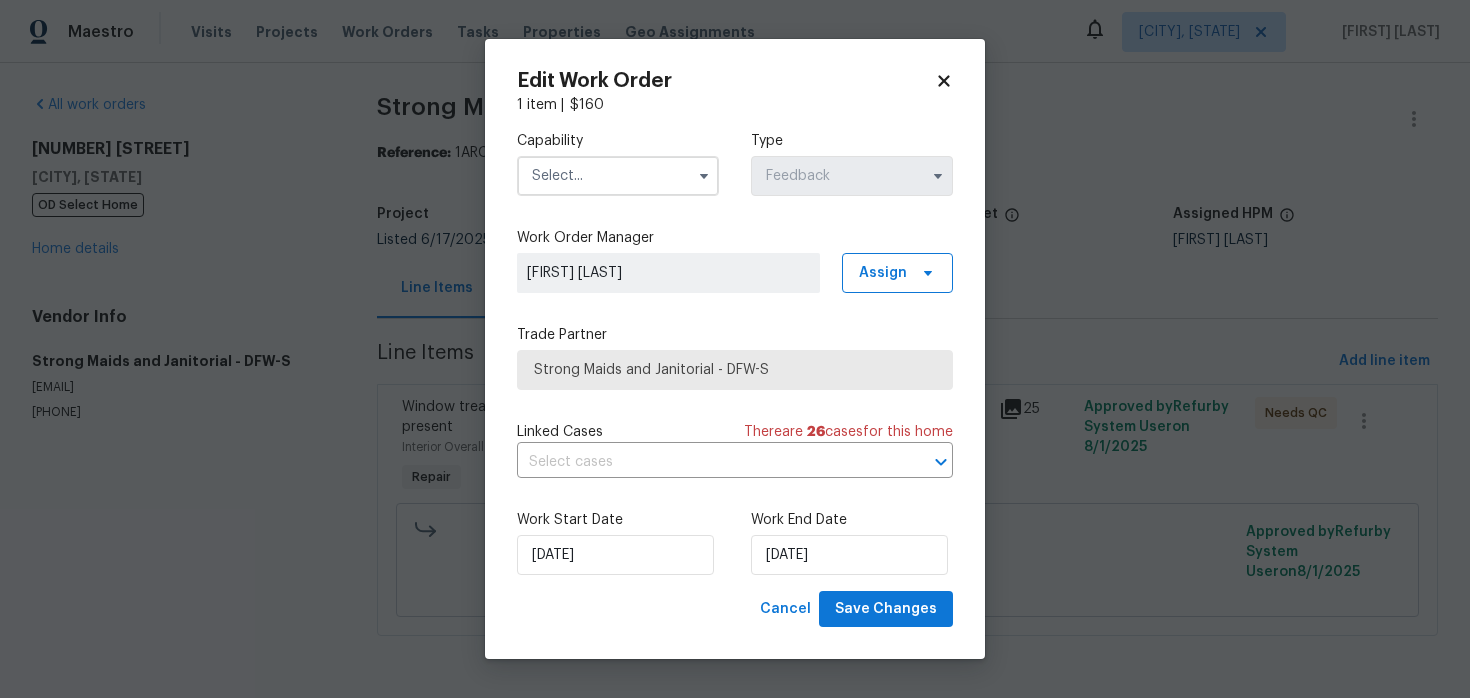 click at bounding box center (704, 176) 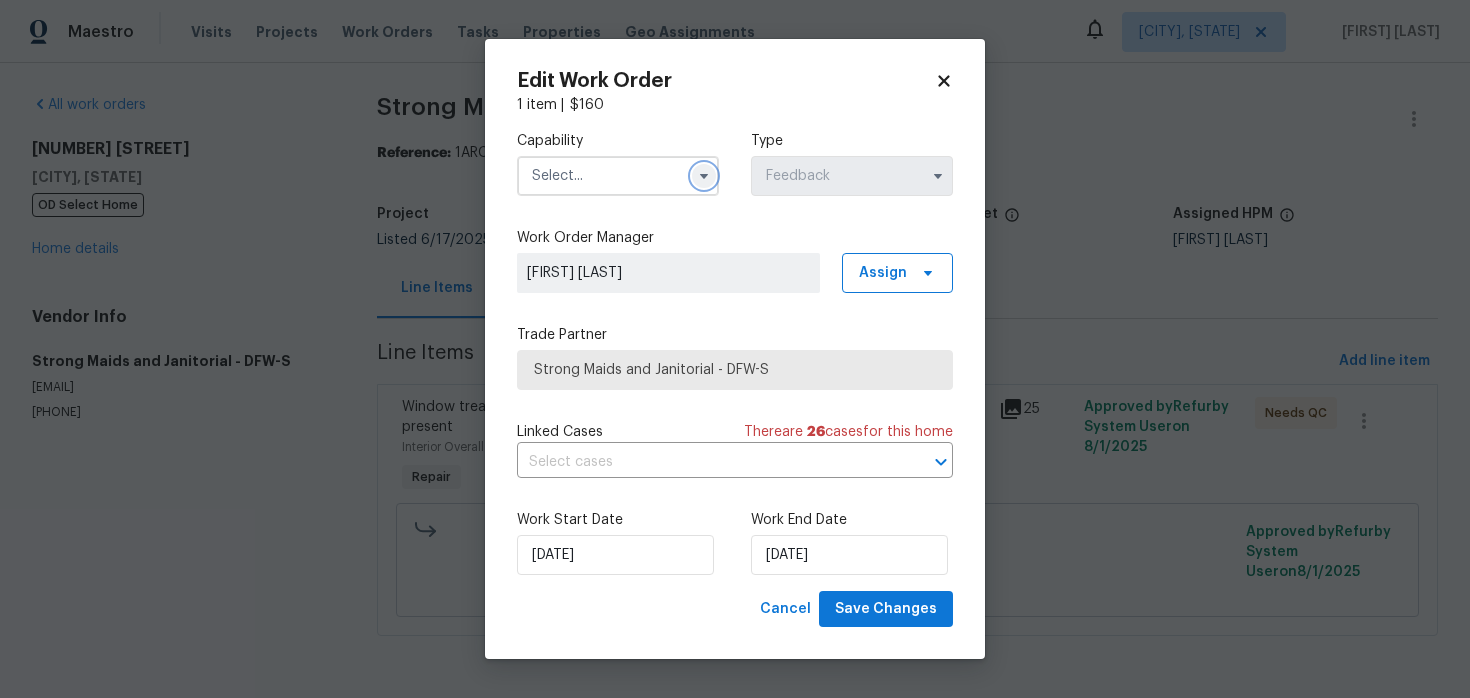 click 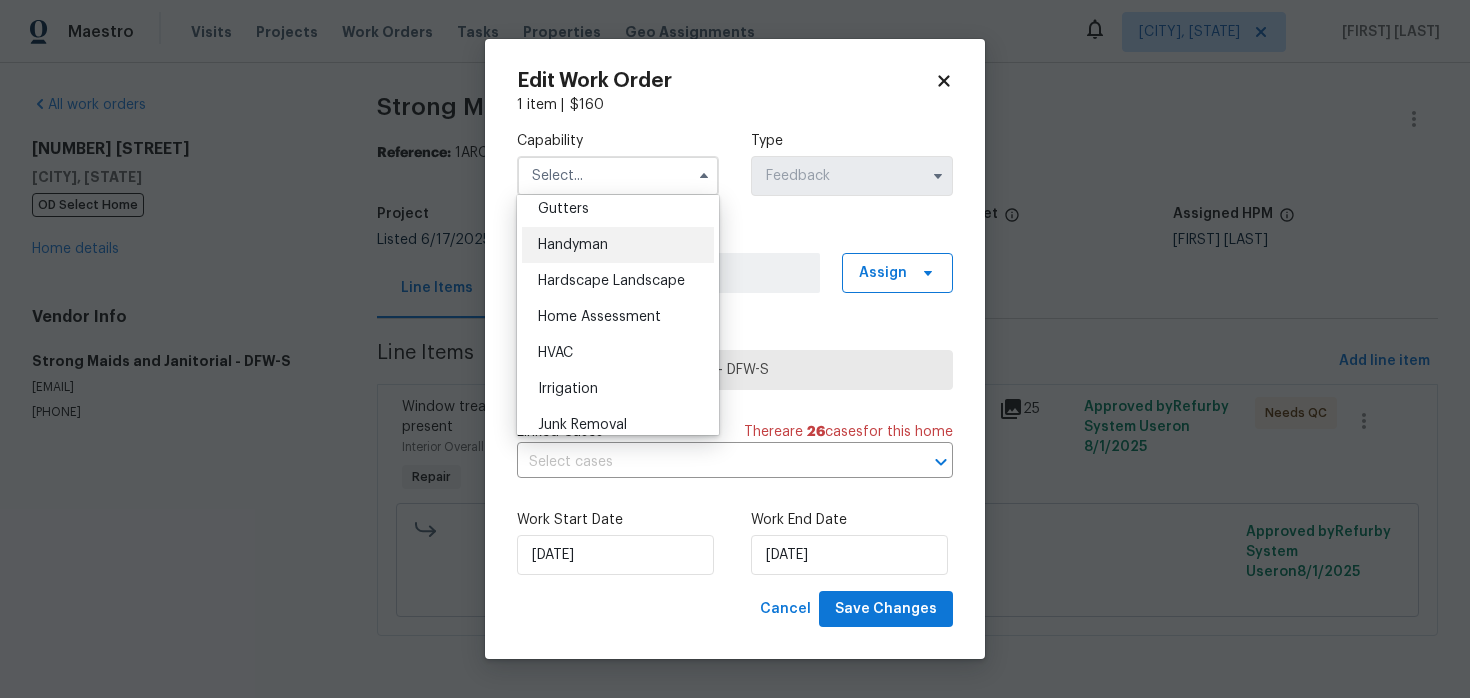 scroll, scrollTop: 1074, scrollLeft: 0, axis: vertical 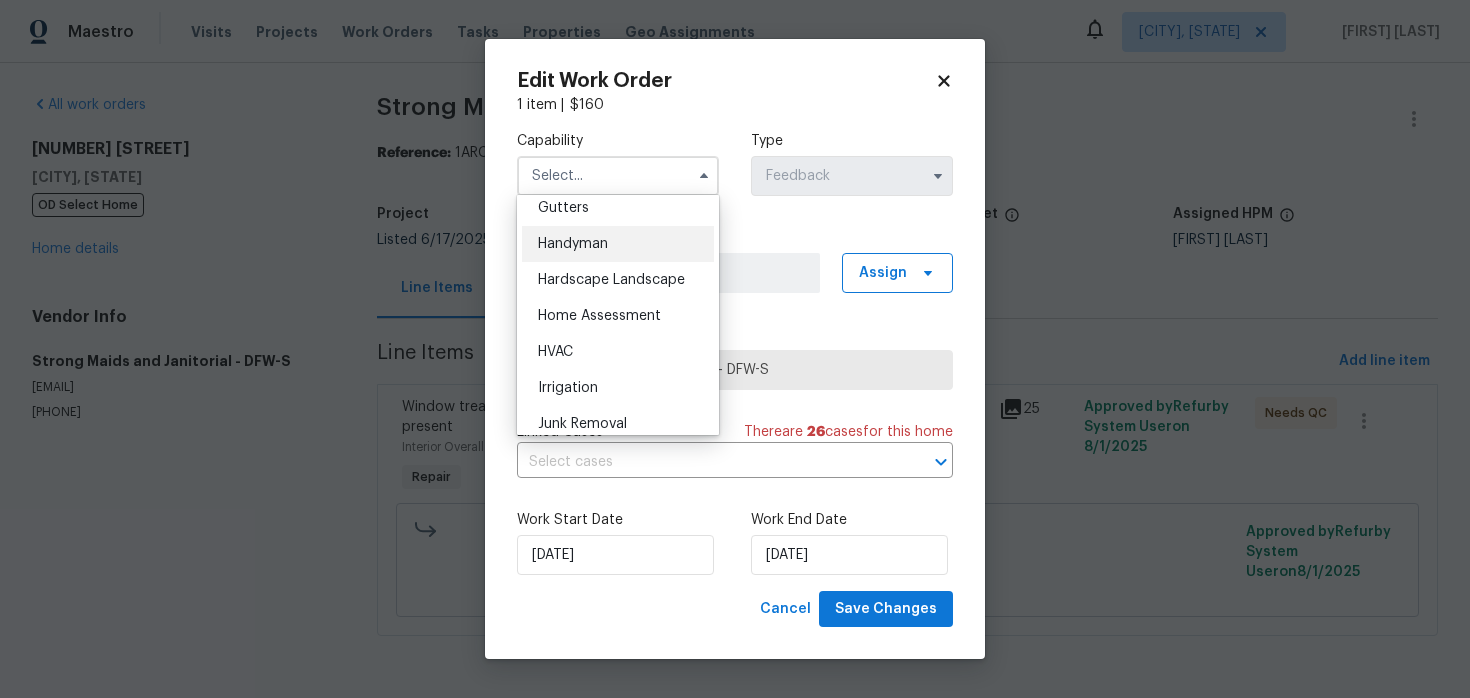 click on "Handyman" at bounding box center (618, 244) 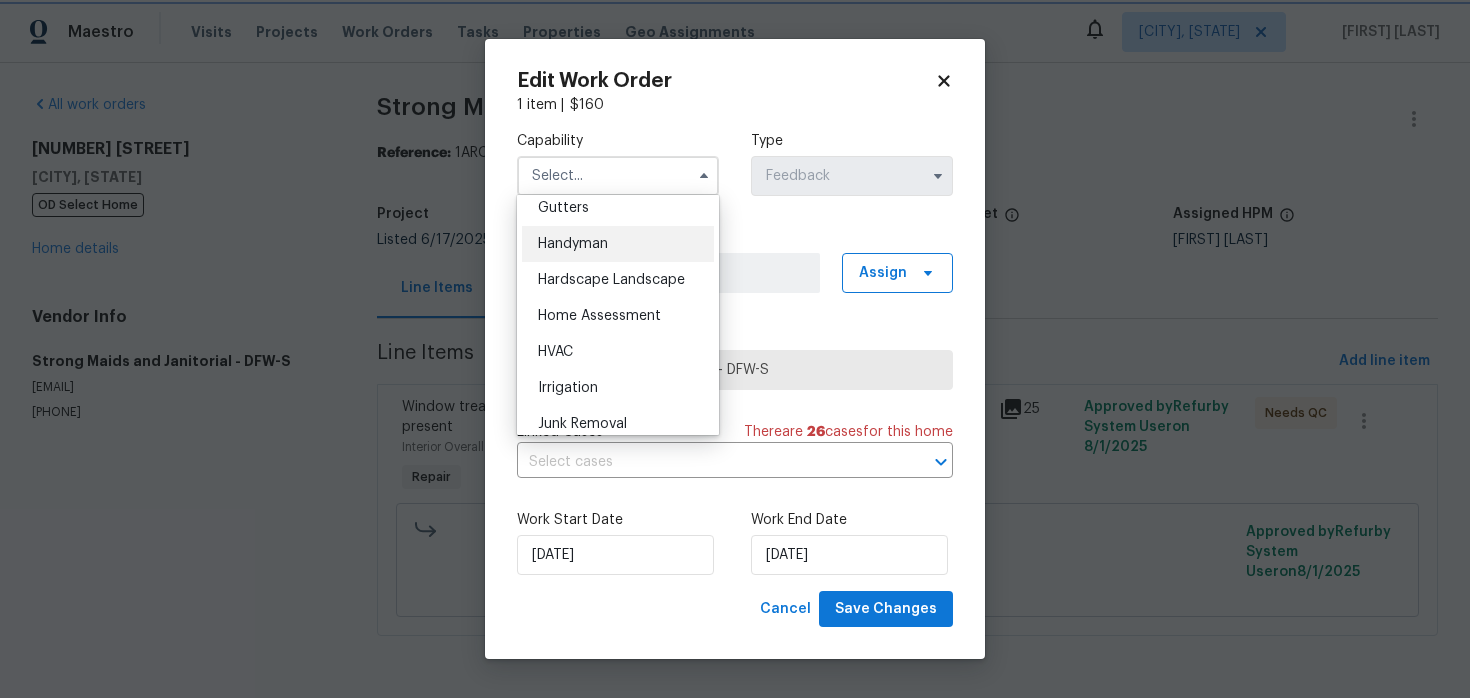 type on "Handyman" 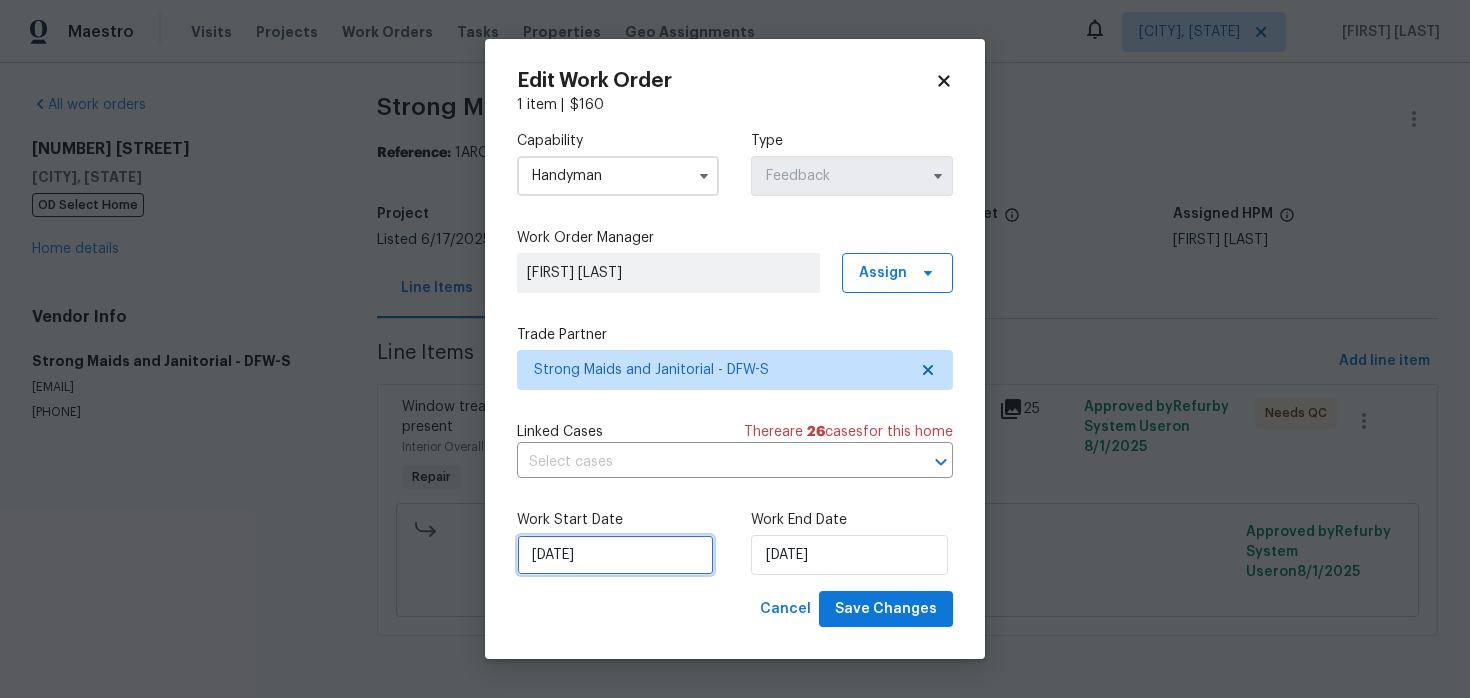 click on "26/06/2025" at bounding box center [615, 555] 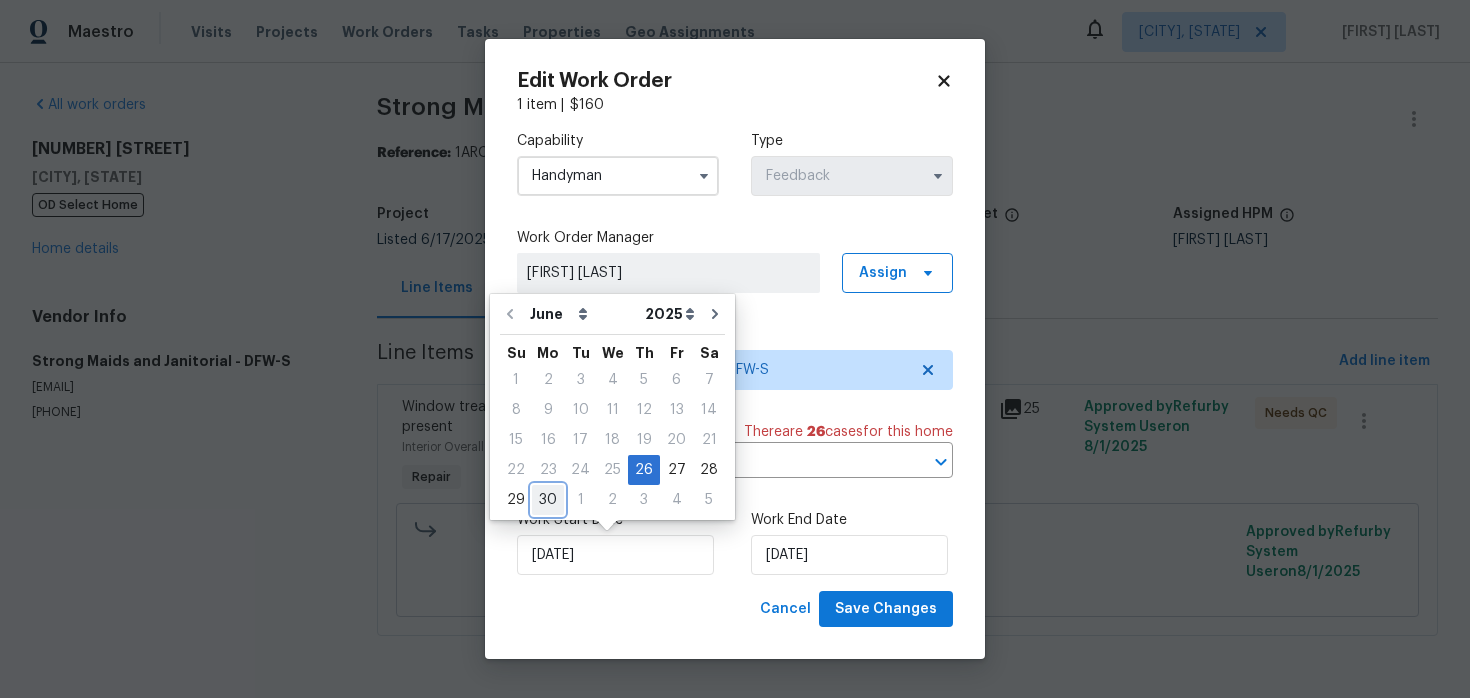 click on "30" at bounding box center [548, 500] 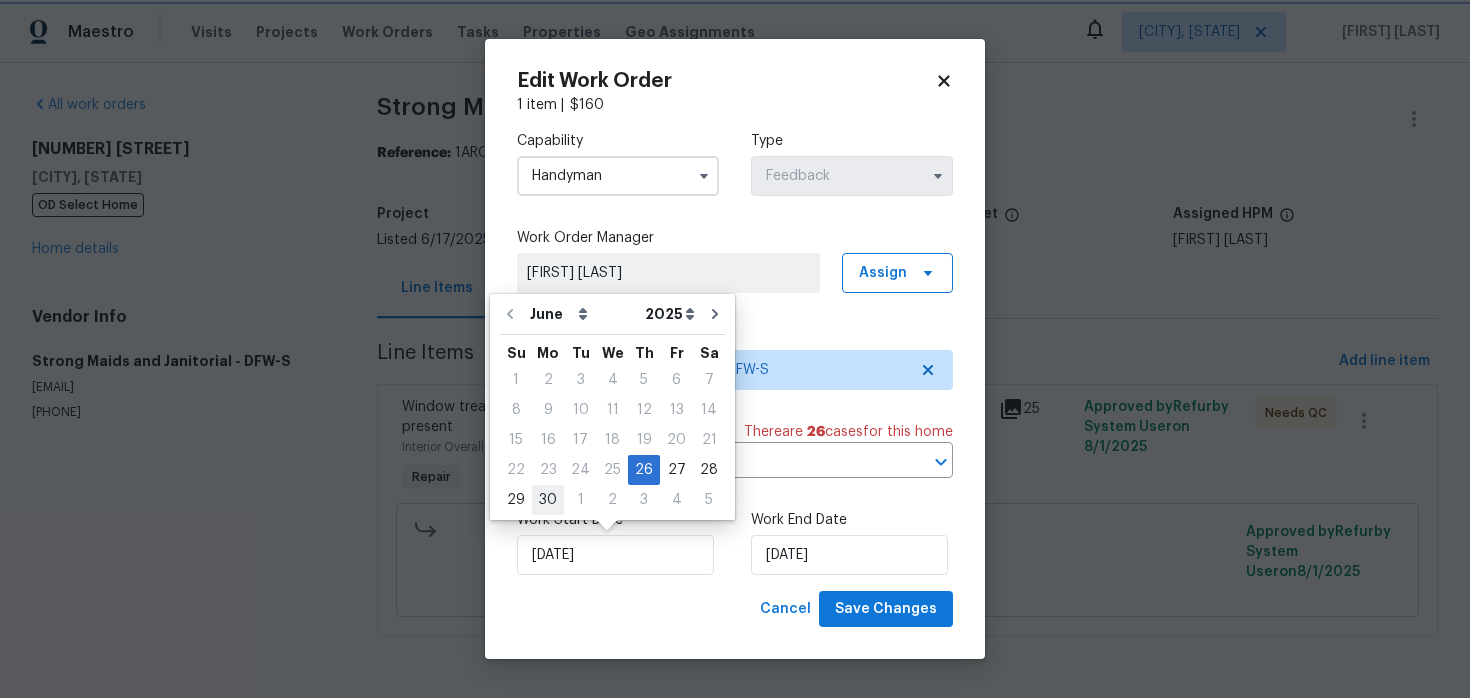 type on "30/06/2025" 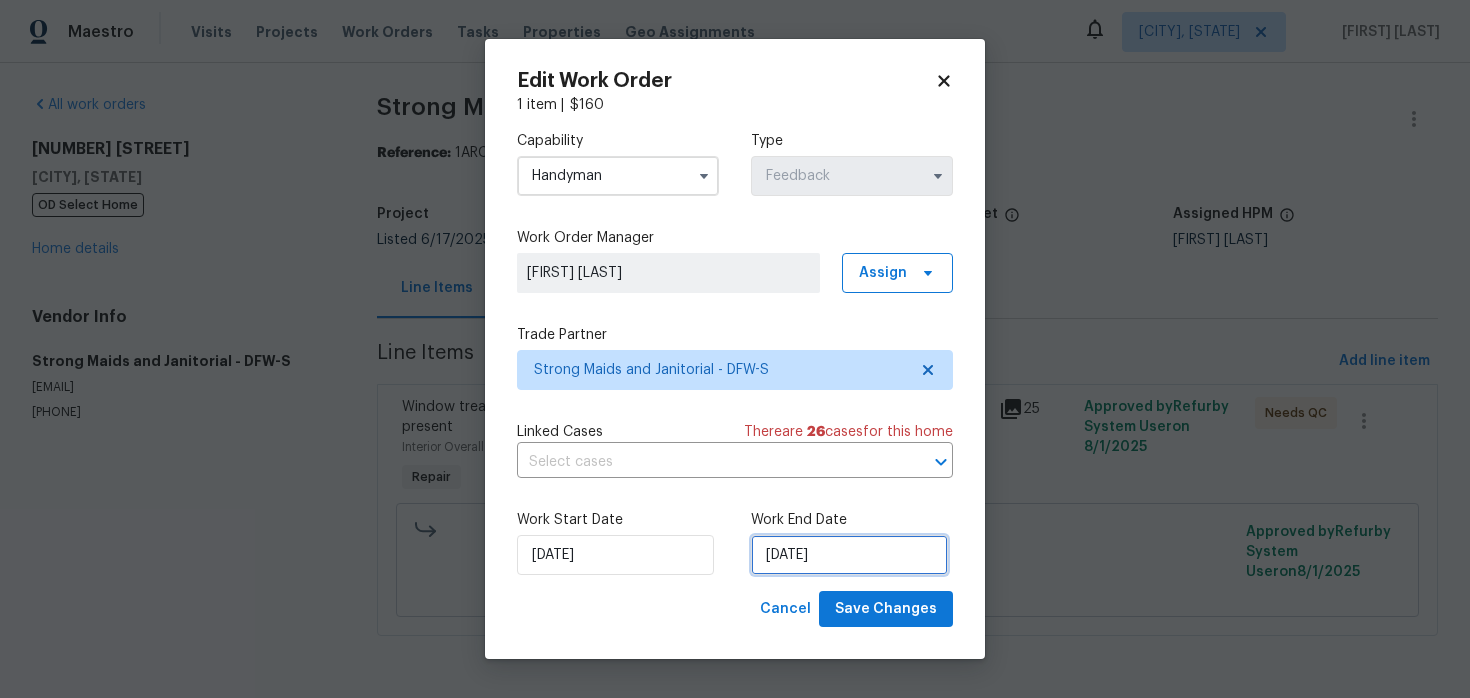 click on "30/06/2025" at bounding box center (849, 555) 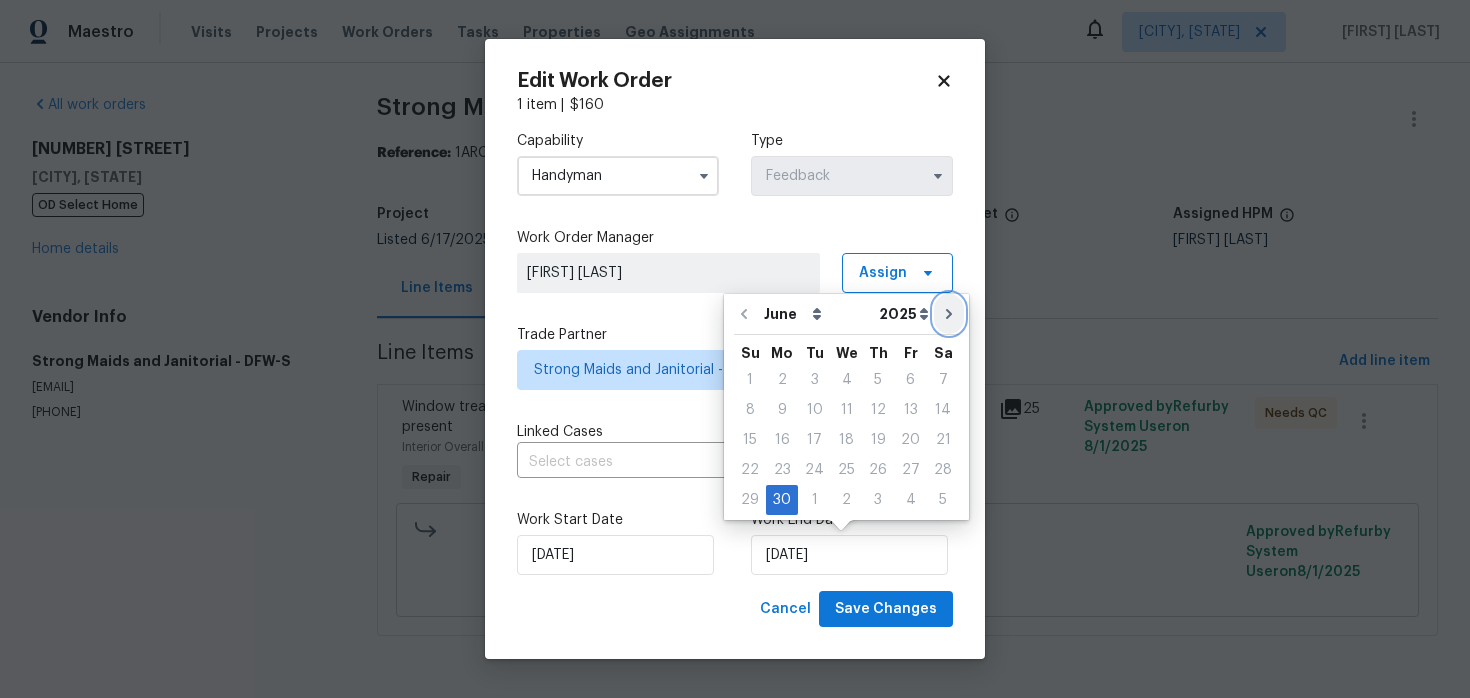 click 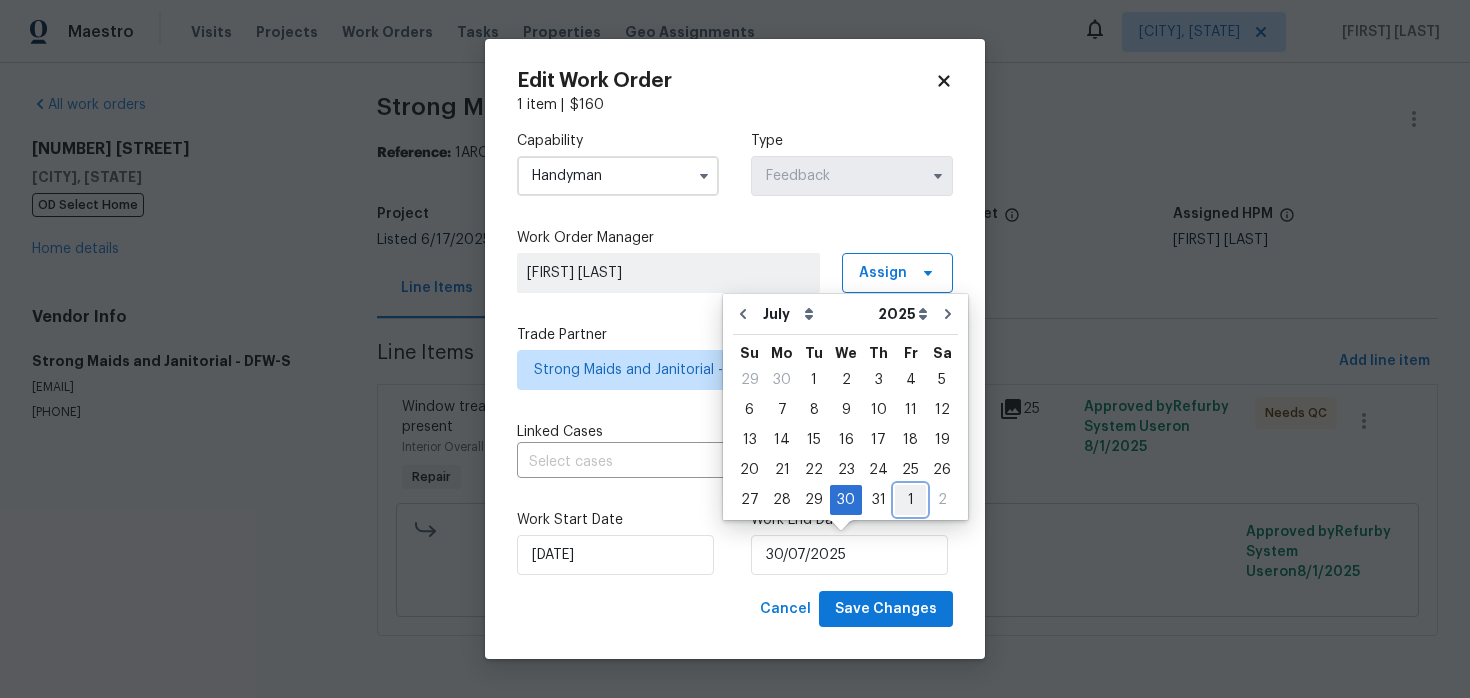 click on "1" at bounding box center (910, 500) 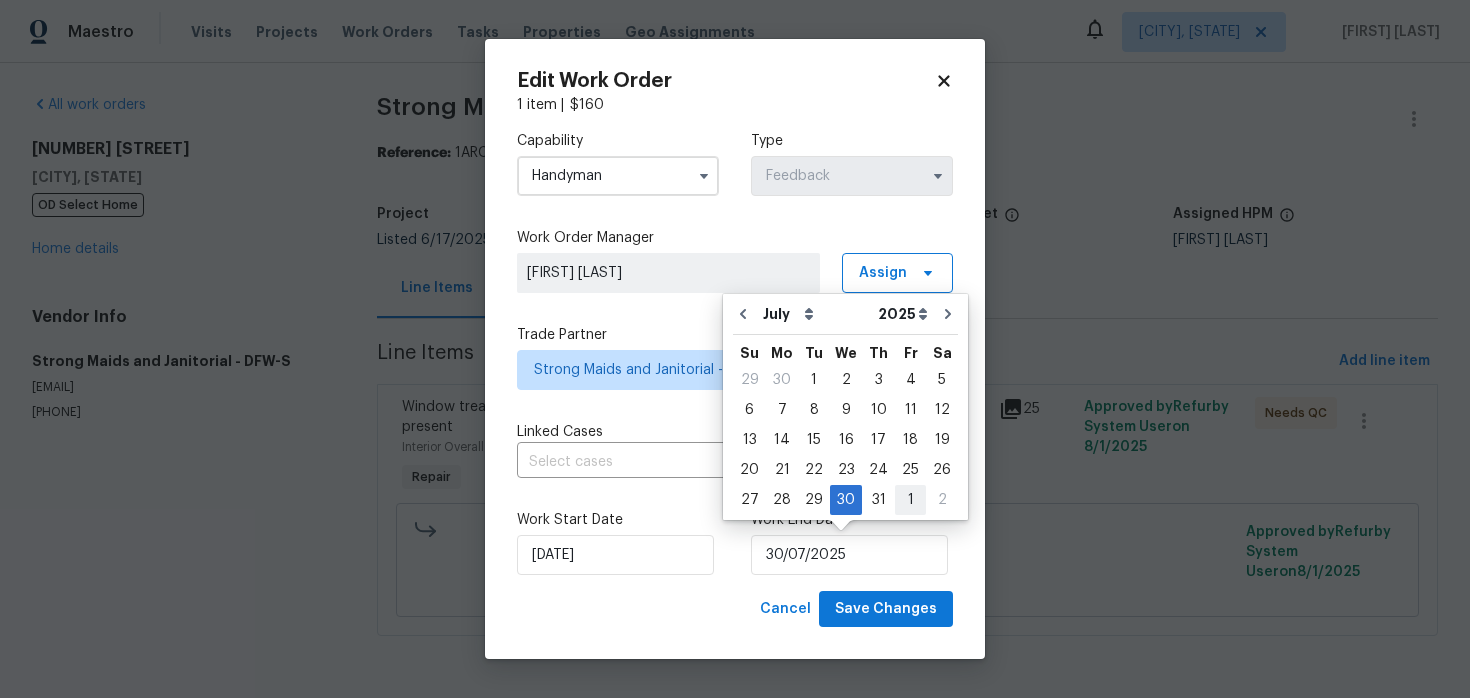 type on "01/08/2025" 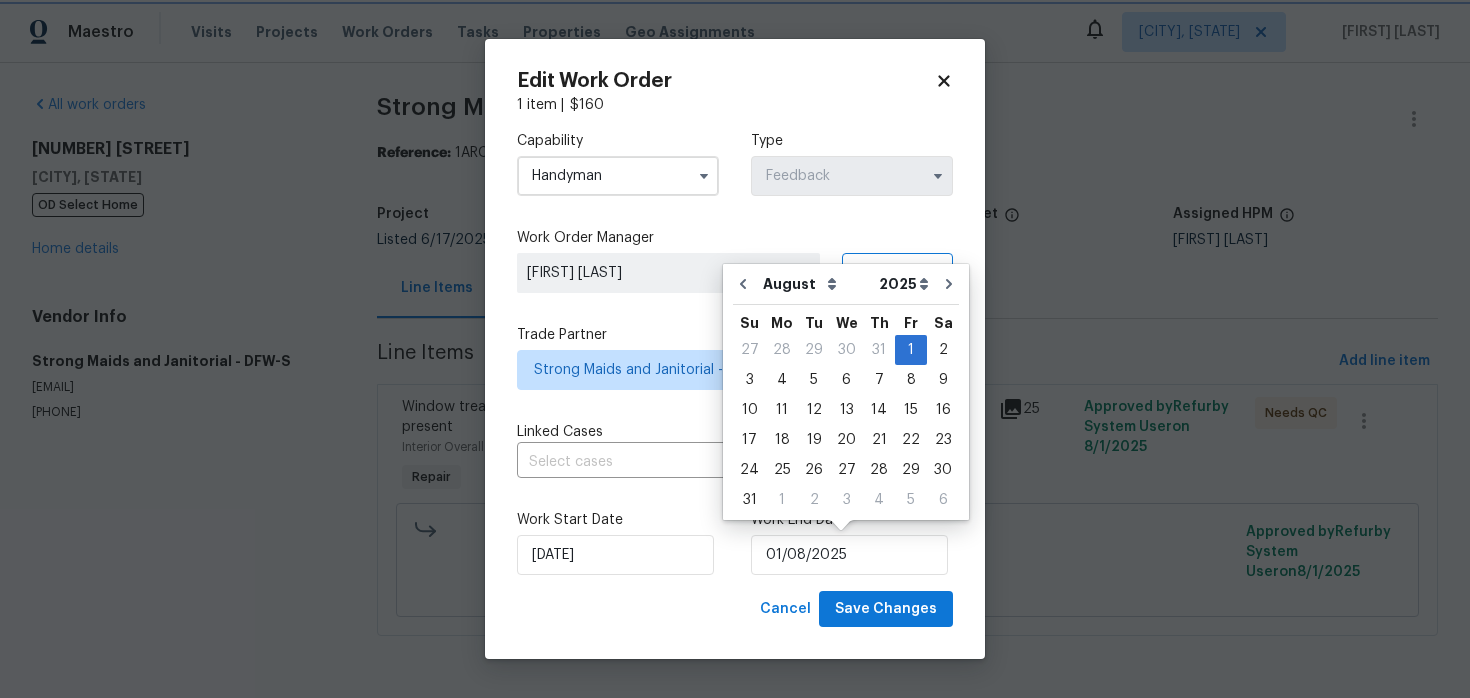 click on "Edit Work Order 1 item | $ 160 Capability   Handyman Type   Feedback Work Order Manager   Keerthana E Assign Trade Partner   Strong Maids and Janitorial - DFW-S Linked Cases There  are   26  case s  for this home   ​ Work Start Date   30/06/2025 Work End Date   01/08/2025 Cancel Save Changes" at bounding box center (735, 349) 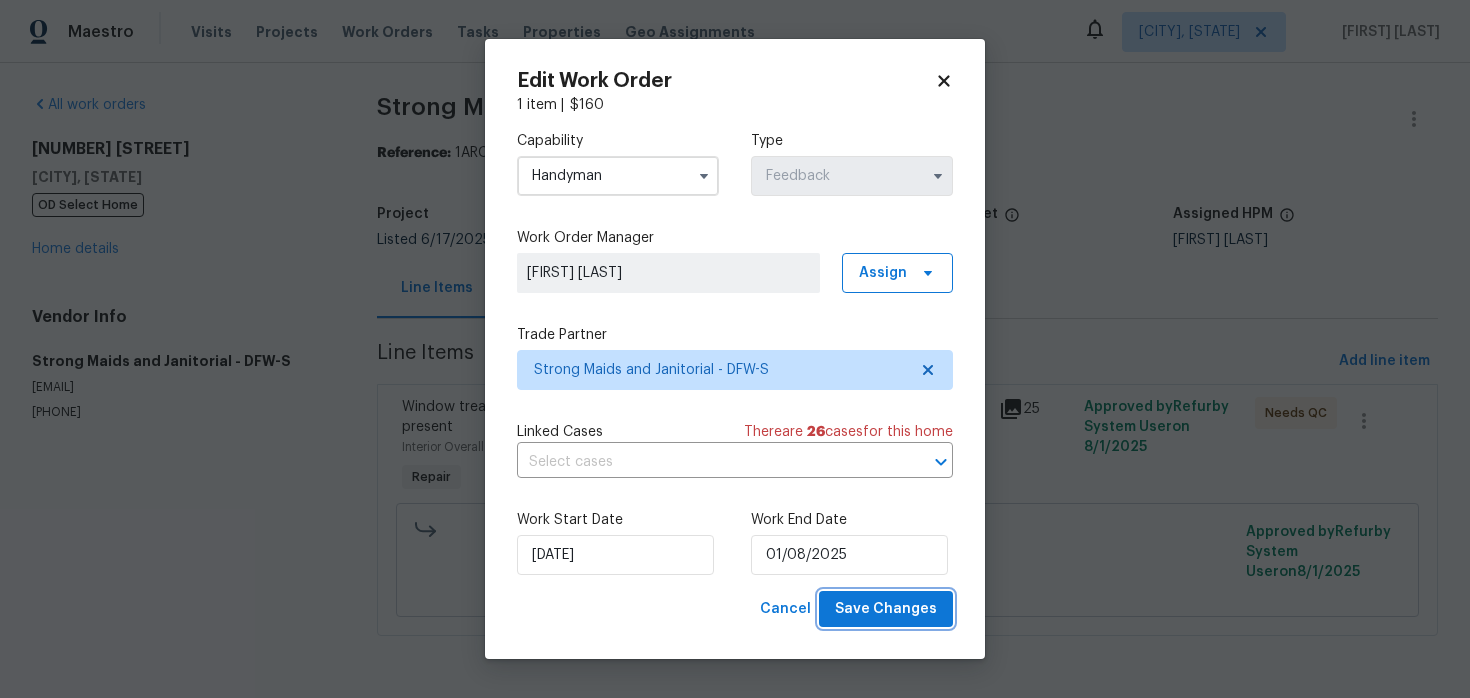 click on "Save Changes" at bounding box center (886, 609) 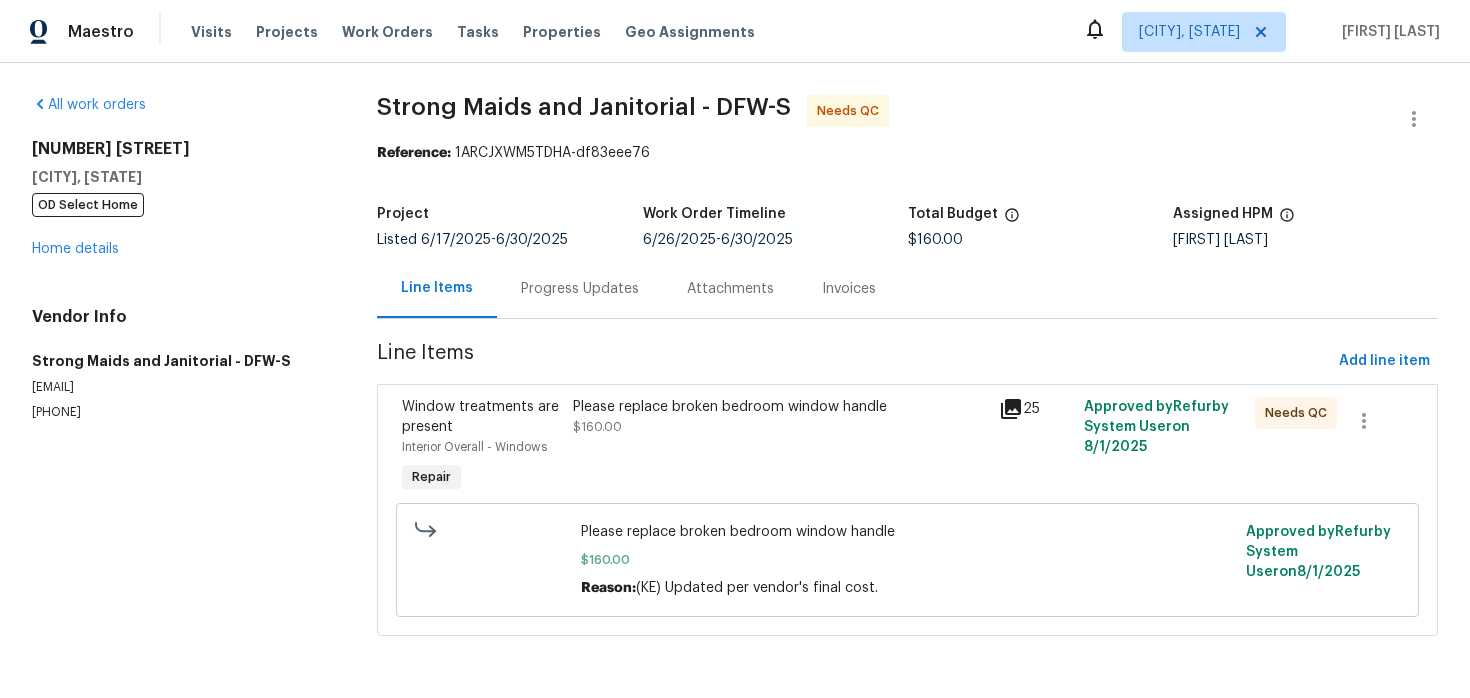 click on "Please replace broken bedroom window handle $160.00" at bounding box center (780, 447) 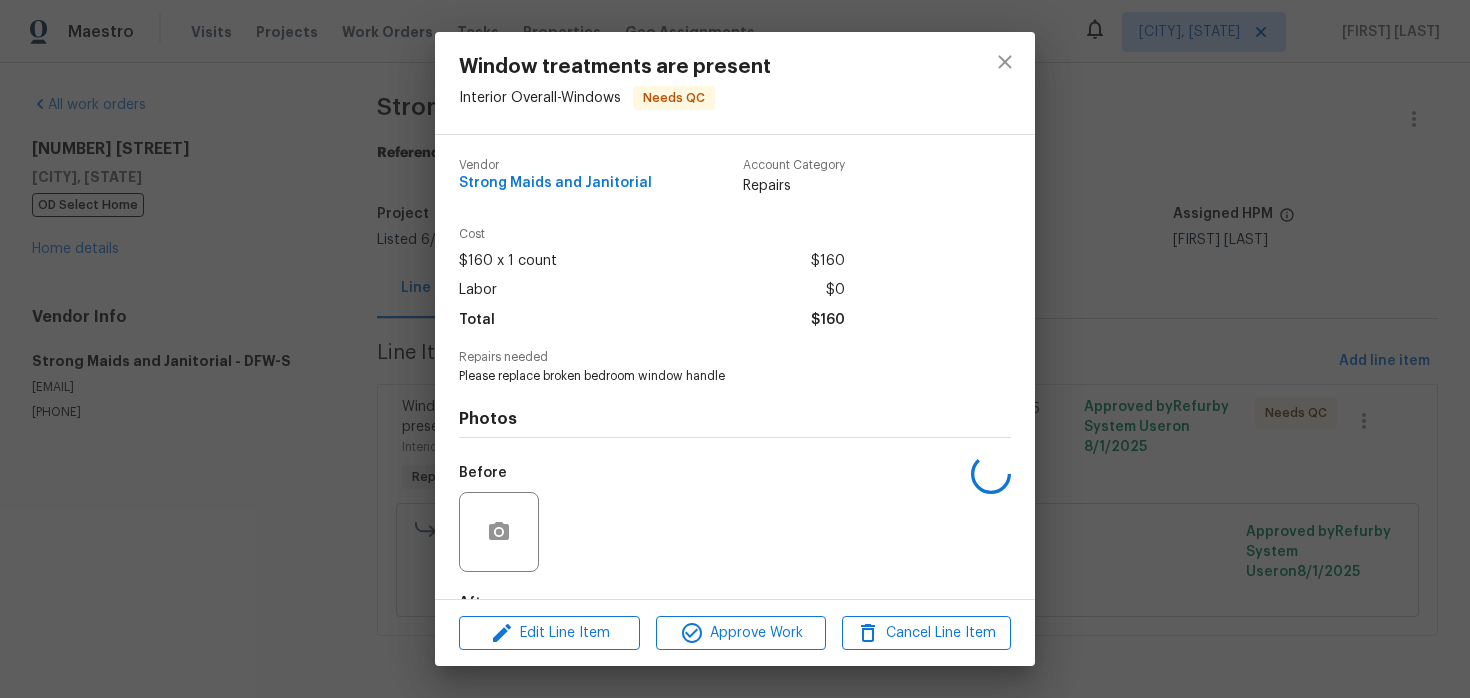 scroll, scrollTop: 123, scrollLeft: 0, axis: vertical 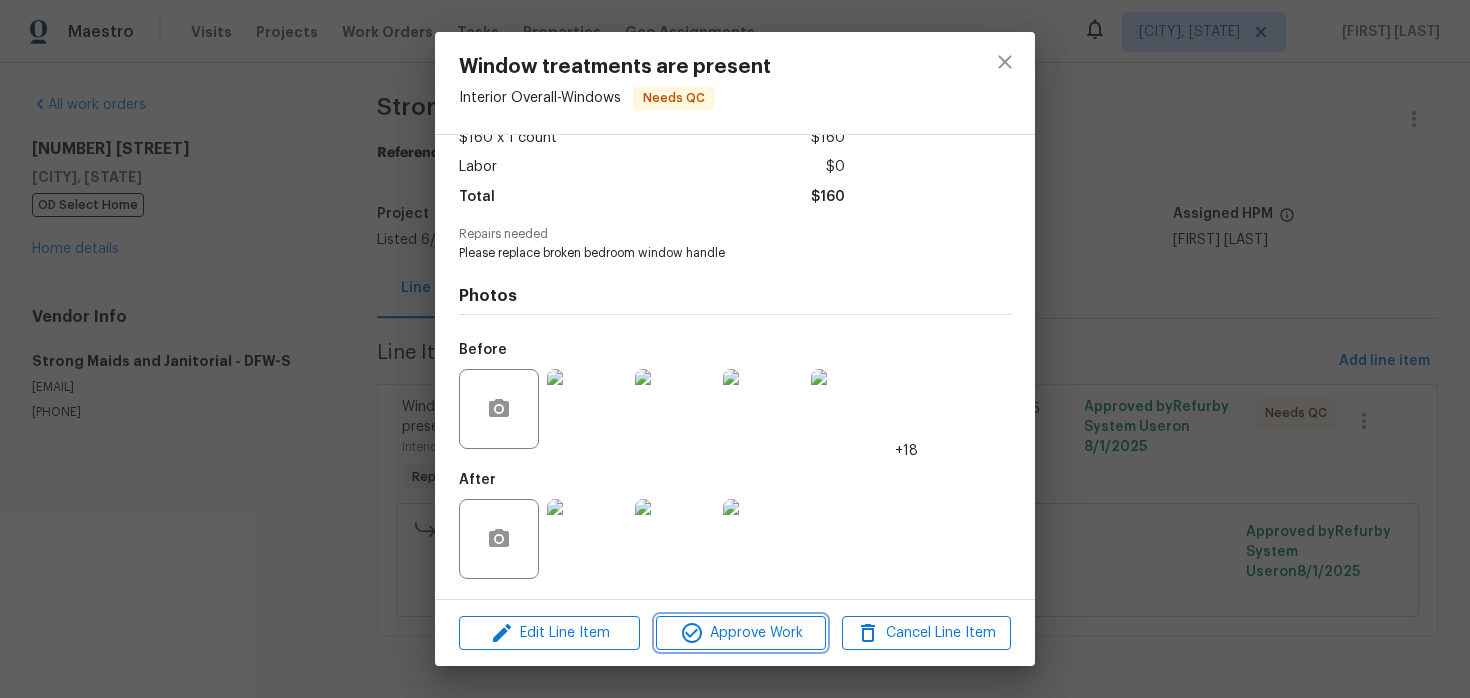 click on "Approve Work" at bounding box center (740, 633) 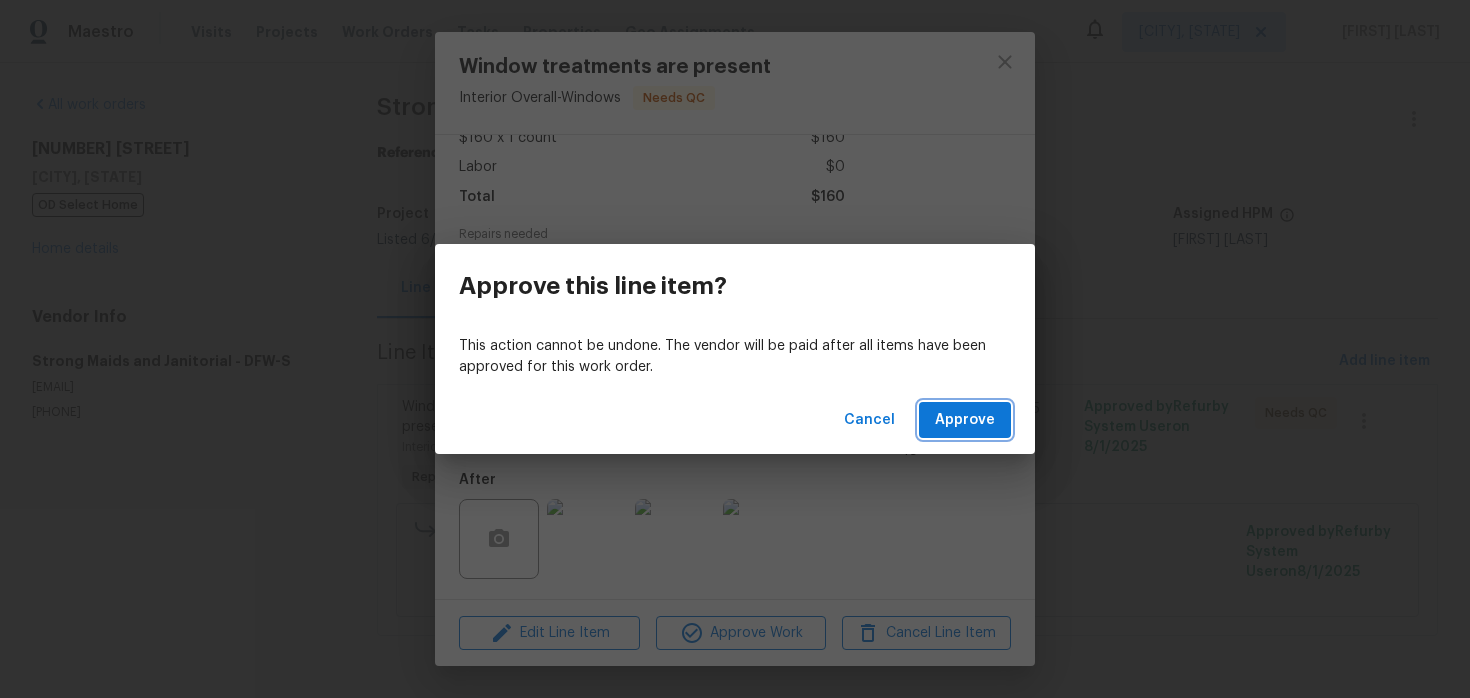click on "Approve" at bounding box center (965, 420) 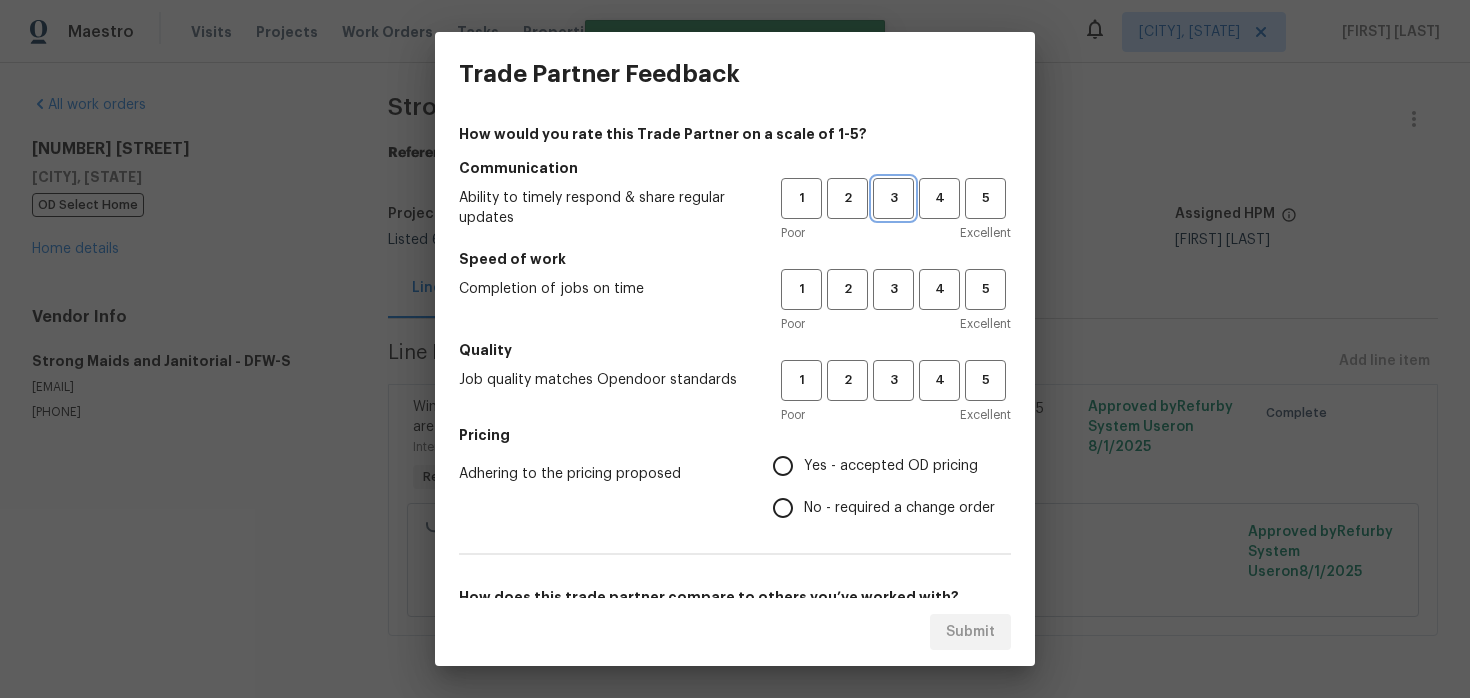 click on "3" at bounding box center [893, 198] 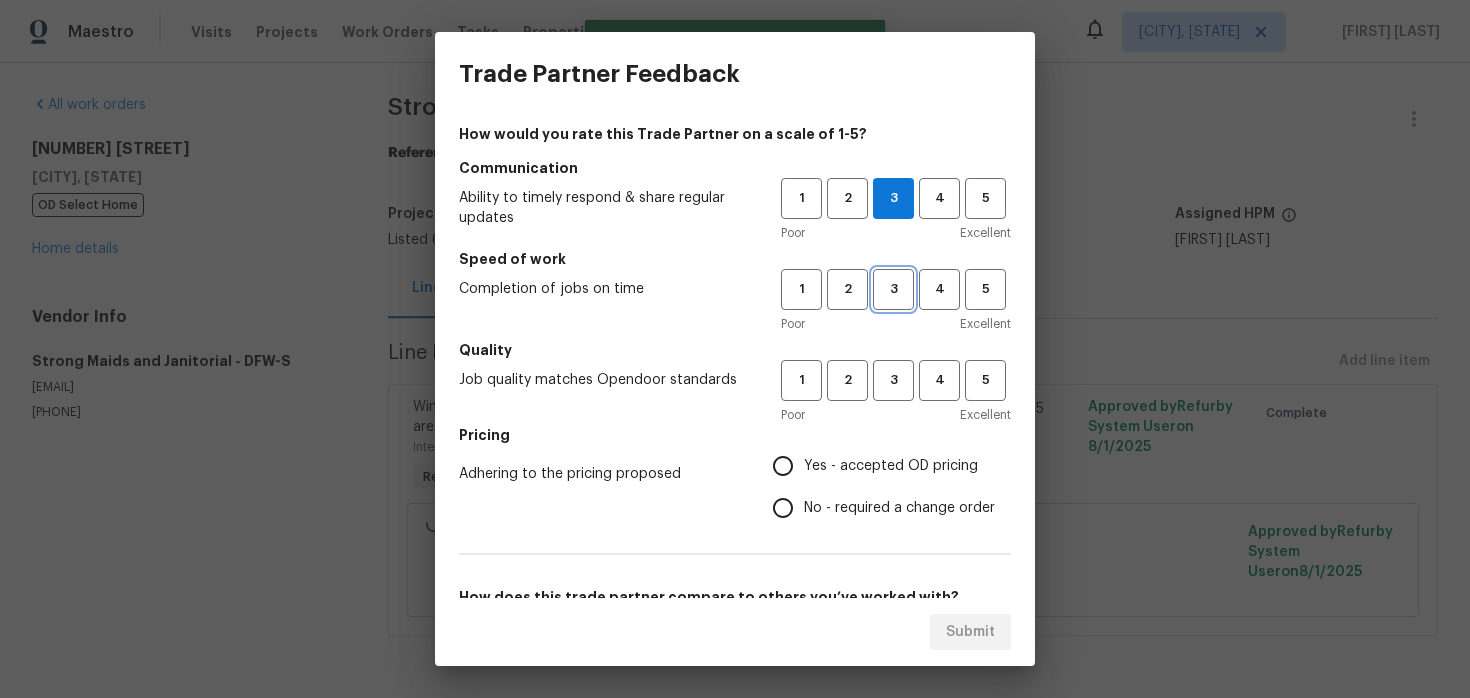 click on "3" at bounding box center (893, 289) 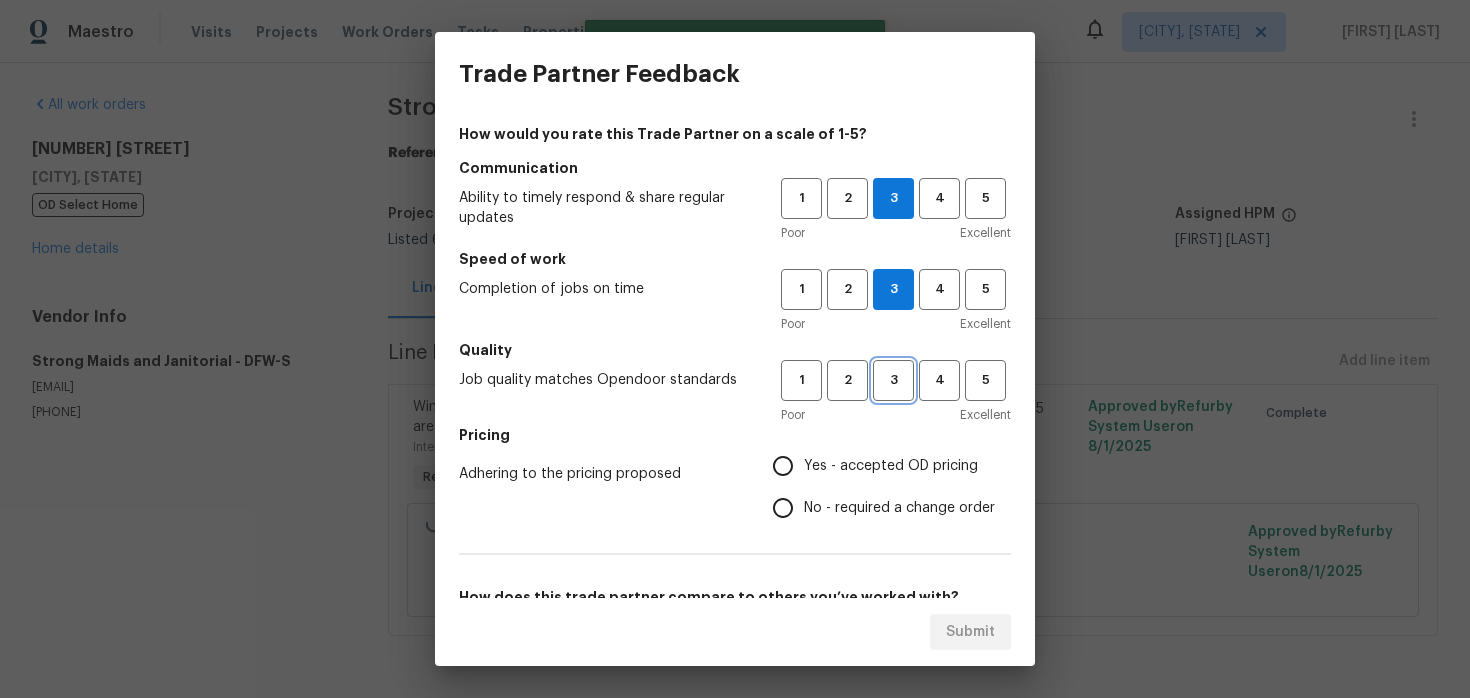 click on "3" at bounding box center (893, 380) 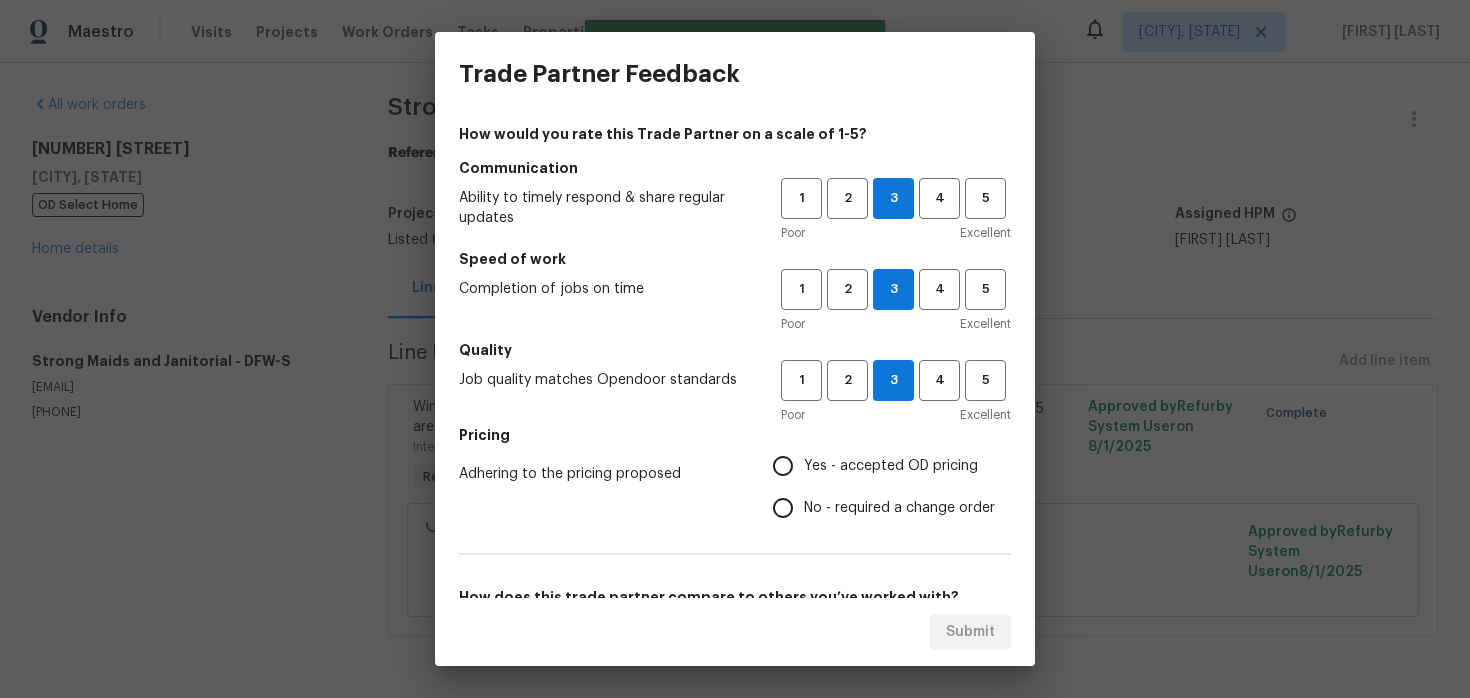 click on "No - required a change order" at bounding box center (783, 508) 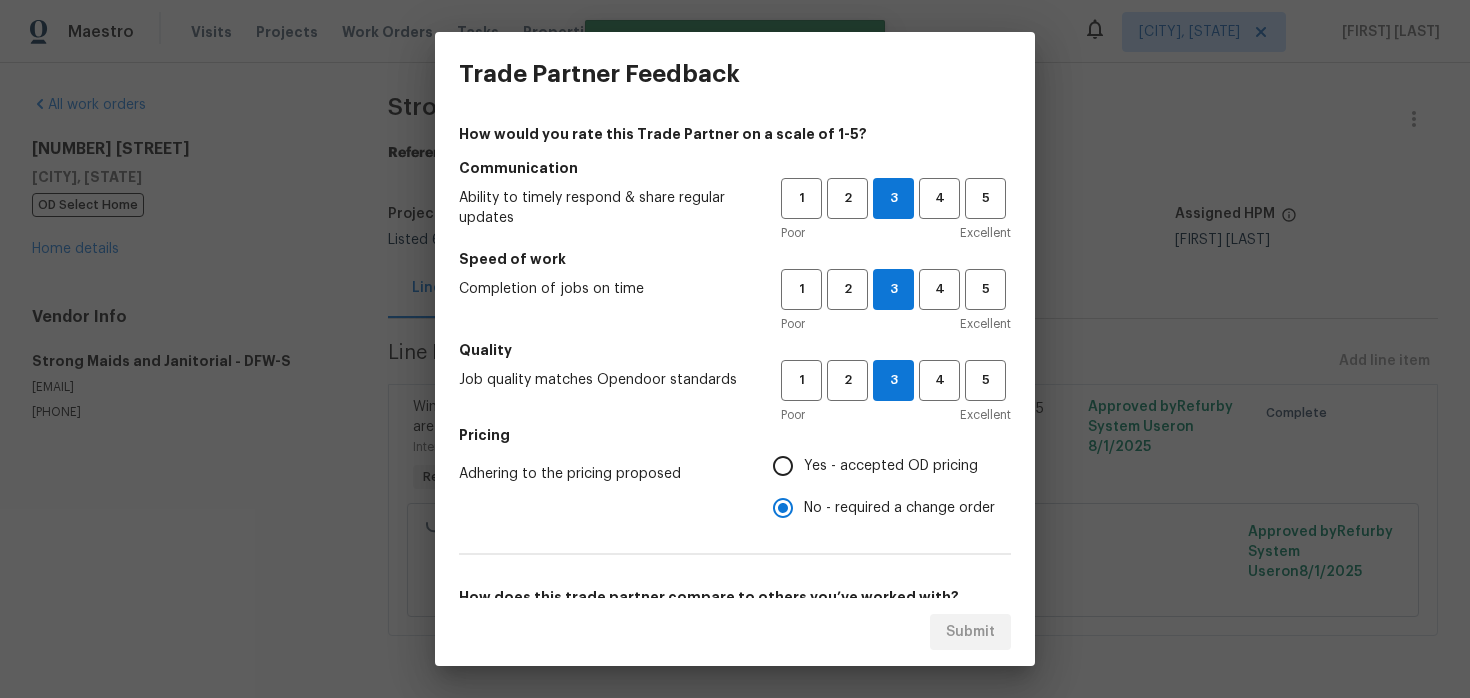 scroll, scrollTop: 317, scrollLeft: 0, axis: vertical 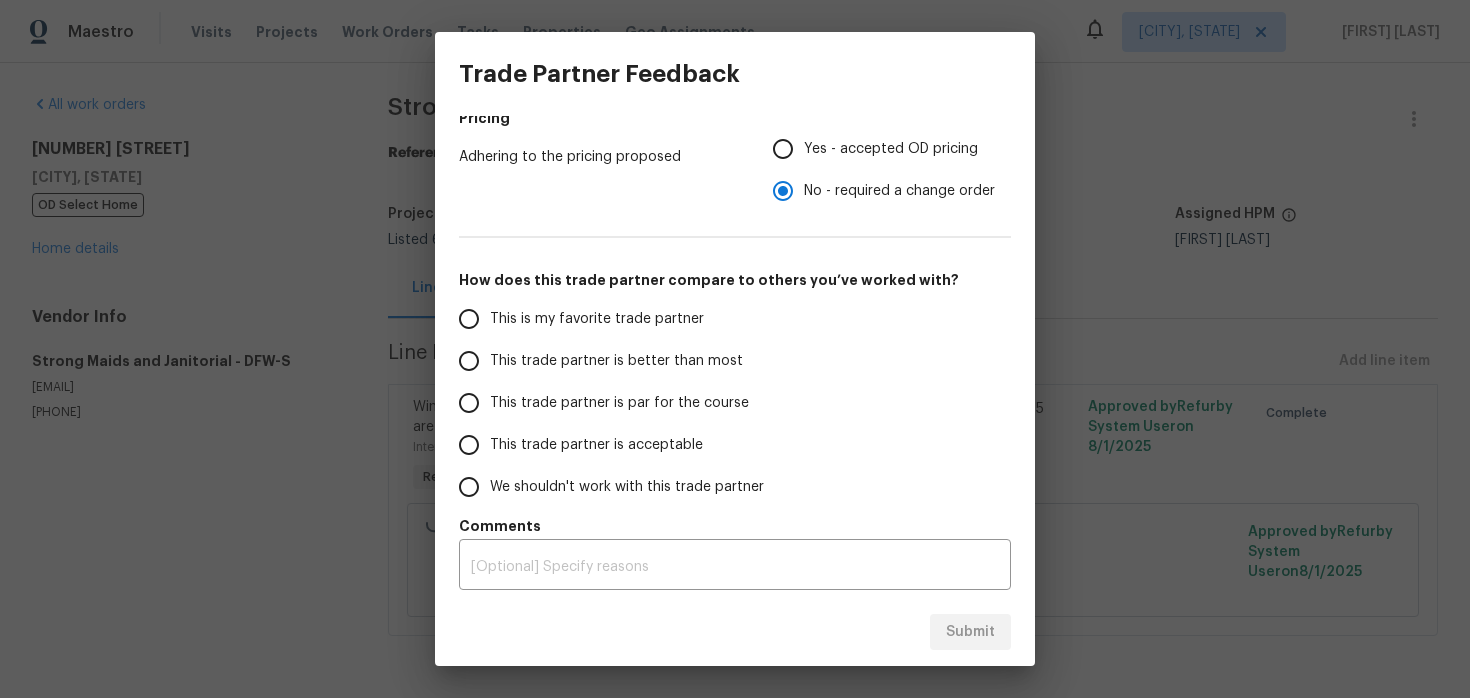click on "This trade partner is par for the course" at bounding box center (619, 403) 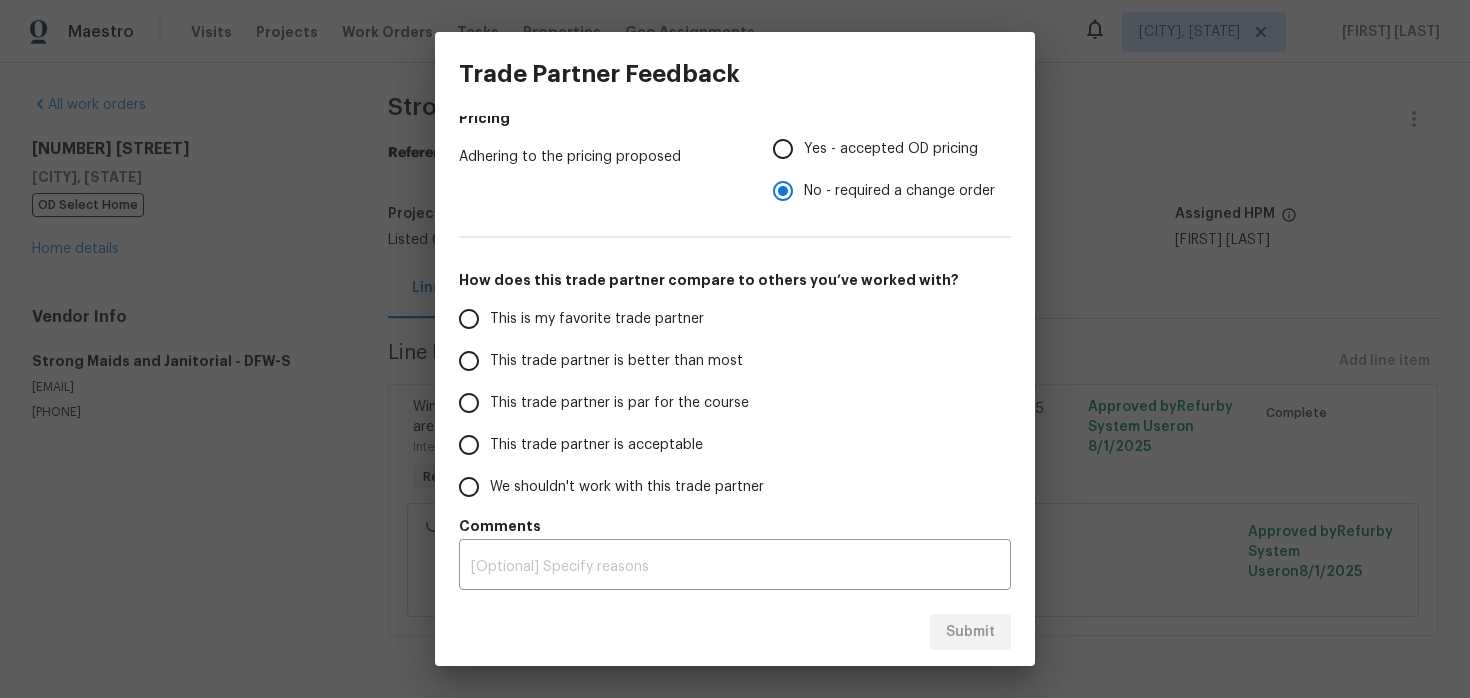 click on "This trade partner is par for the course" at bounding box center [469, 403] 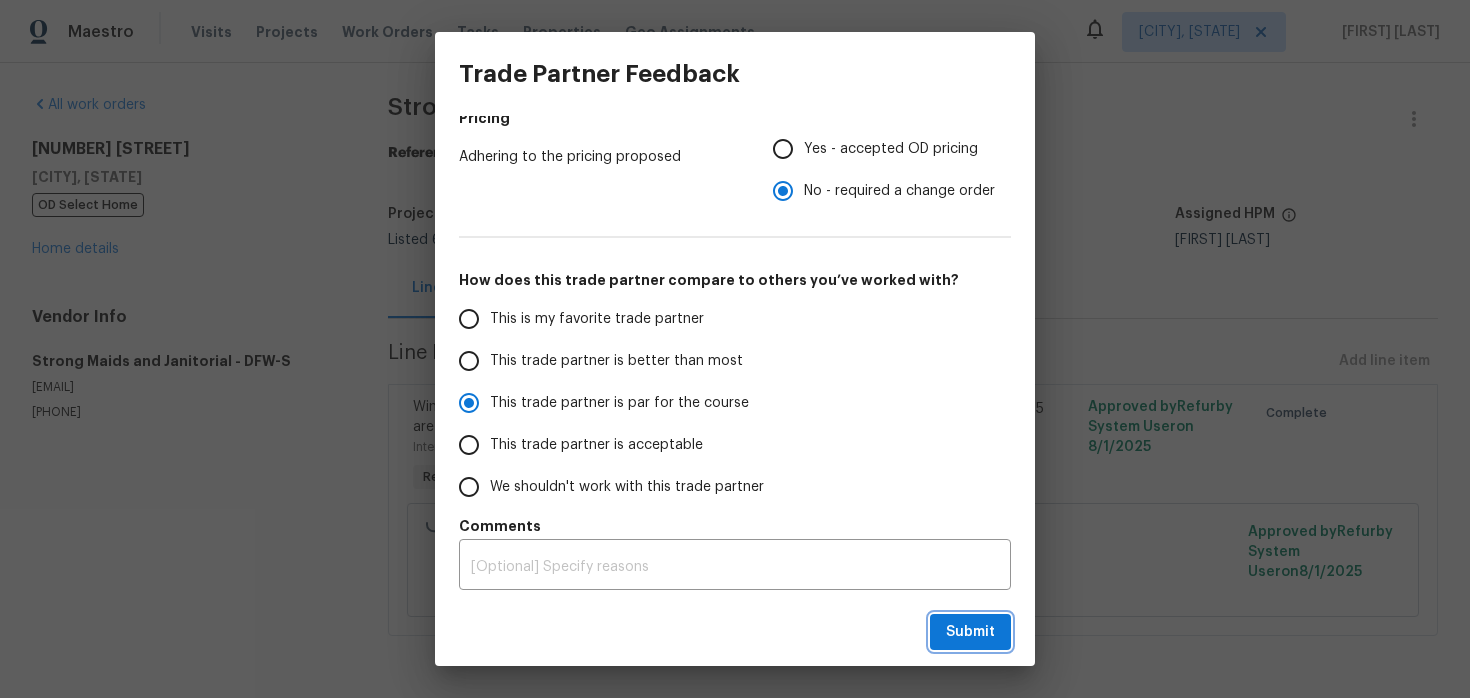 click on "Submit" at bounding box center (970, 632) 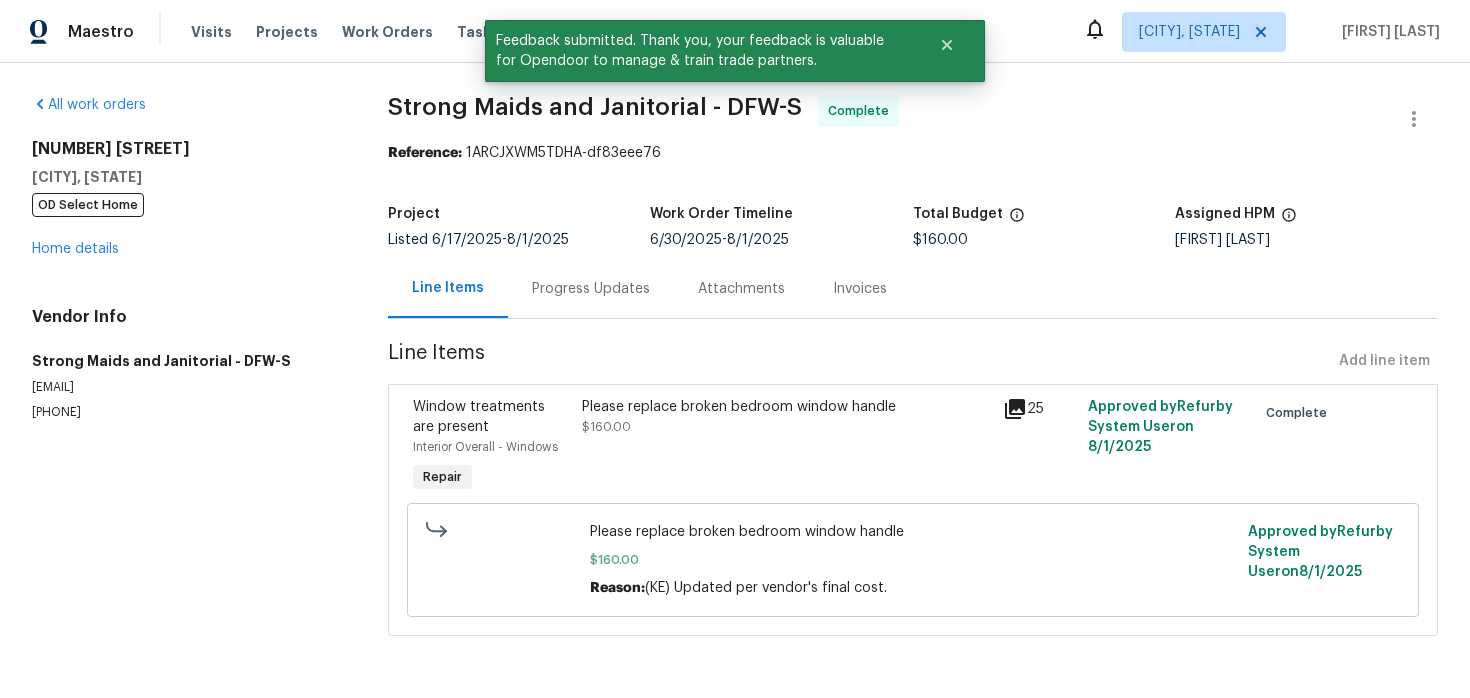 click on "Progress Updates" at bounding box center [591, 289] 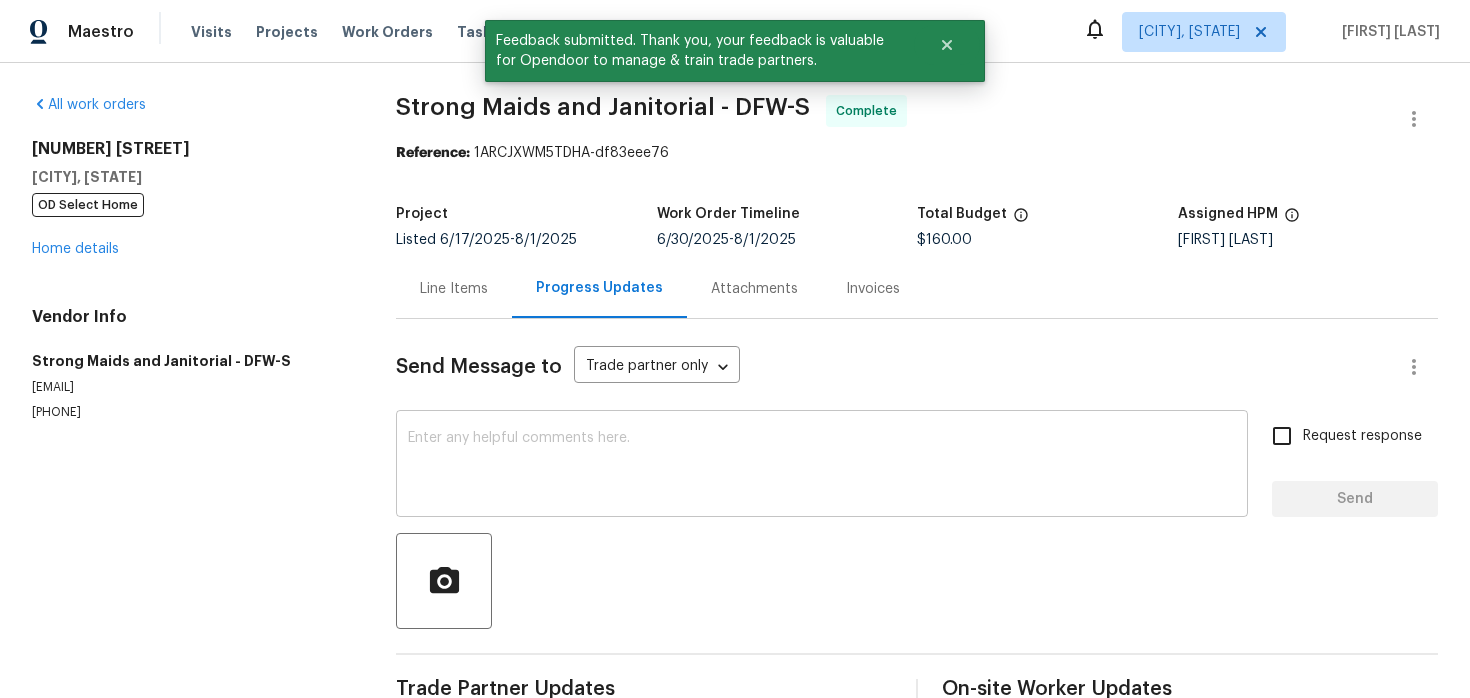 click at bounding box center [822, 466] 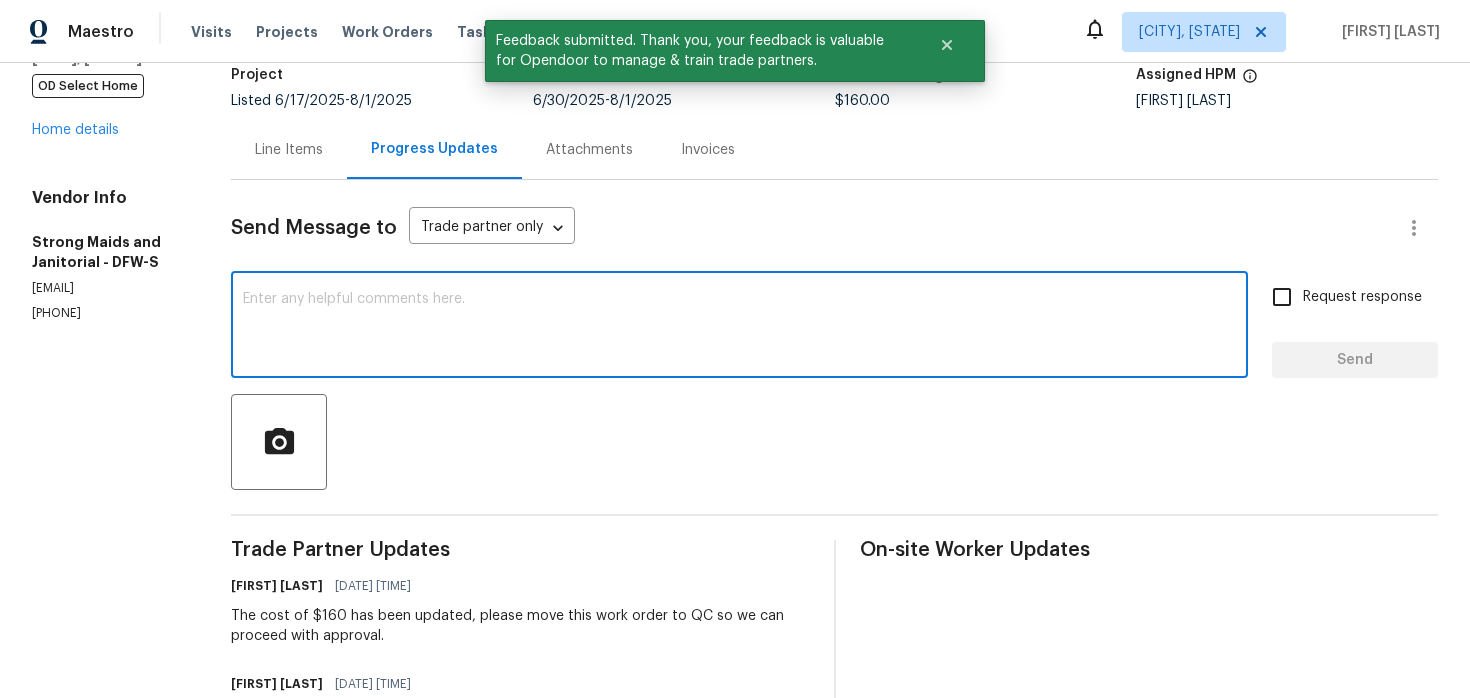 scroll, scrollTop: 150, scrollLeft: 0, axis: vertical 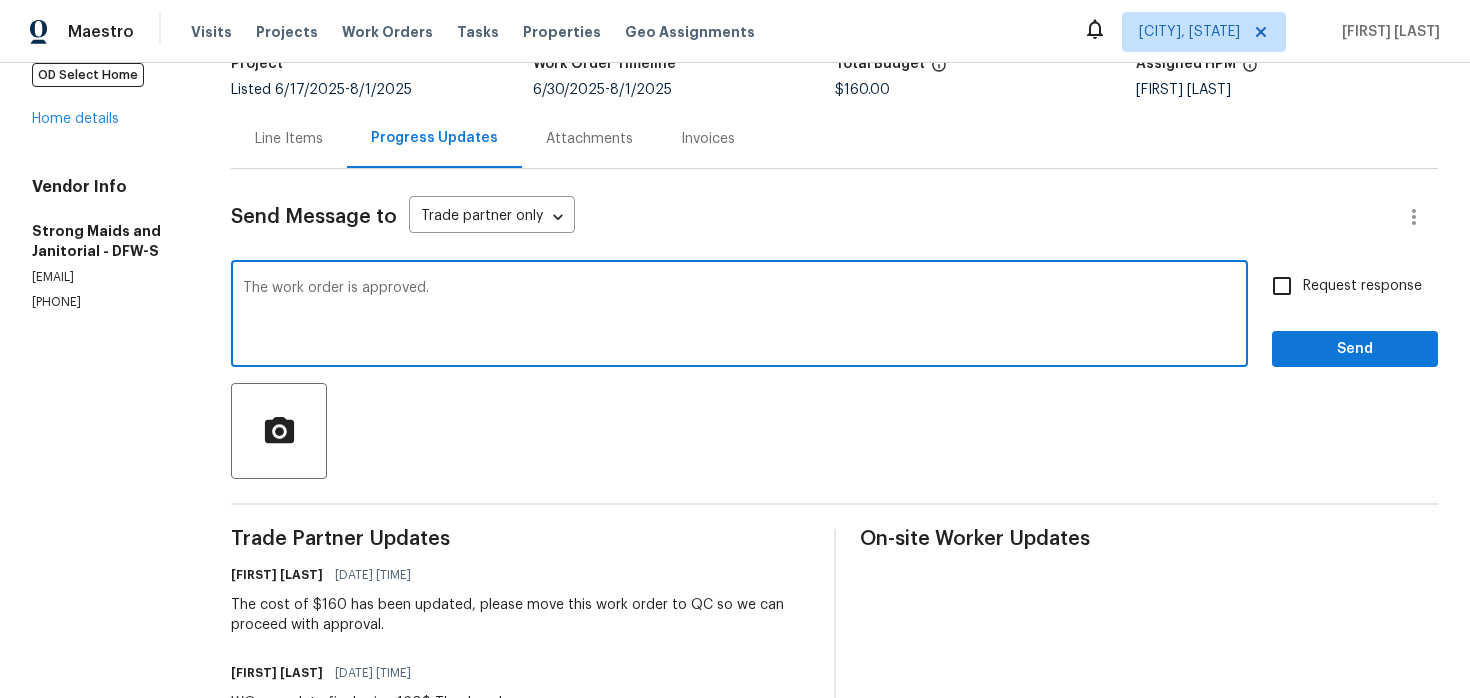 type on "The work order is approved." 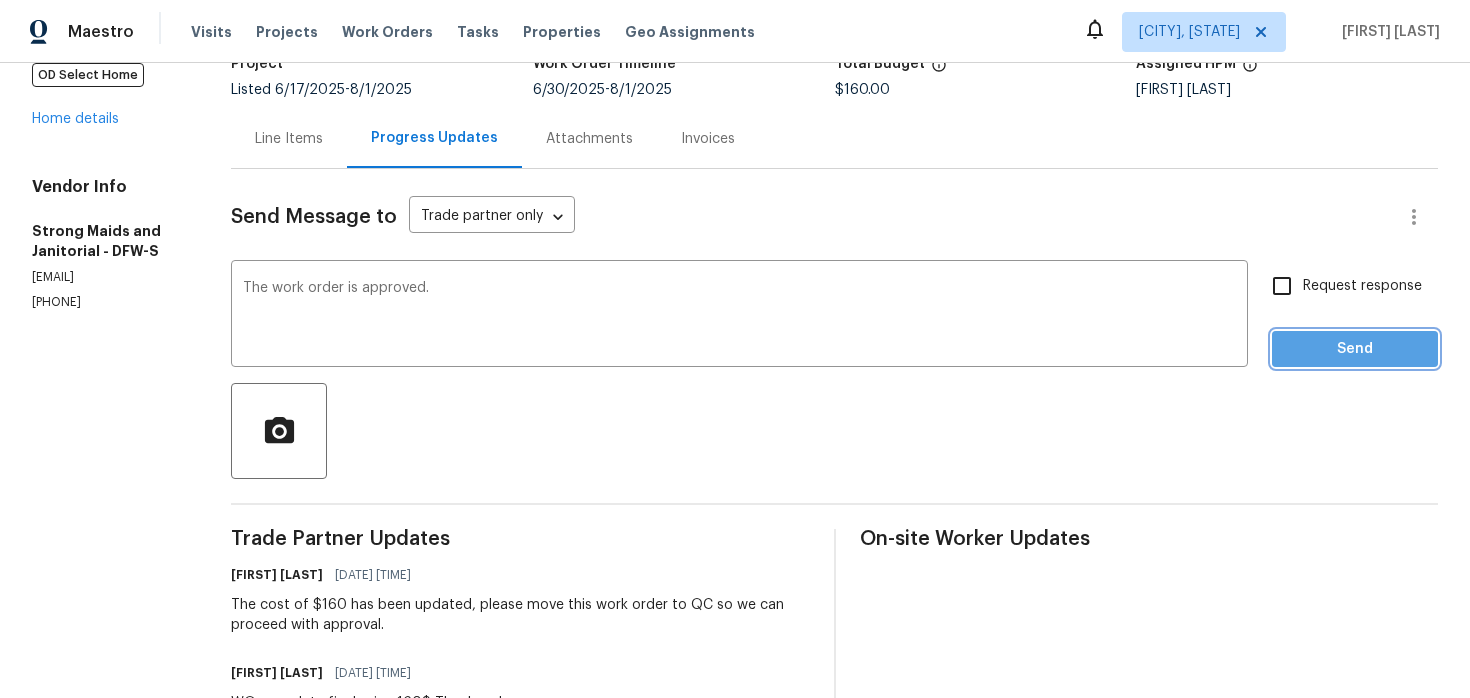 click on "Send" at bounding box center (1355, 349) 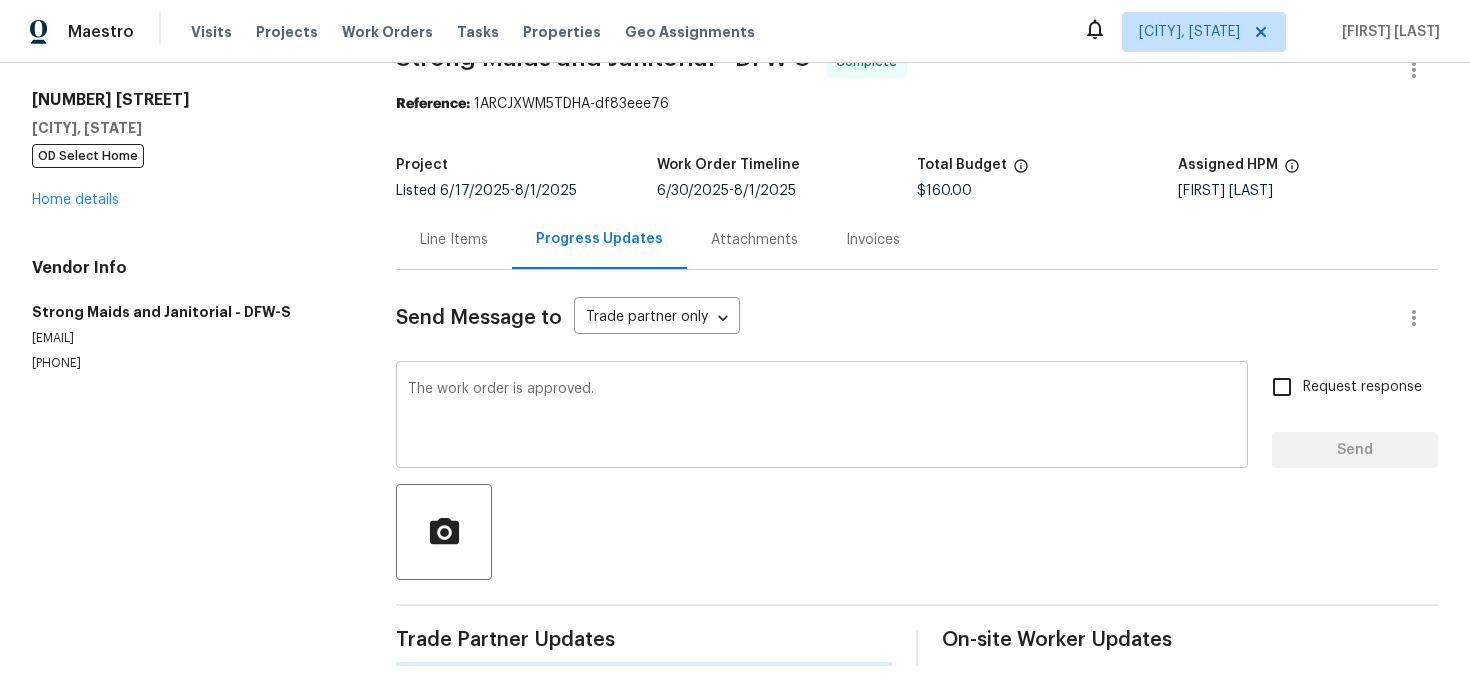 scroll, scrollTop: 0, scrollLeft: 0, axis: both 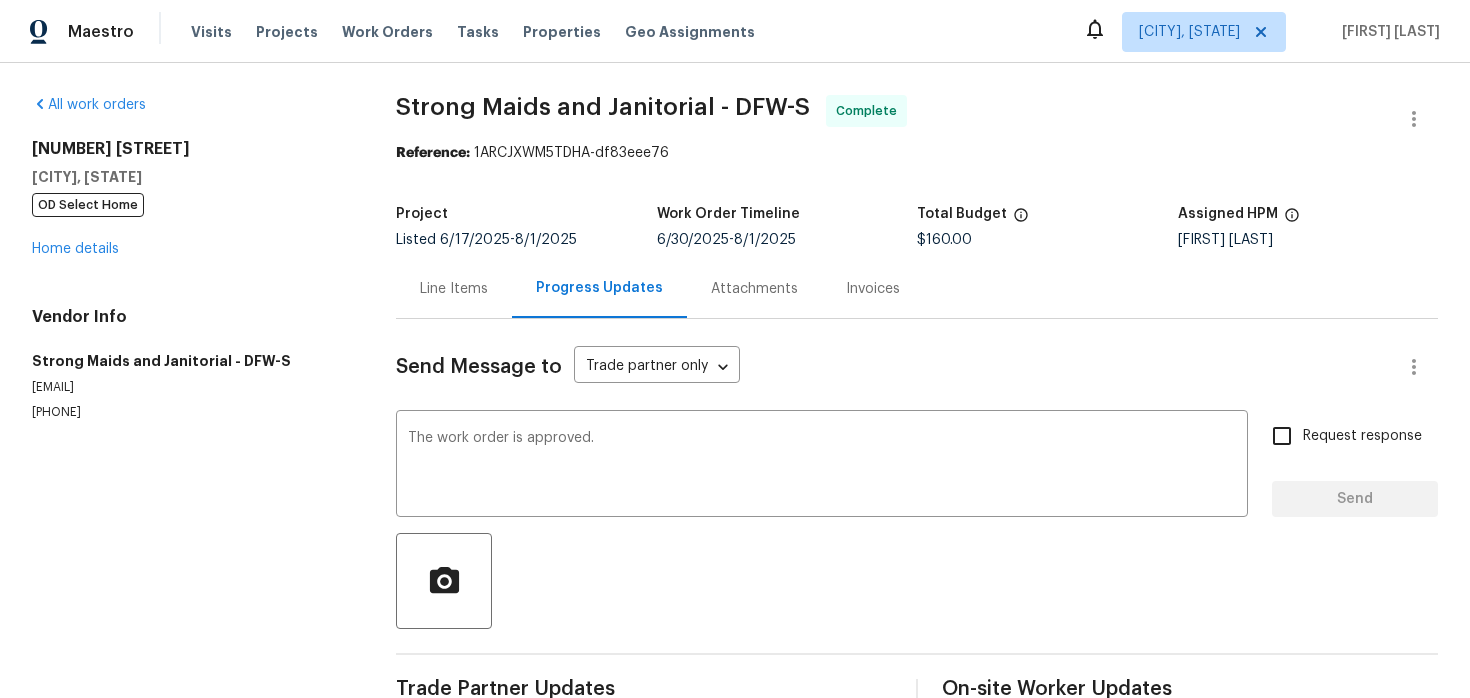 type 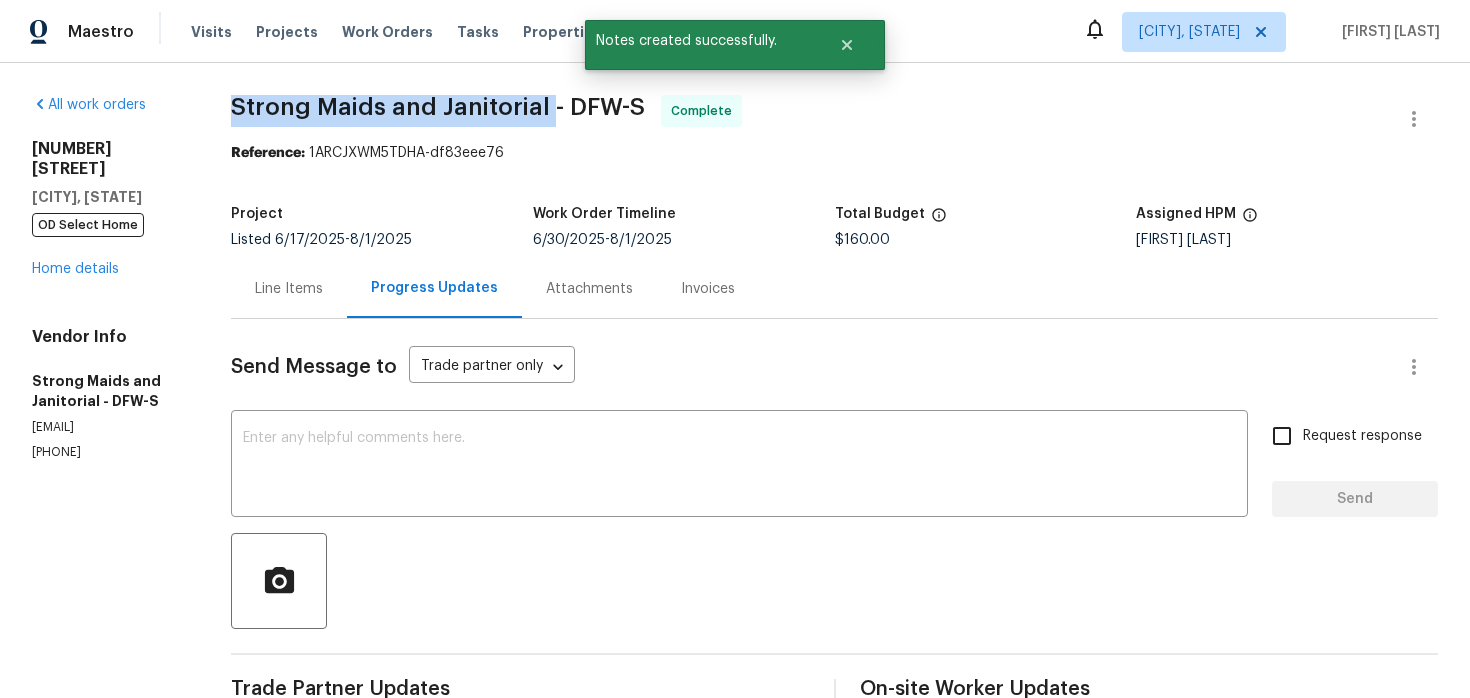 drag, startPoint x: 234, startPoint y: 105, endPoint x: 547, endPoint y: 95, distance: 313.1597 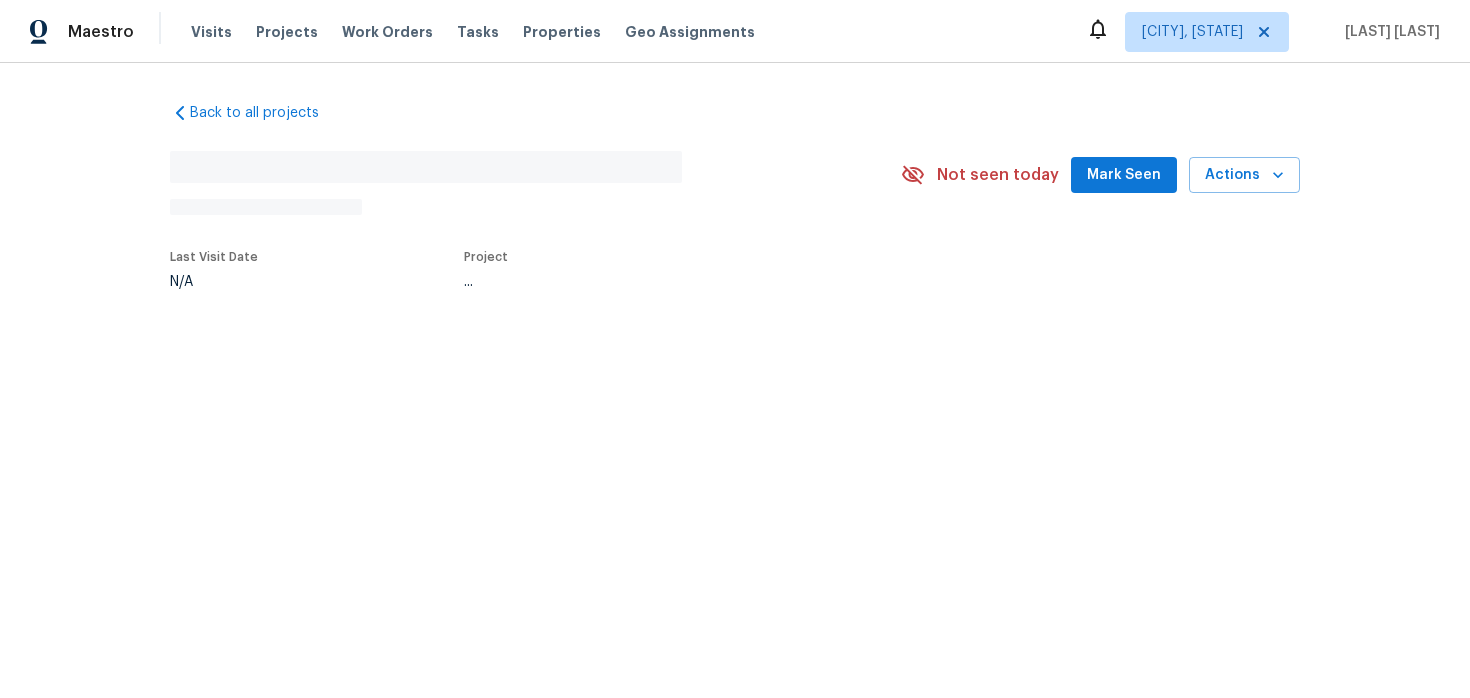 scroll, scrollTop: 0, scrollLeft: 0, axis: both 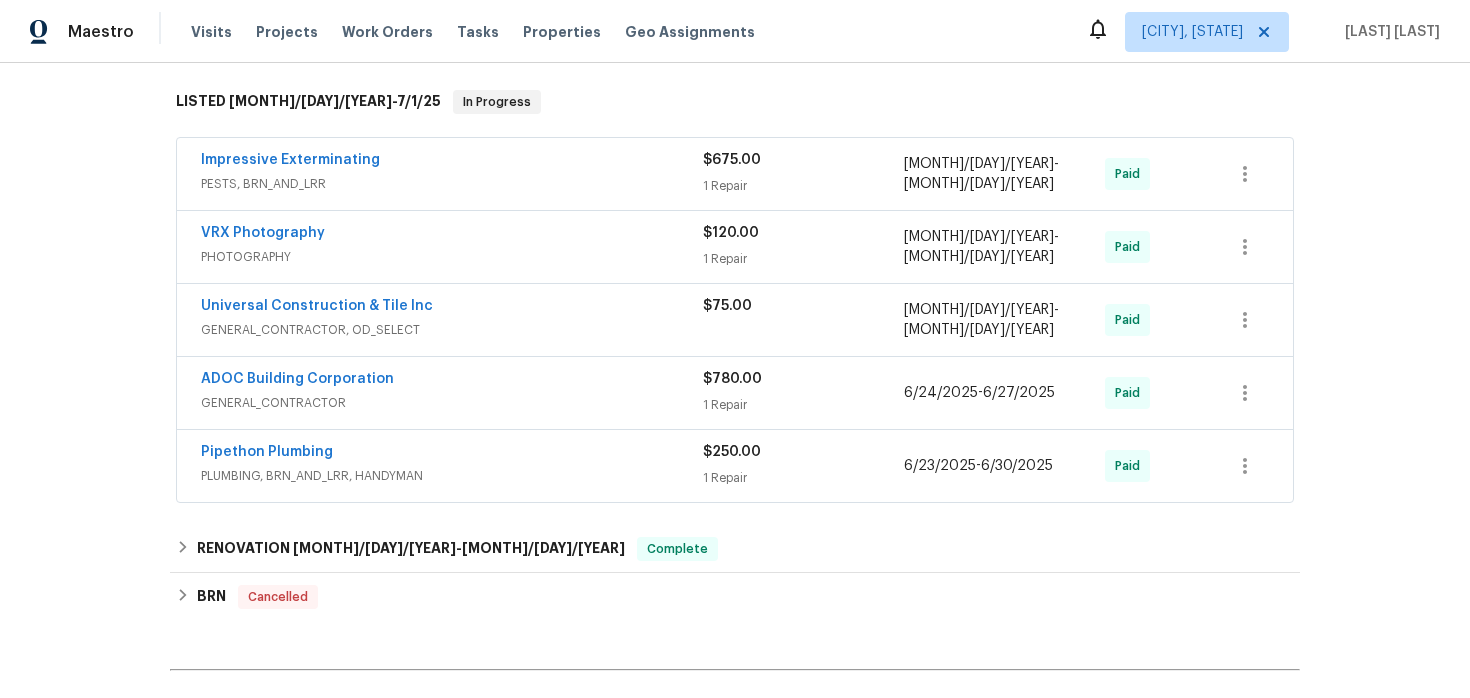 click on "Impressive Exterminating PESTS, BRN_AND_LRR" at bounding box center [452, 174] 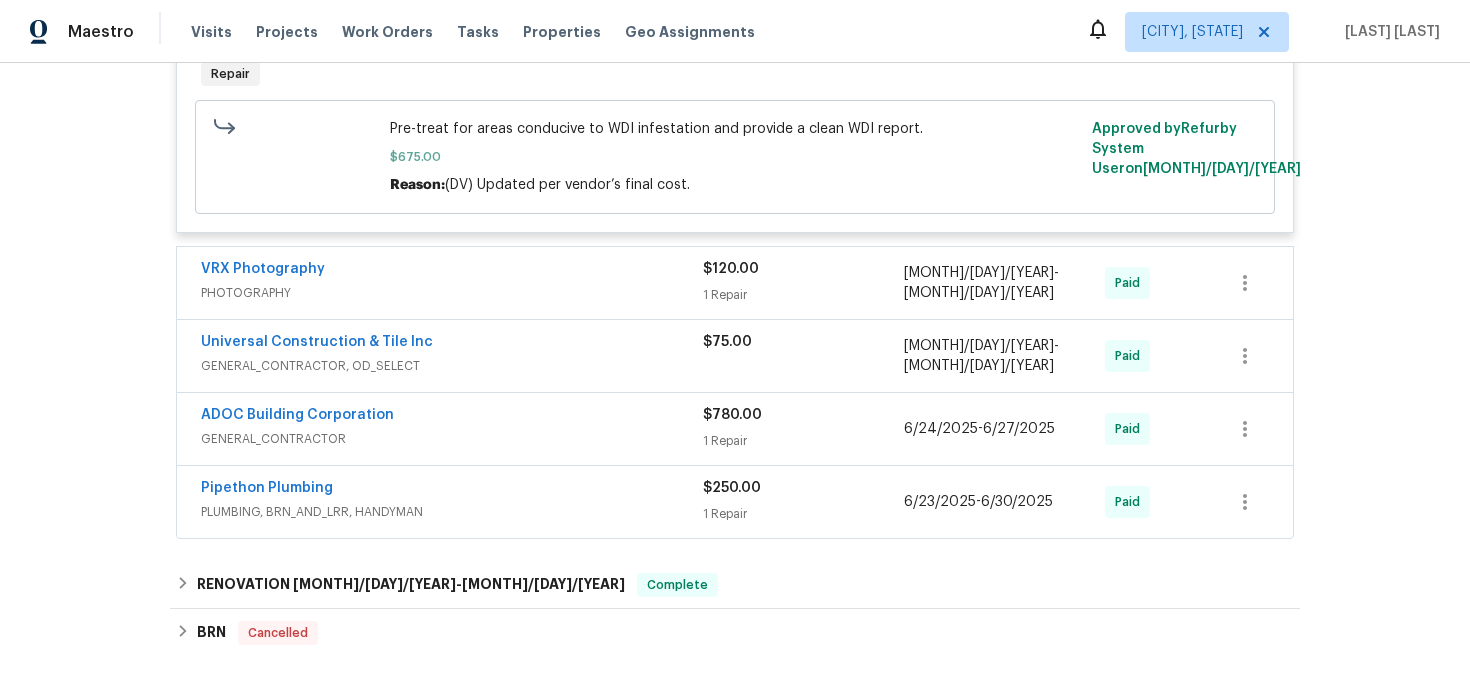 scroll, scrollTop: 629, scrollLeft: 0, axis: vertical 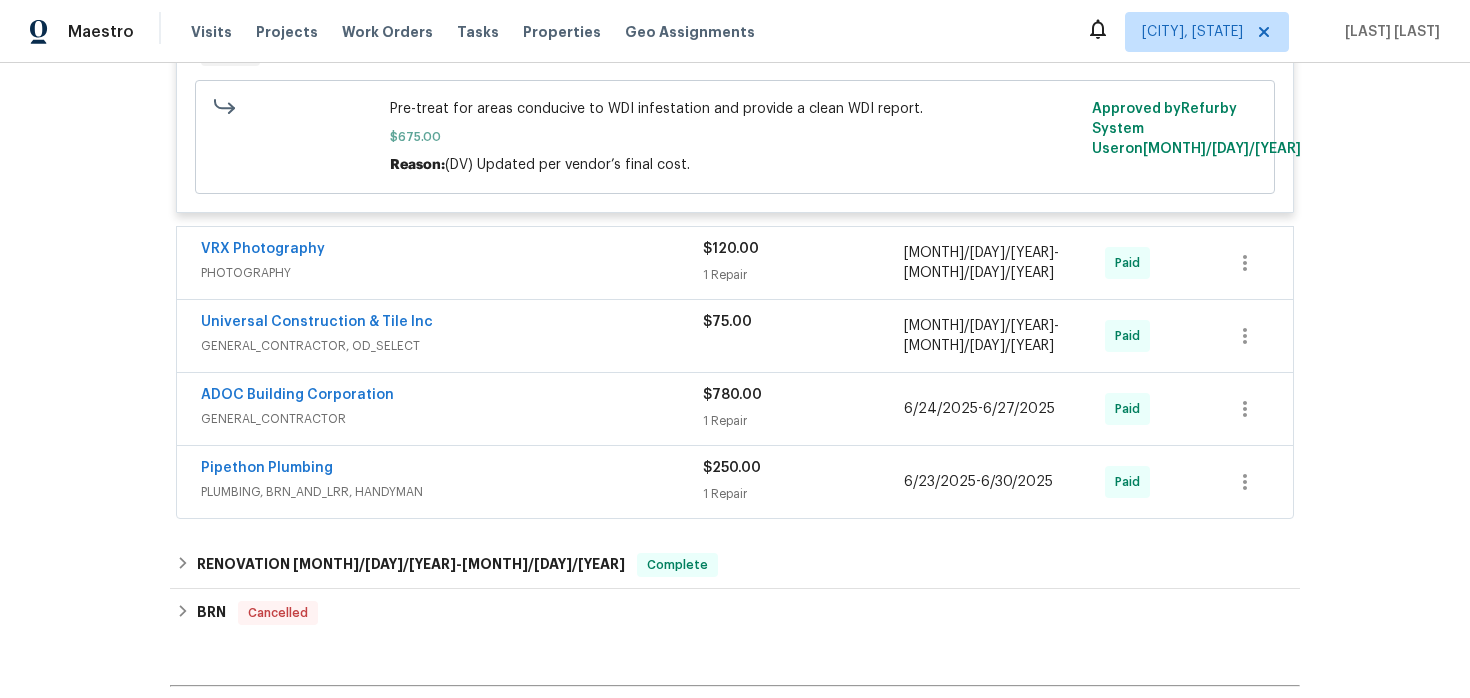 click on "GENERAL_CONTRACTOR, OD_SELECT" at bounding box center [452, 346] 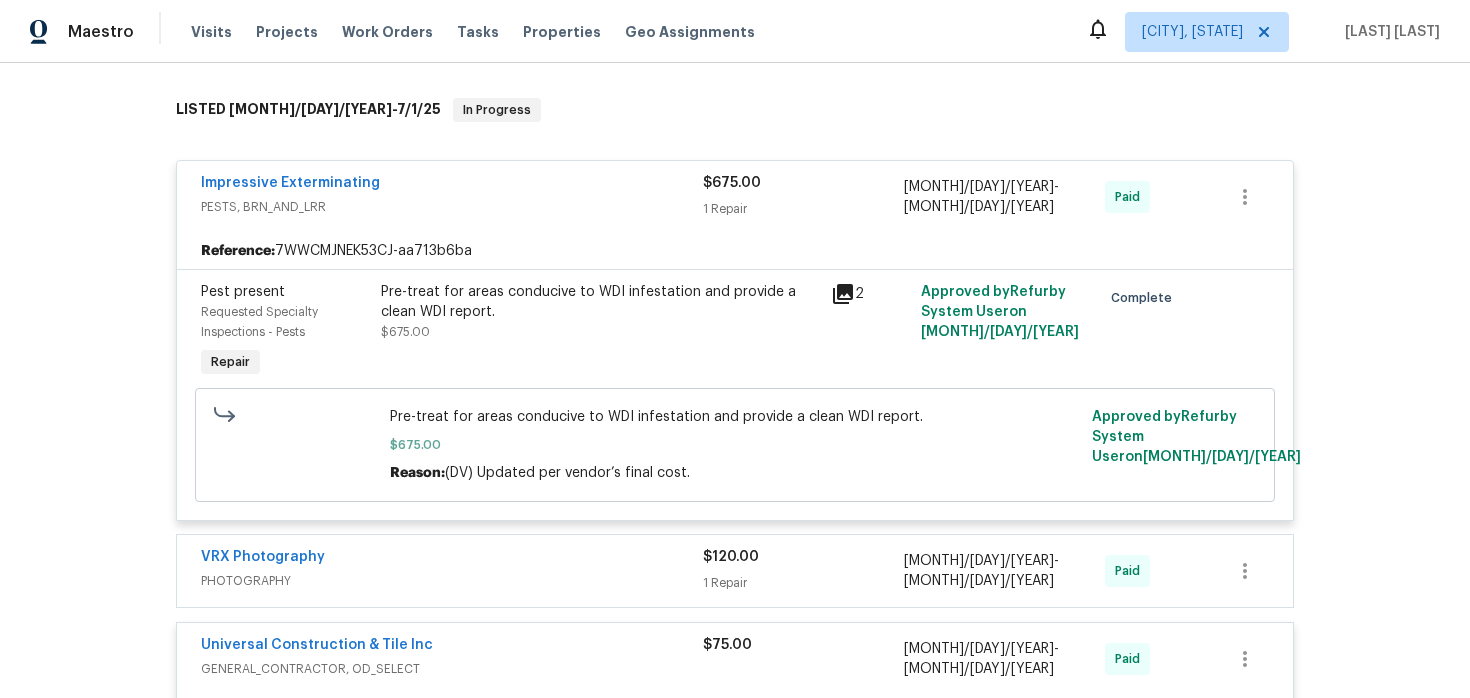 scroll, scrollTop: 0, scrollLeft: 0, axis: both 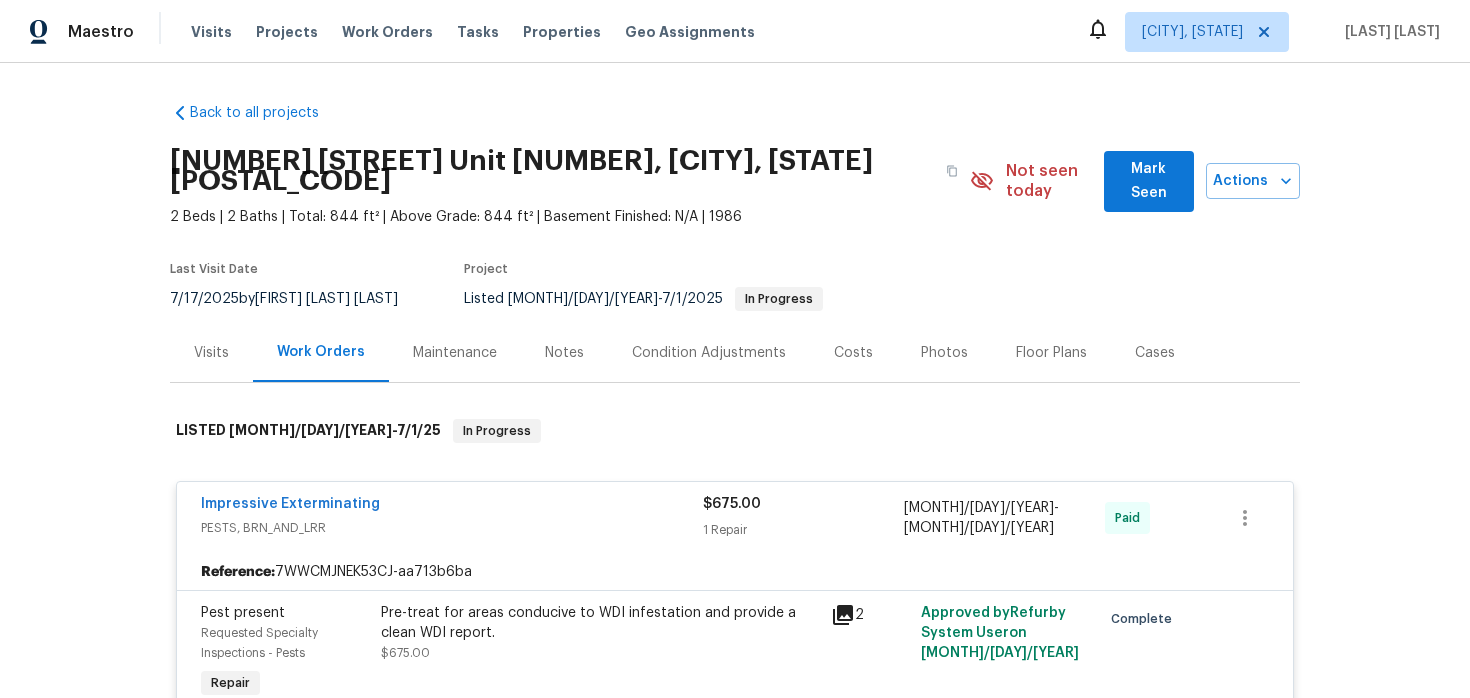 click on "Maintenance" at bounding box center (455, 352) 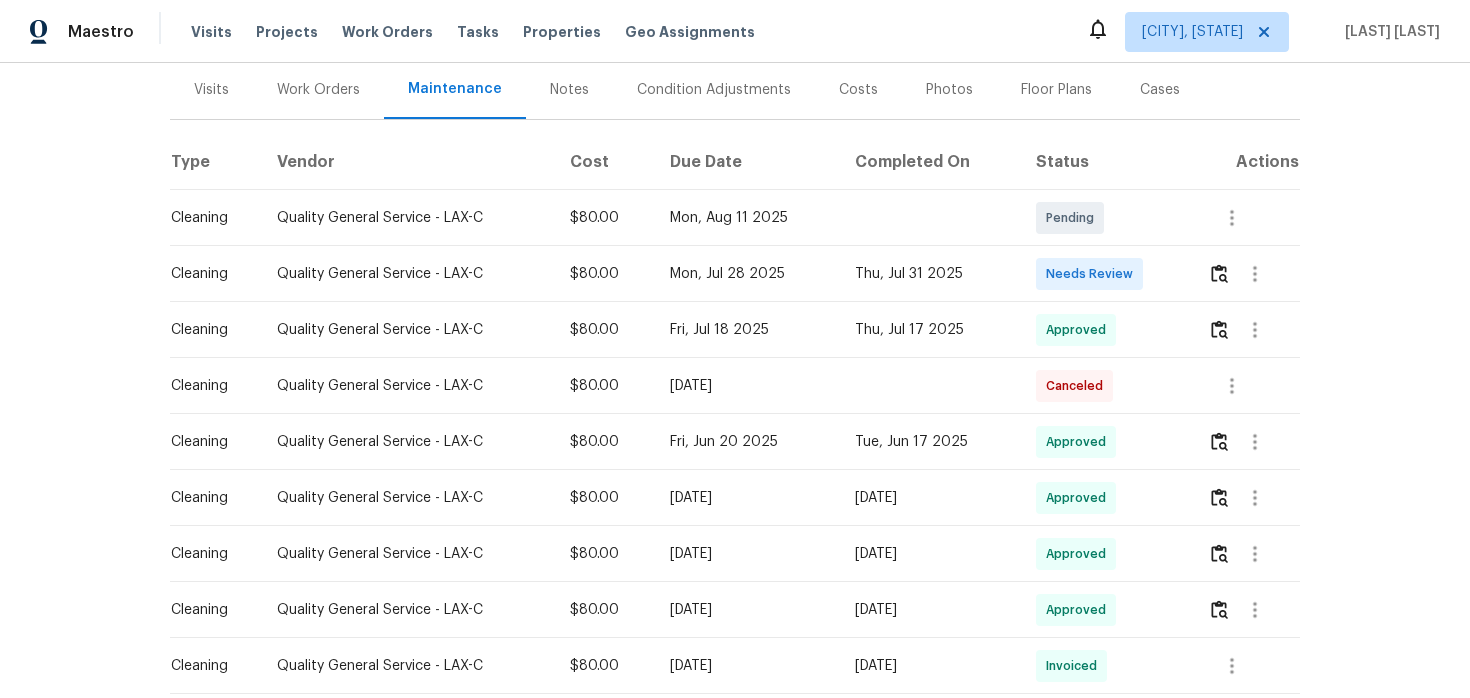 scroll, scrollTop: 264, scrollLeft: 0, axis: vertical 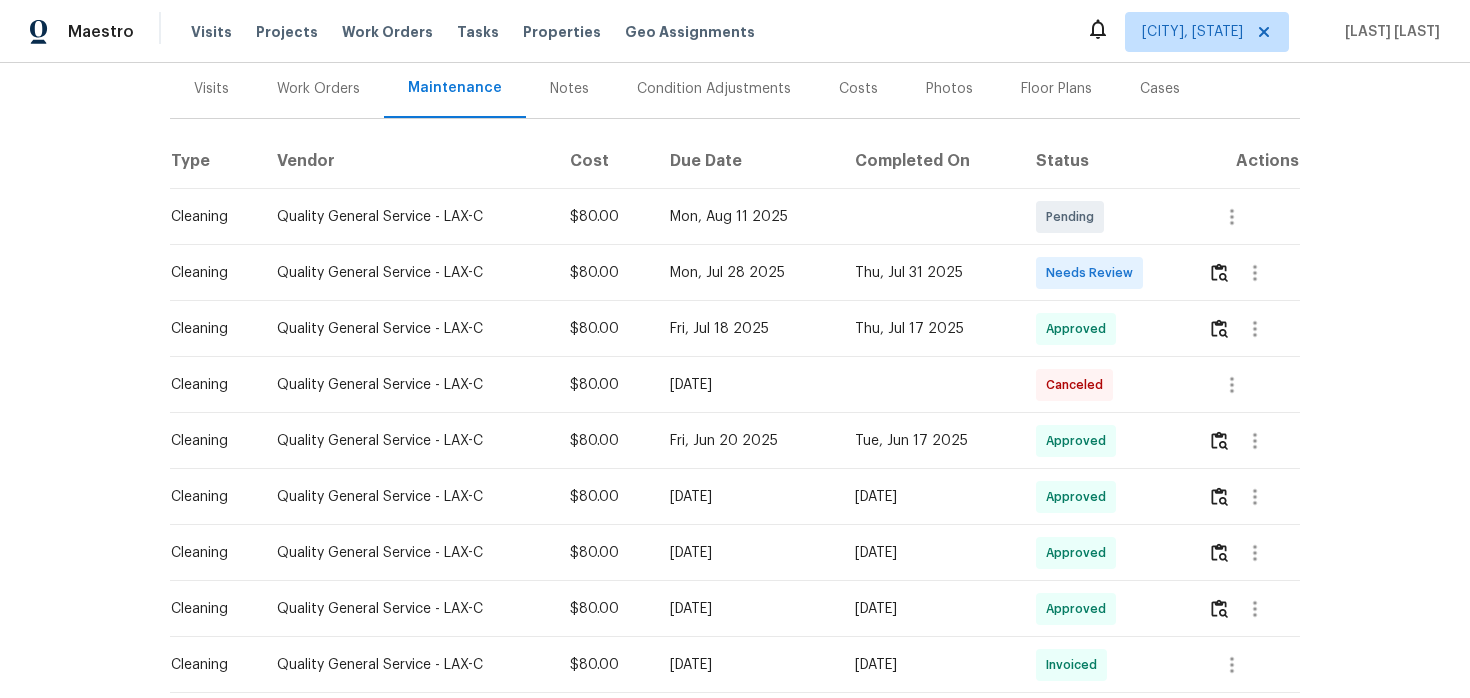 click at bounding box center [1253, 273] 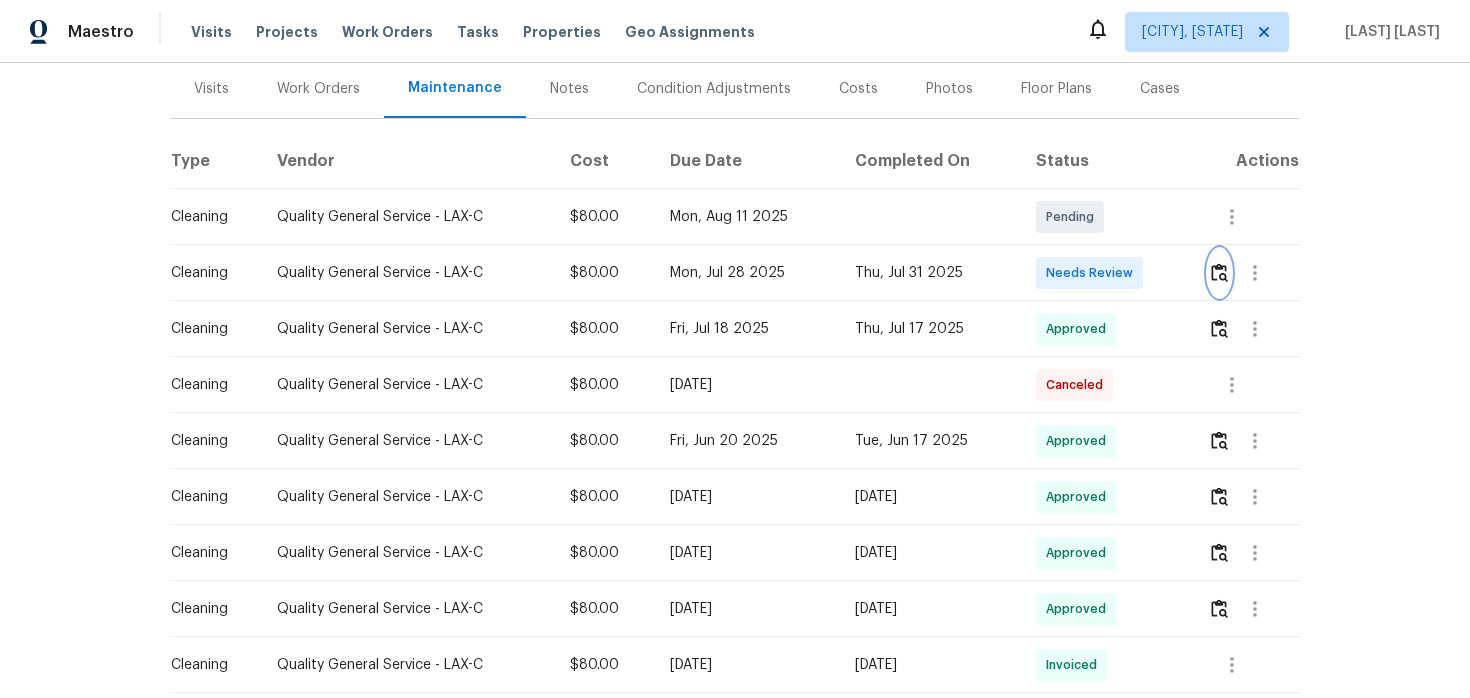 click at bounding box center (1219, 272) 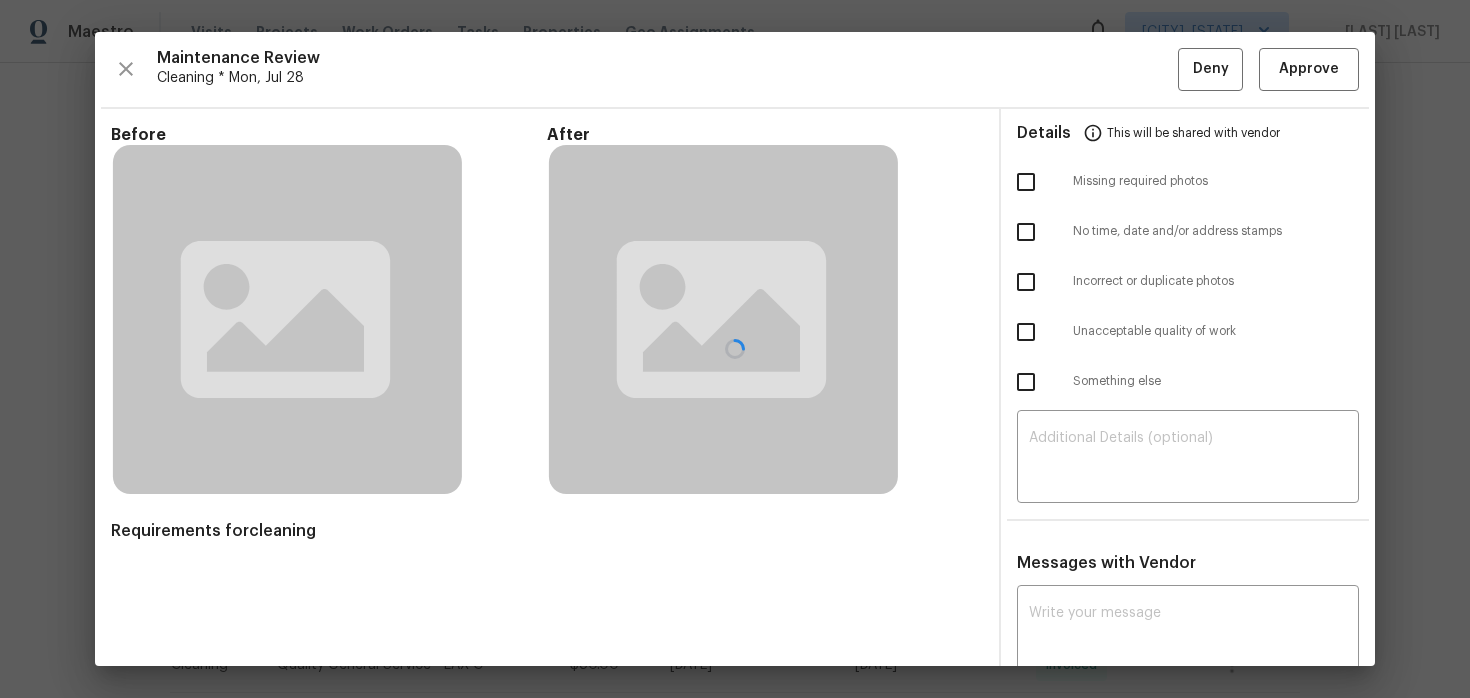 scroll, scrollTop: 43, scrollLeft: 0, axis: vertical 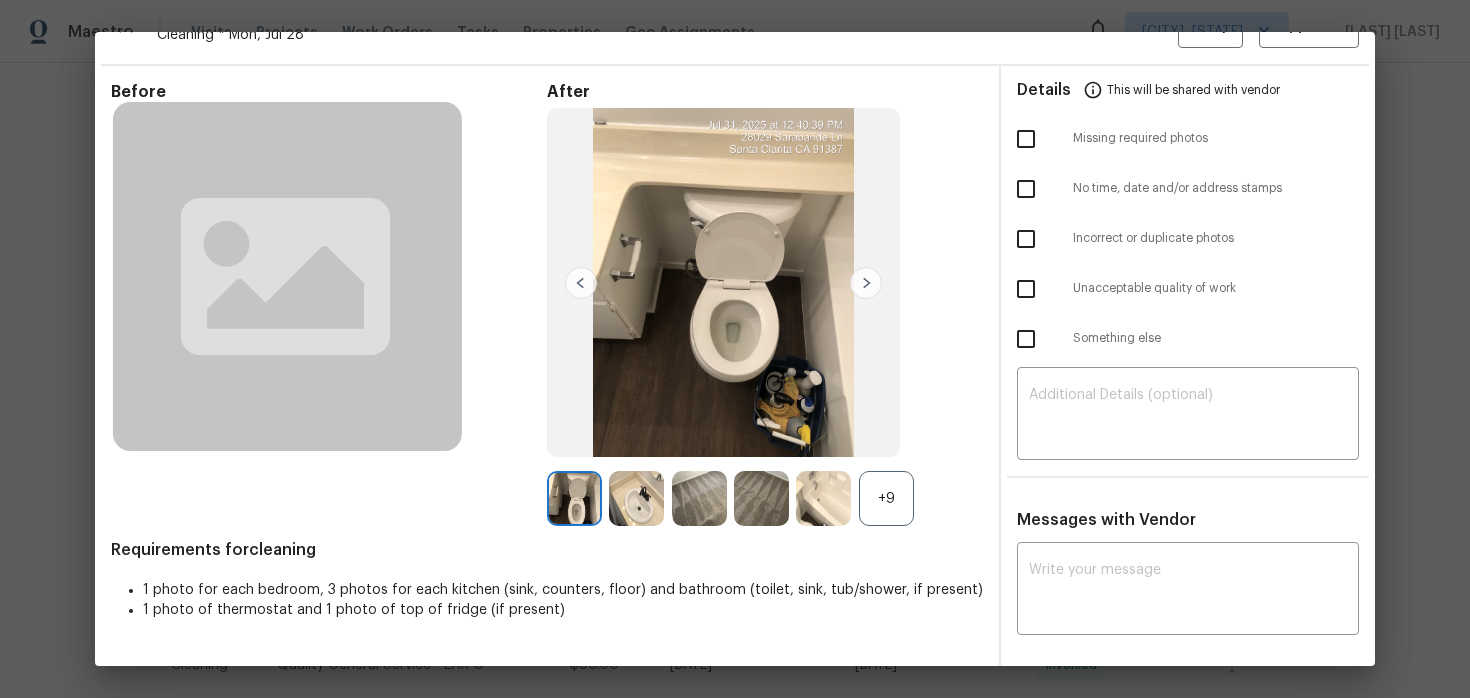 click on "+9" at bounding box center [886, 498] 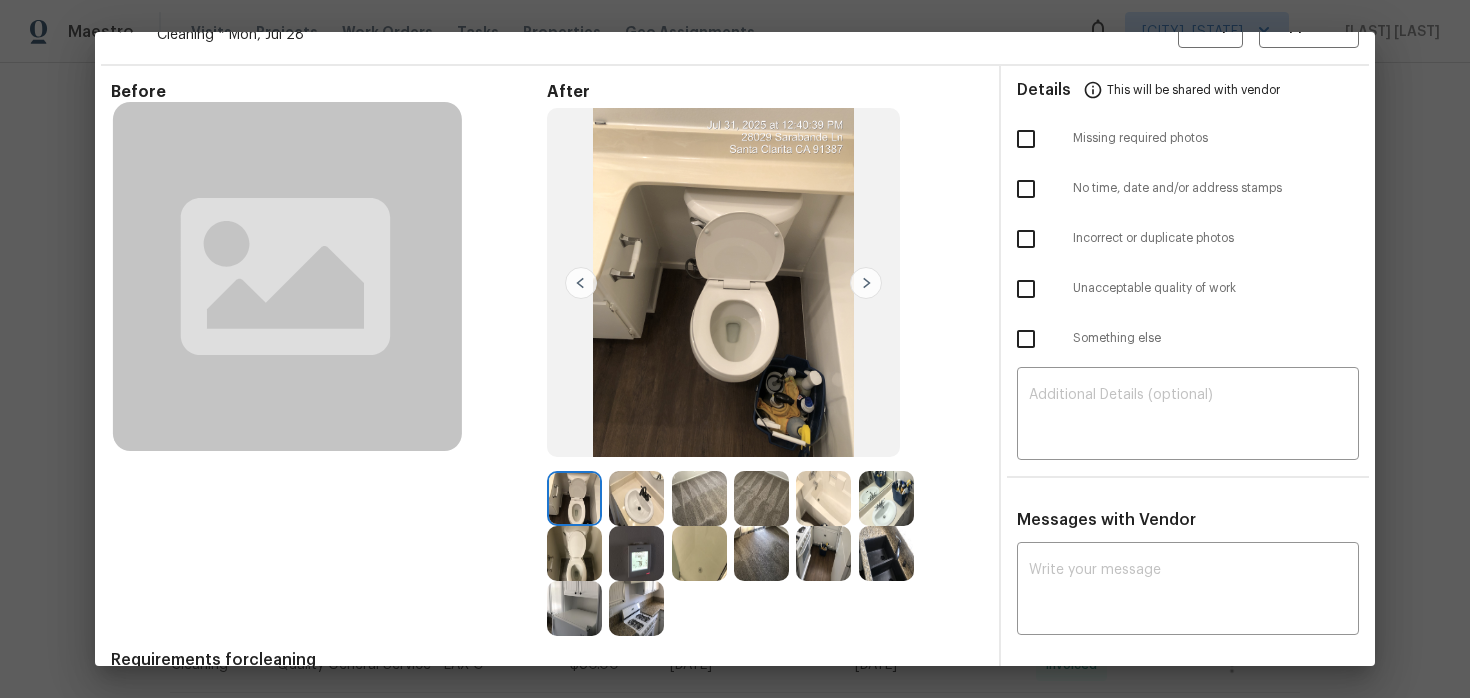 scroll, scrollTop: 60, scrollLeft: 0, axis: vertical 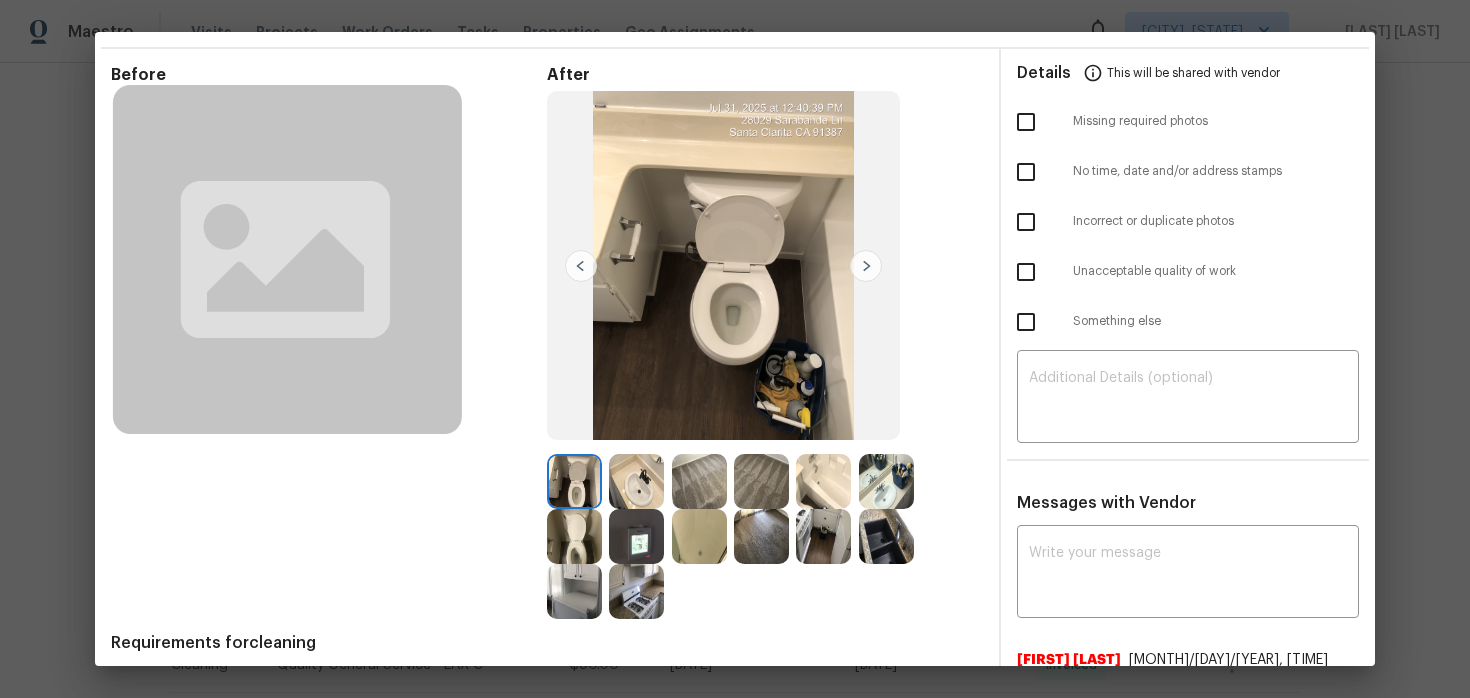 click at bounding box center (823, 481) 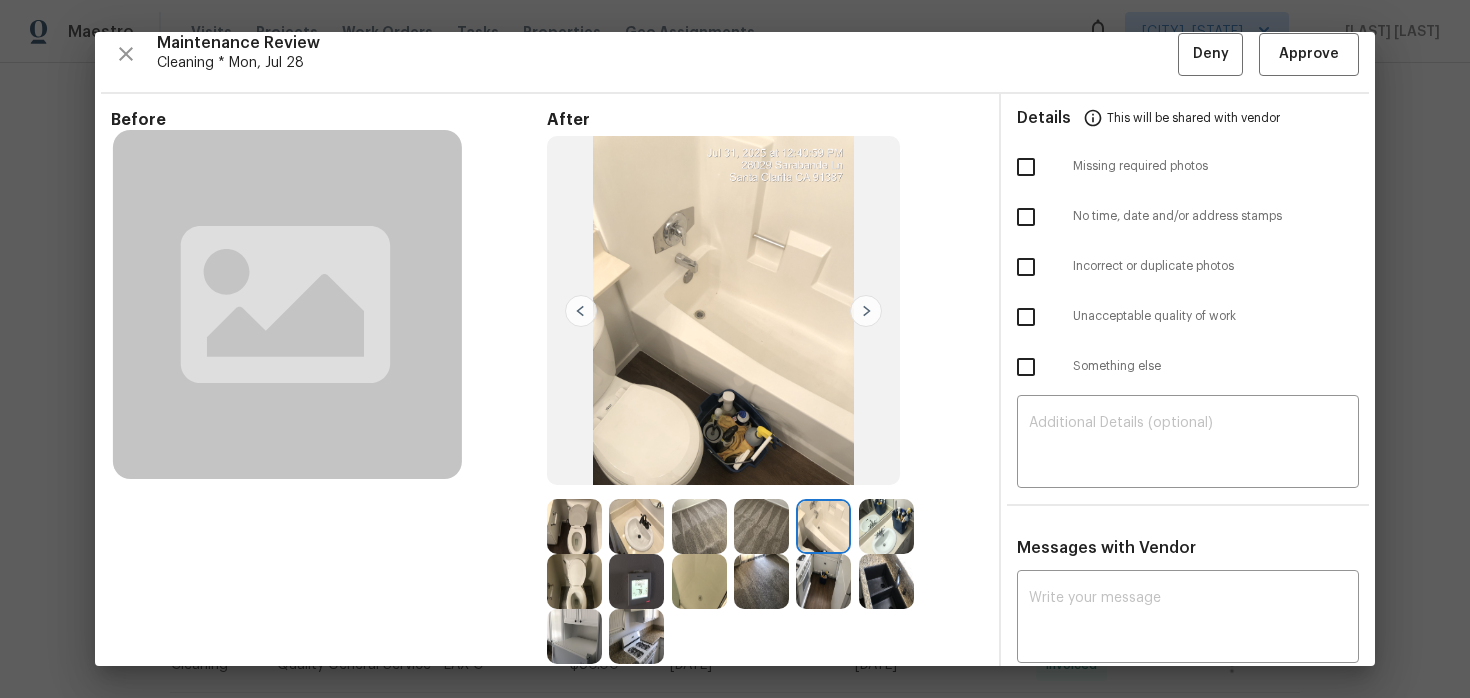 scroll, scrollTop: 9, scrollLeft: 0, axis: vertical 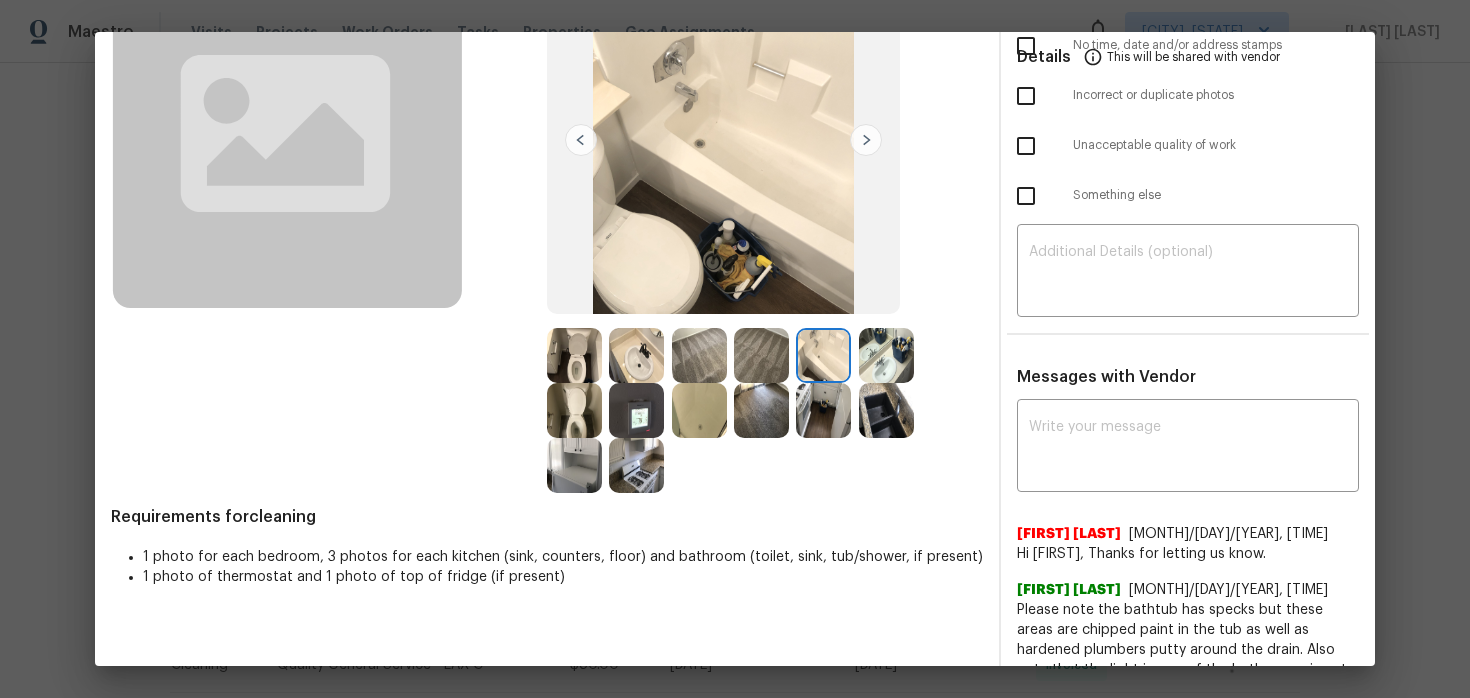 click at bounding box center [574, 410] 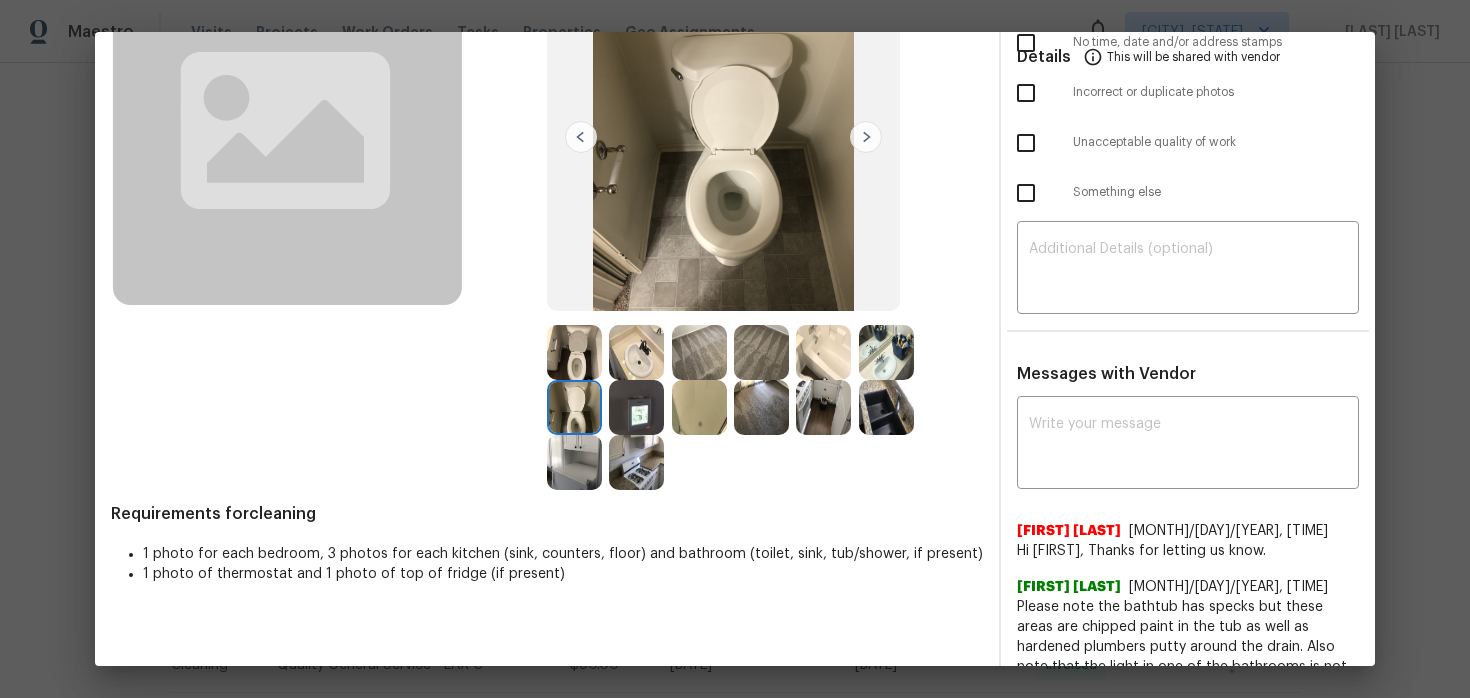 scroll, scrollTop: 195, scrollLeft: 0, axis: vertical 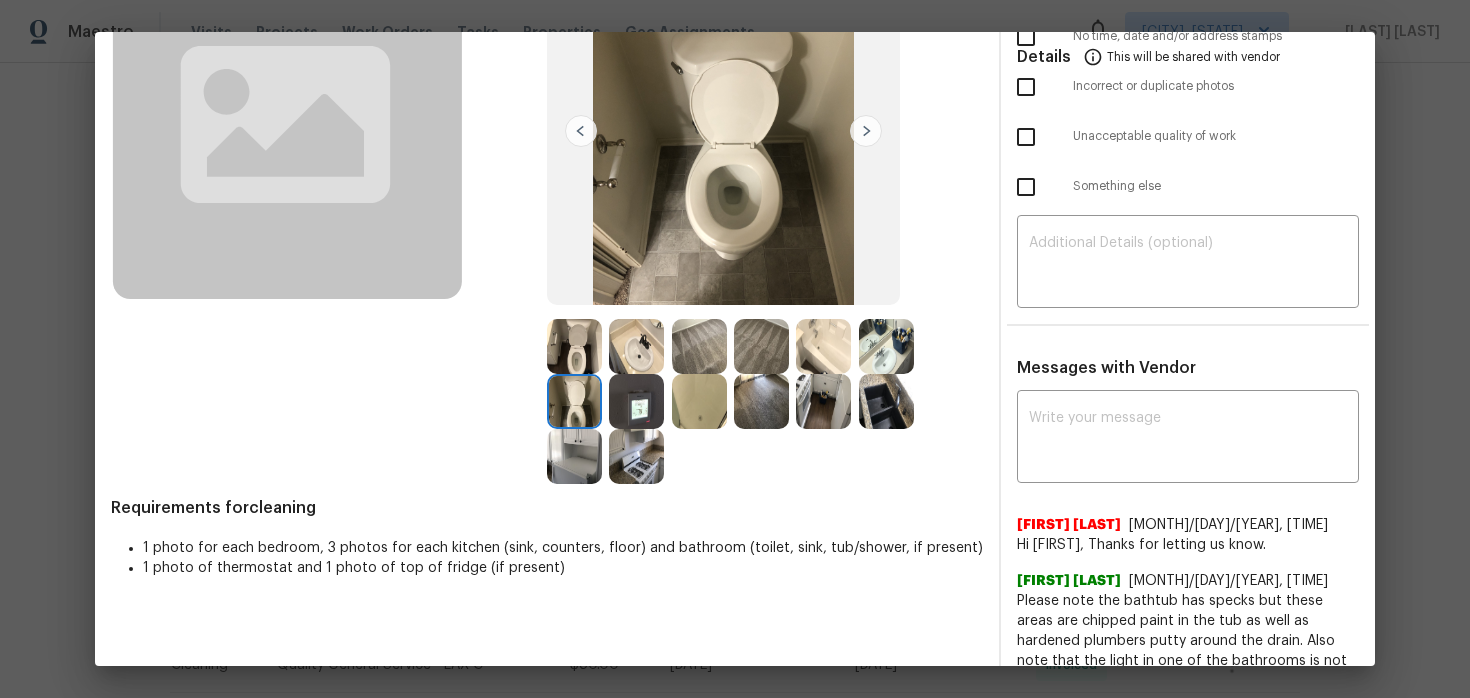 click at bounding box center (886, 401) 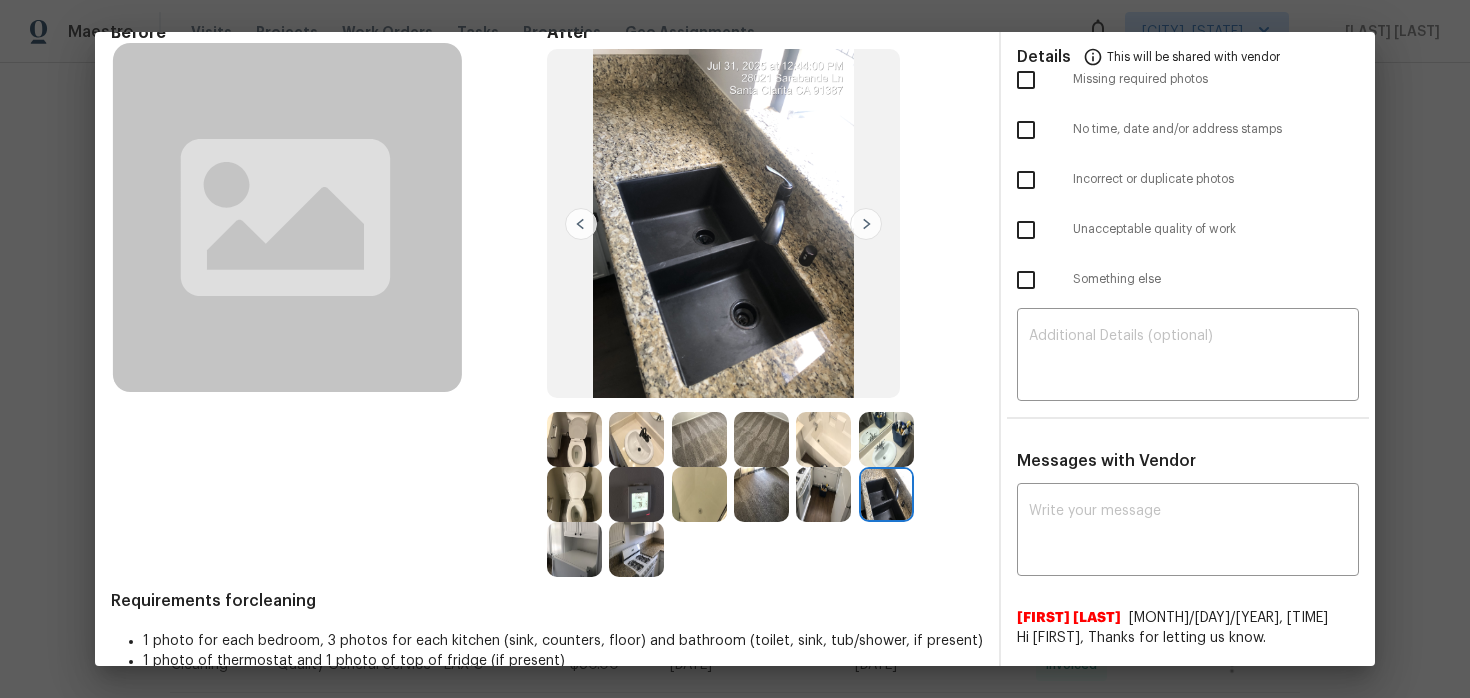 scroll, scrollTop: 108, scrollLeft: 0, axis: vertical 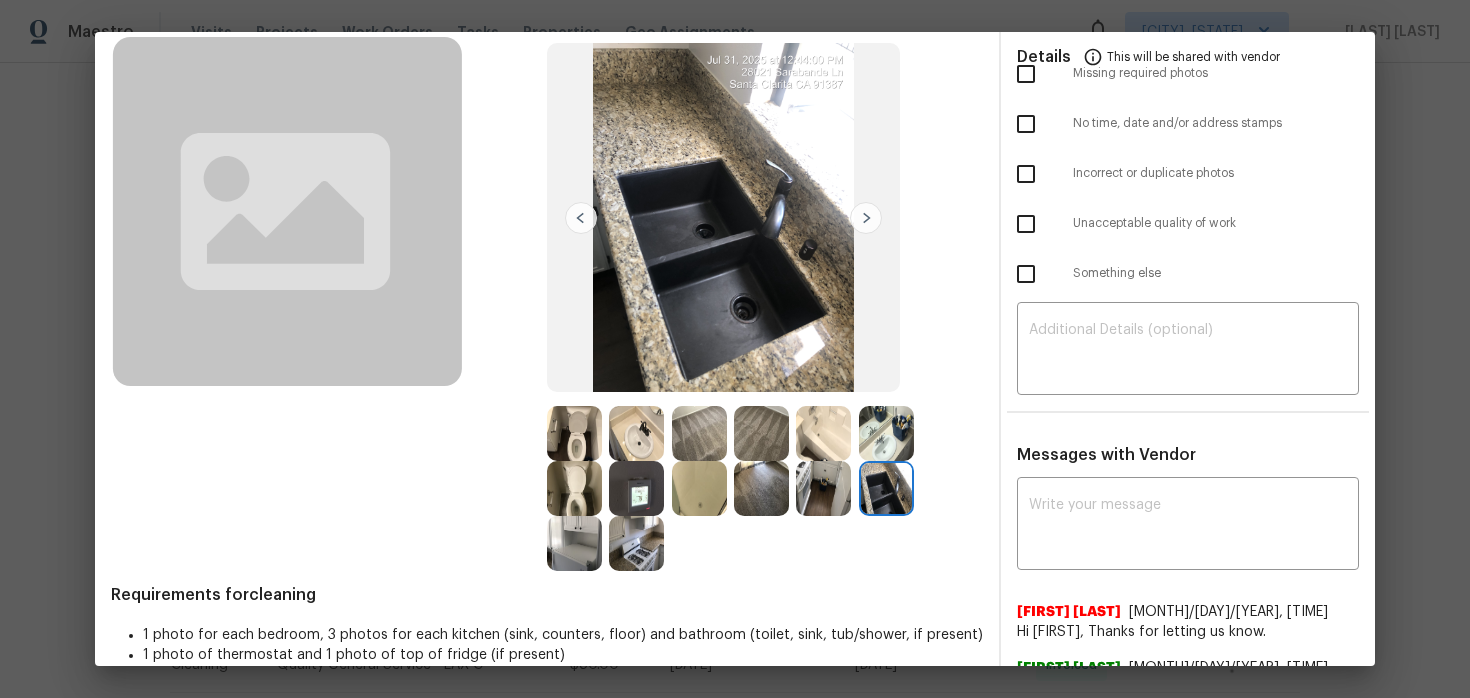 click at bounding box center (574, 543) 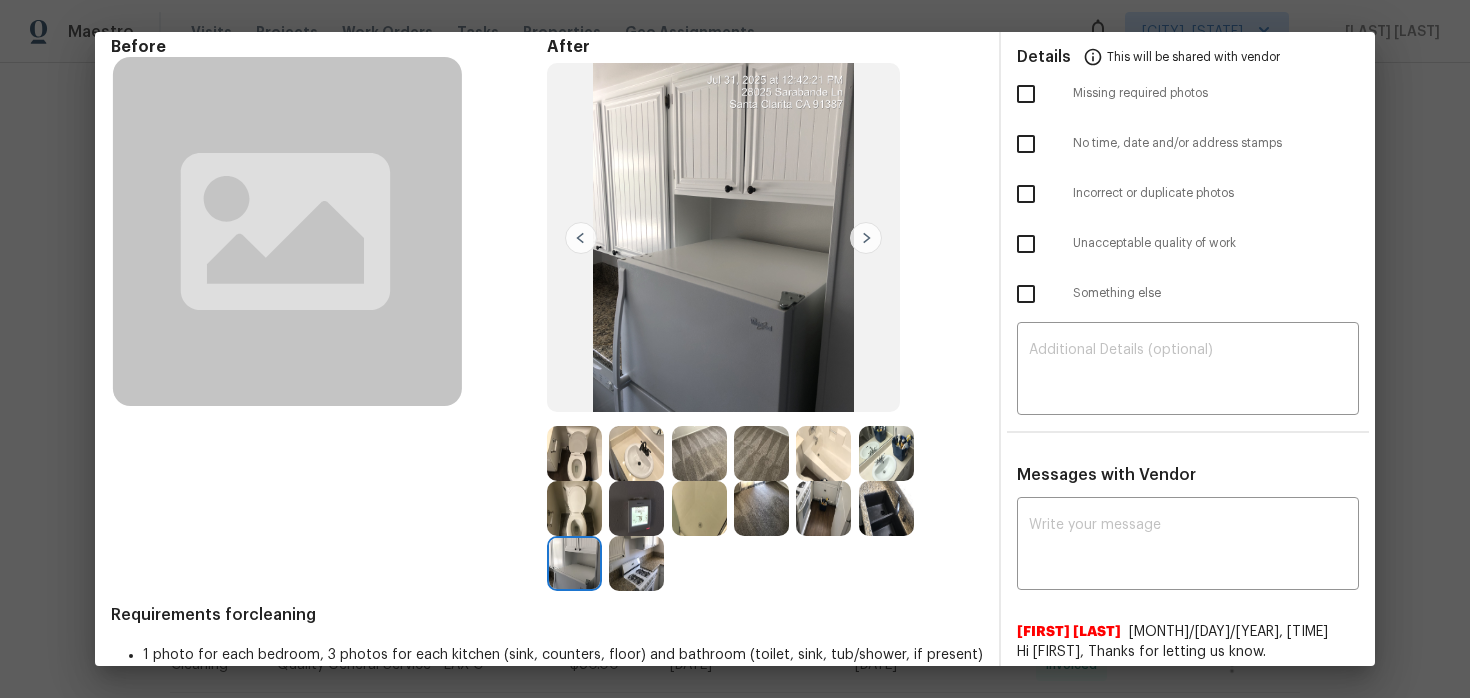 scroll, scrollTop: 71, scrollLeft: 0, axis: vertical 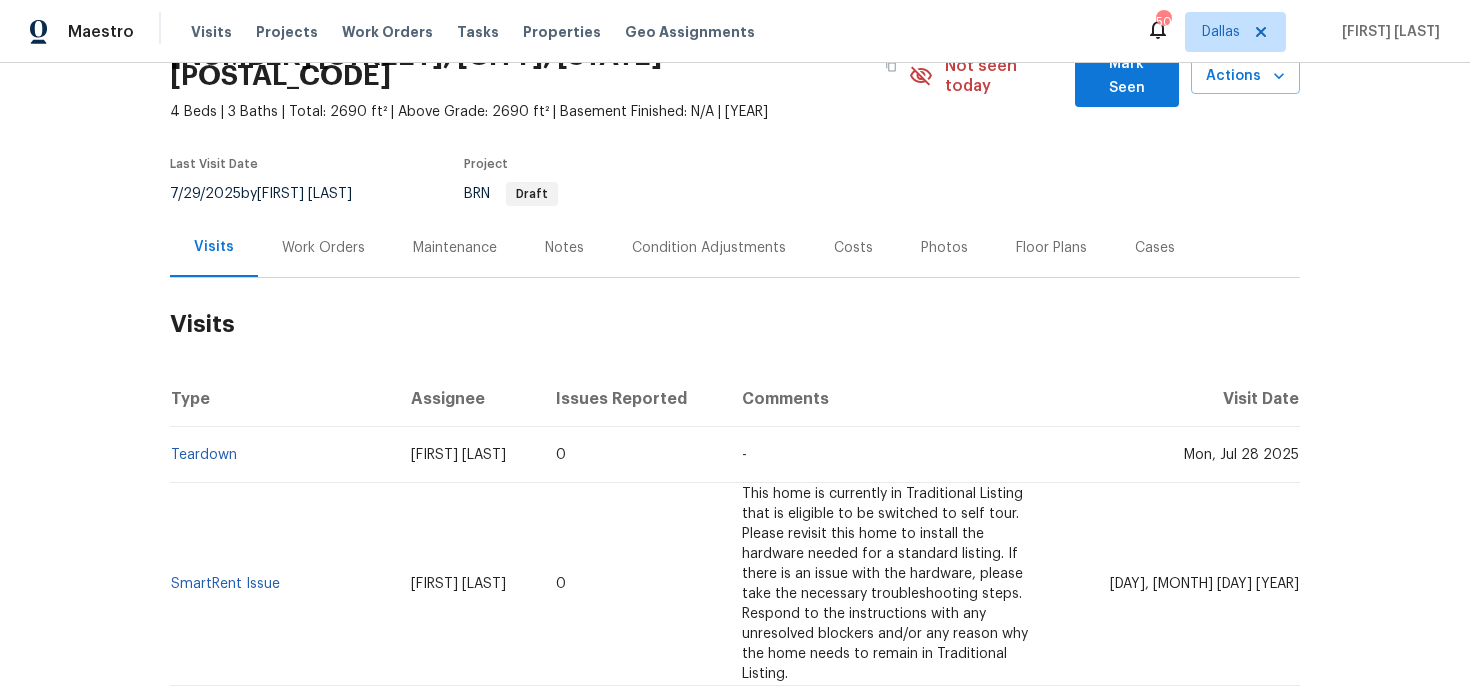 click on "Work Orders" at bounding box center (323, 247) 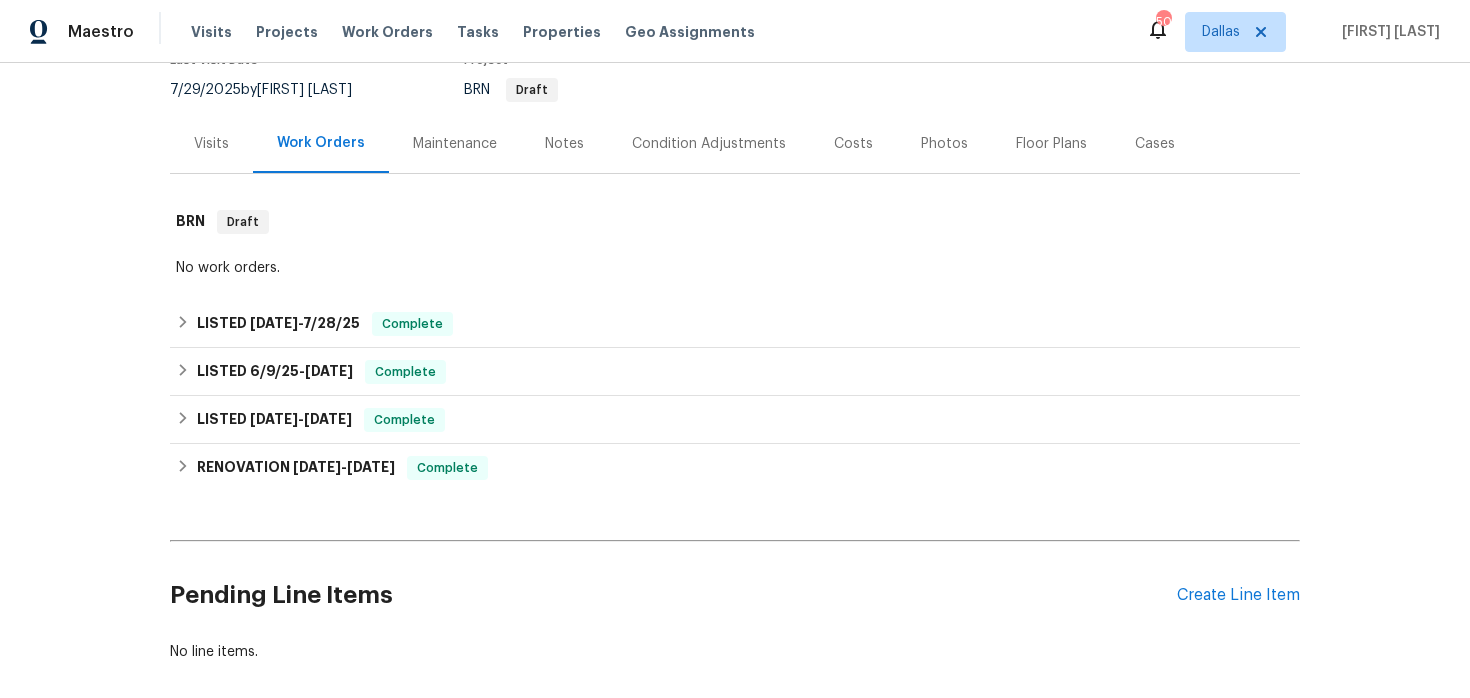 scroll, scrollTop: 220, scrollLeft: 0, axis: vertical 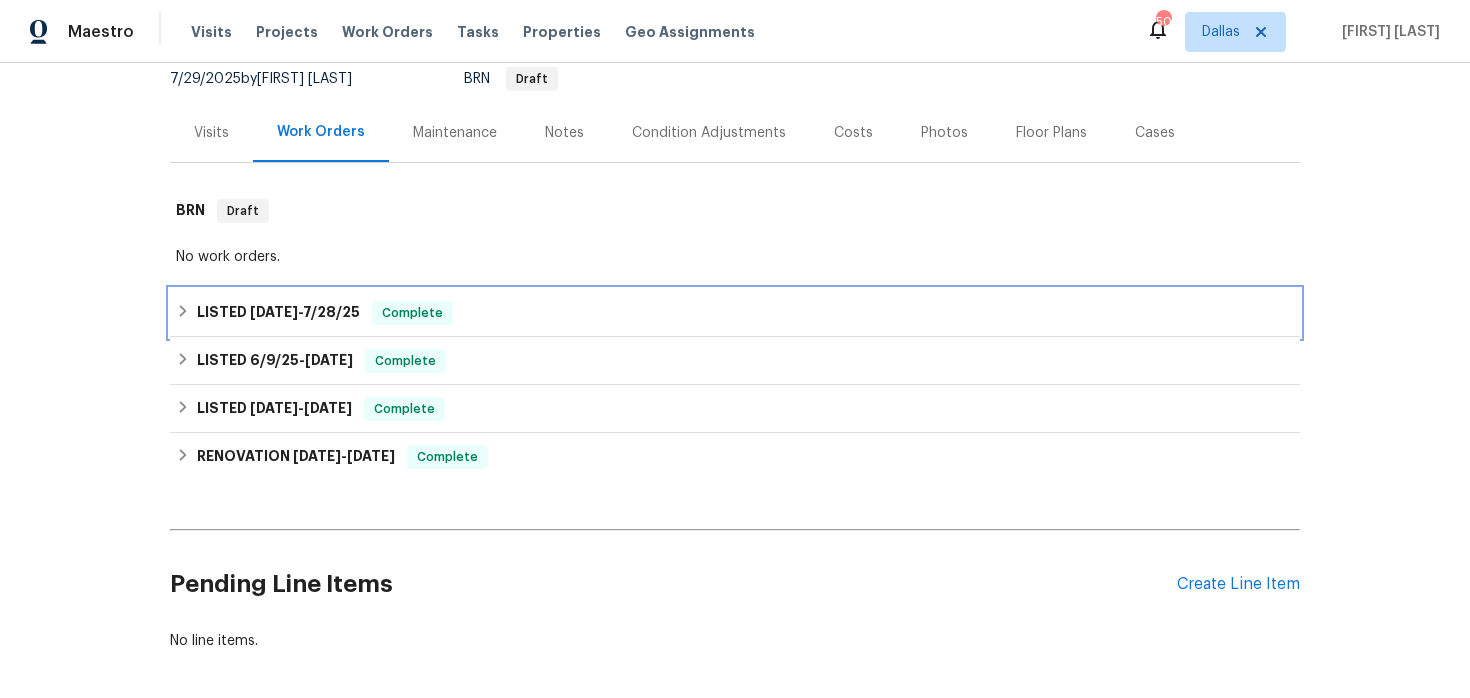 click on "7/28/25" at bounding box center [331, 312] 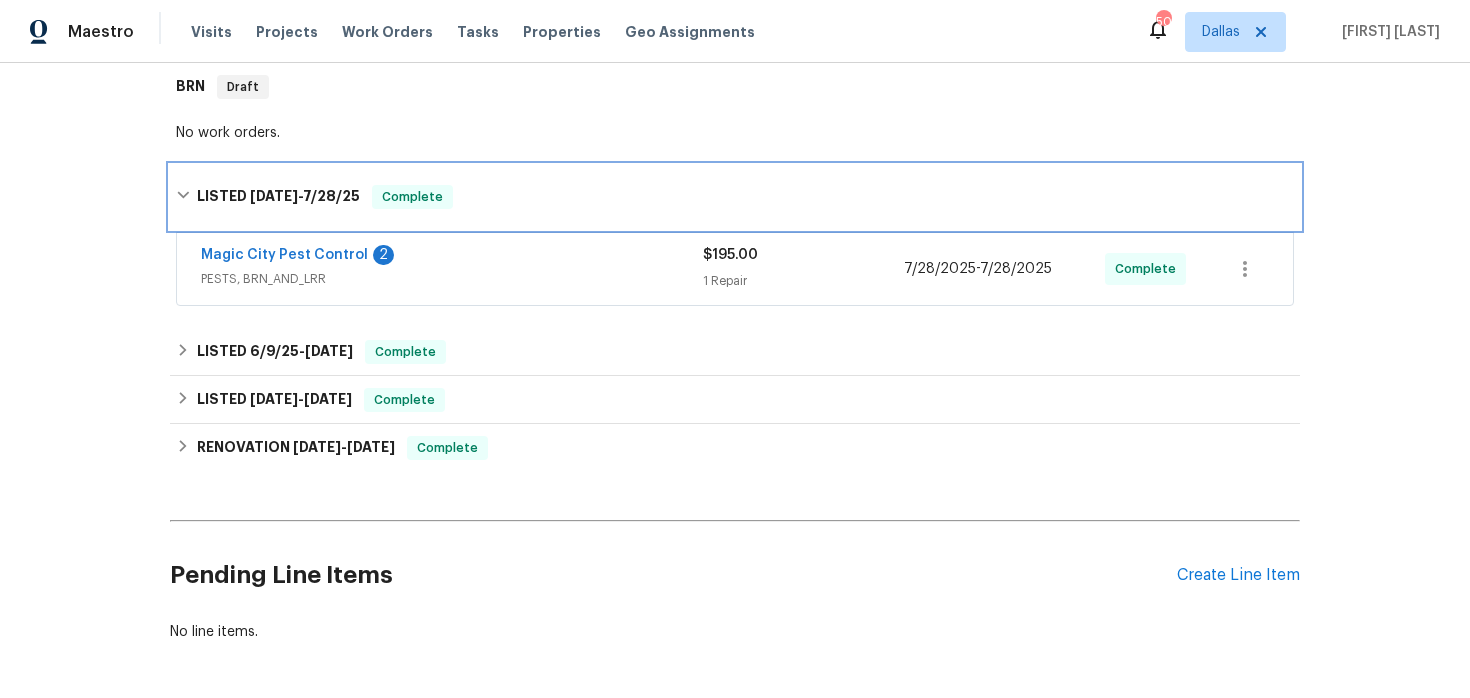scroll, scrollTop: 348, scrollLeft: 0, axis: vertical 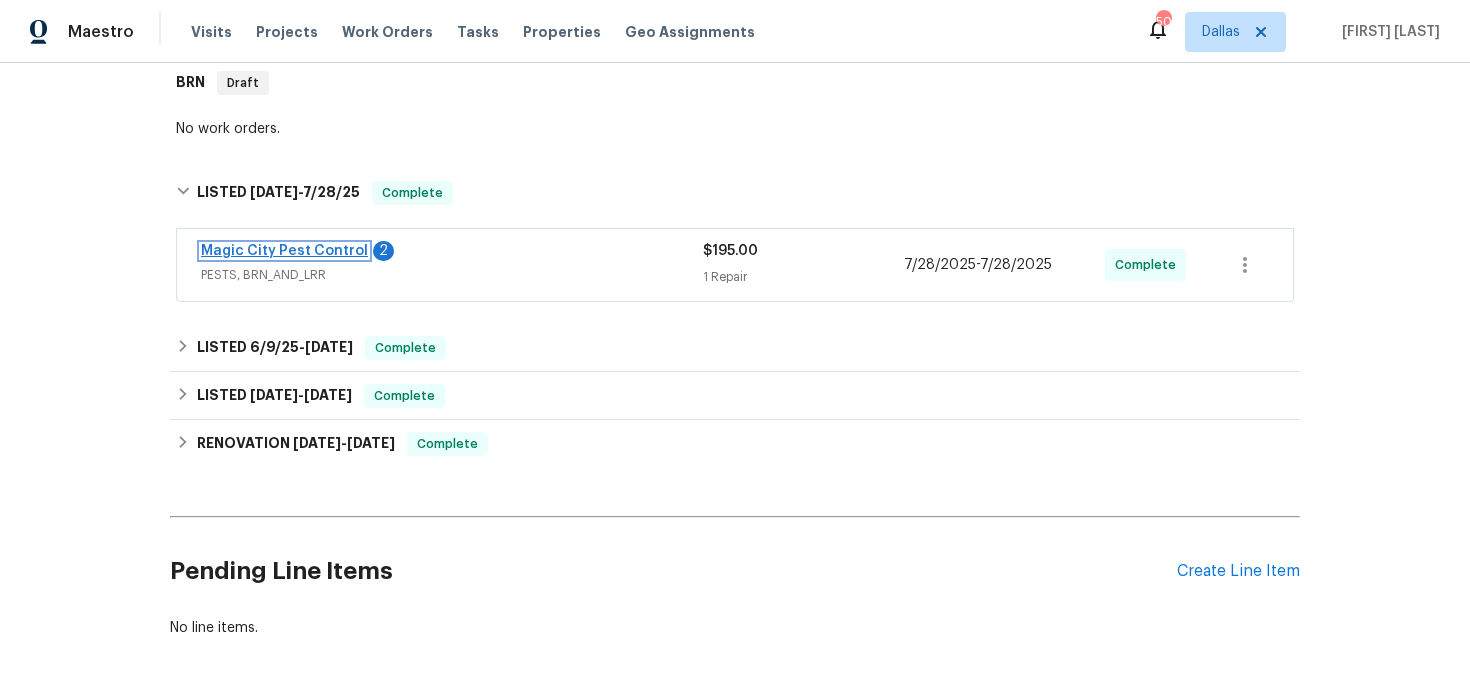 click on "Magic City Pest Control" at bounding box center [284, 251] 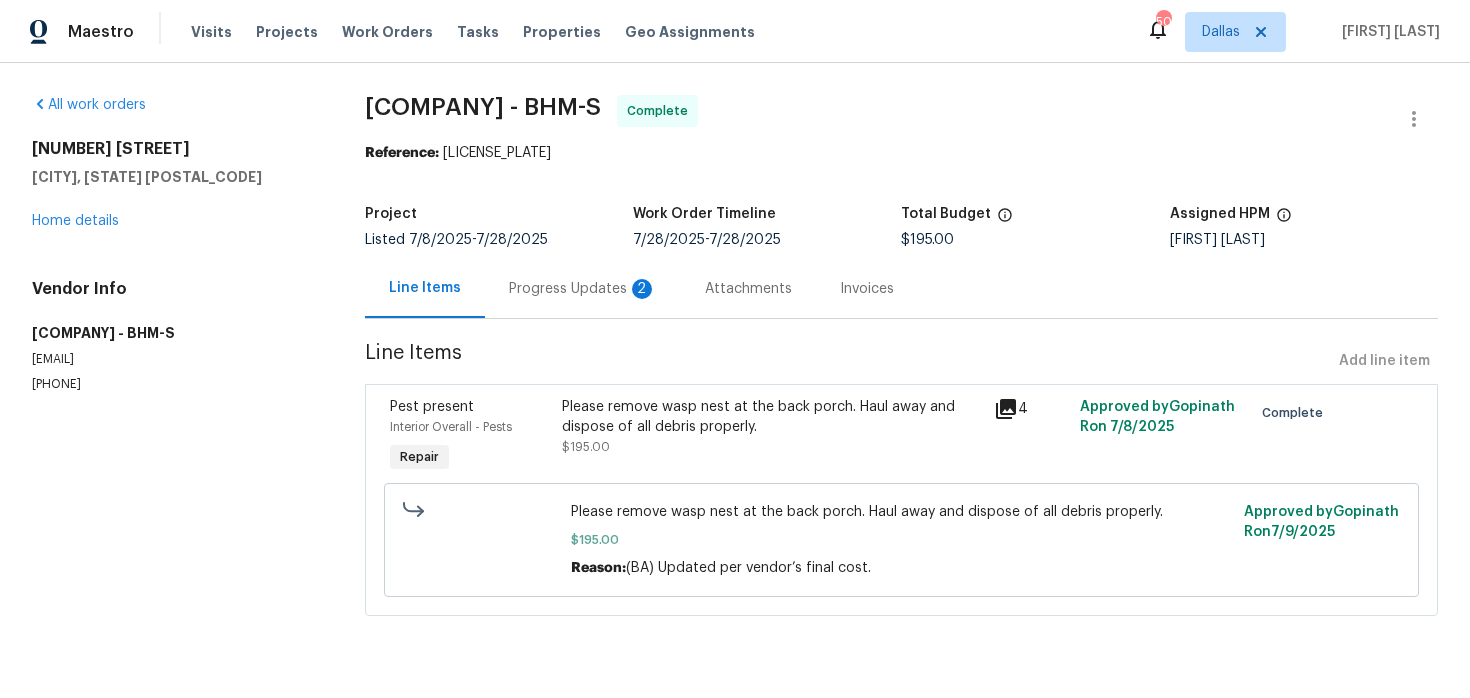 click on "Progress Updates 2" at bounding box center (583, 289) 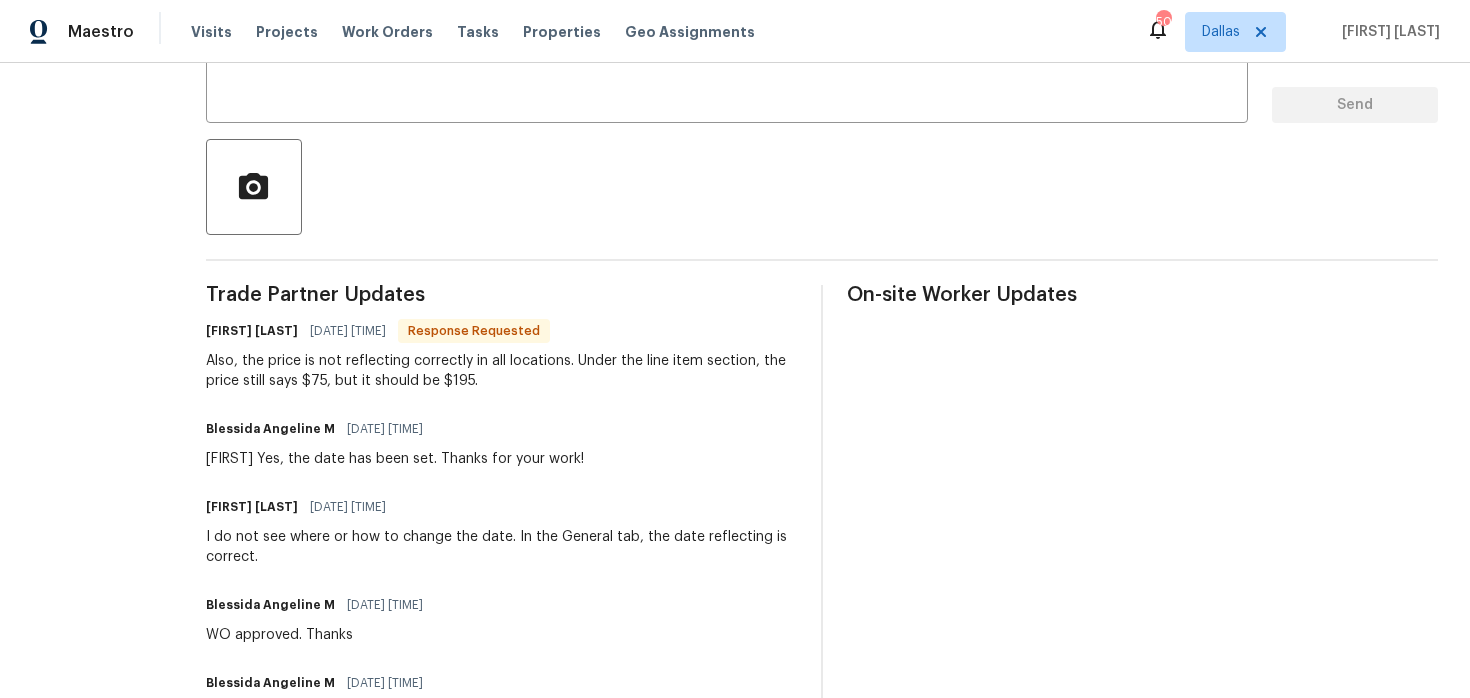 scroll, scrollTop: 0, scrollLeft: 0, axis: both 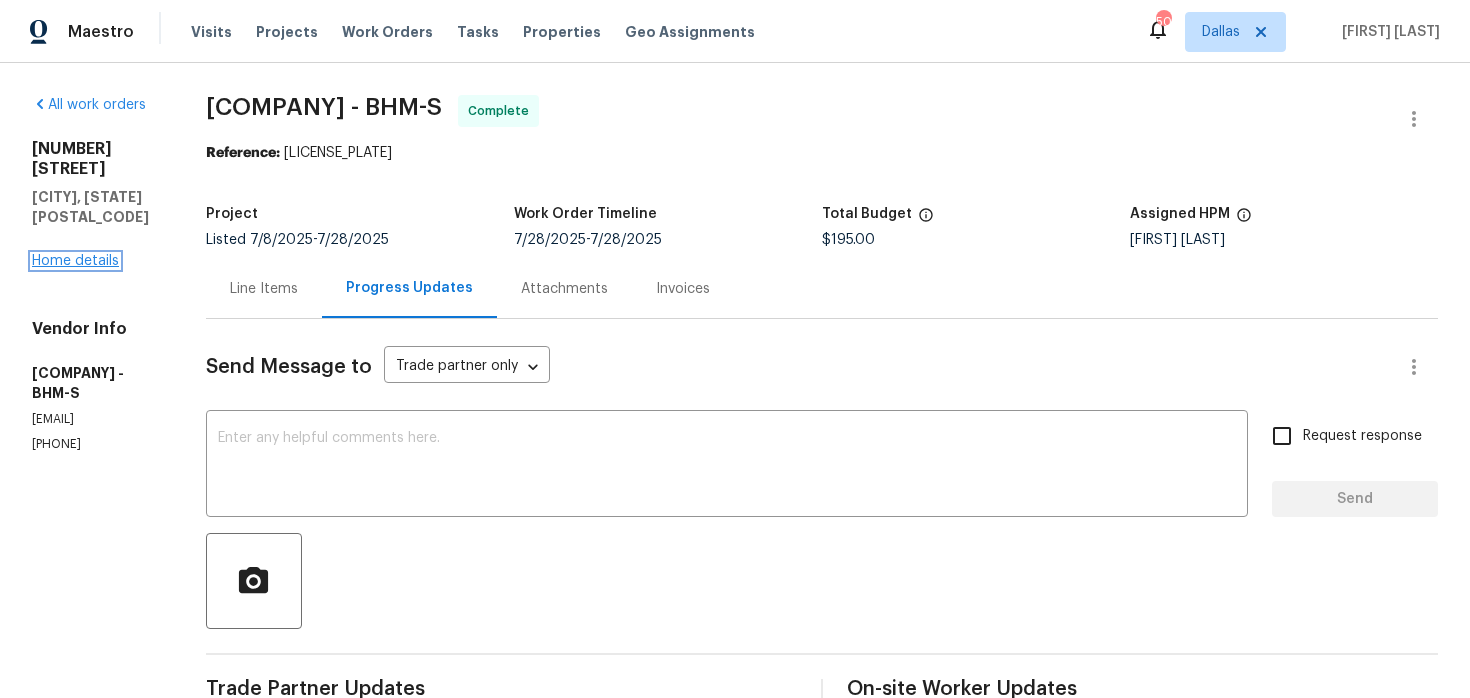 click on "Home details" at bounding box center (75, 261) 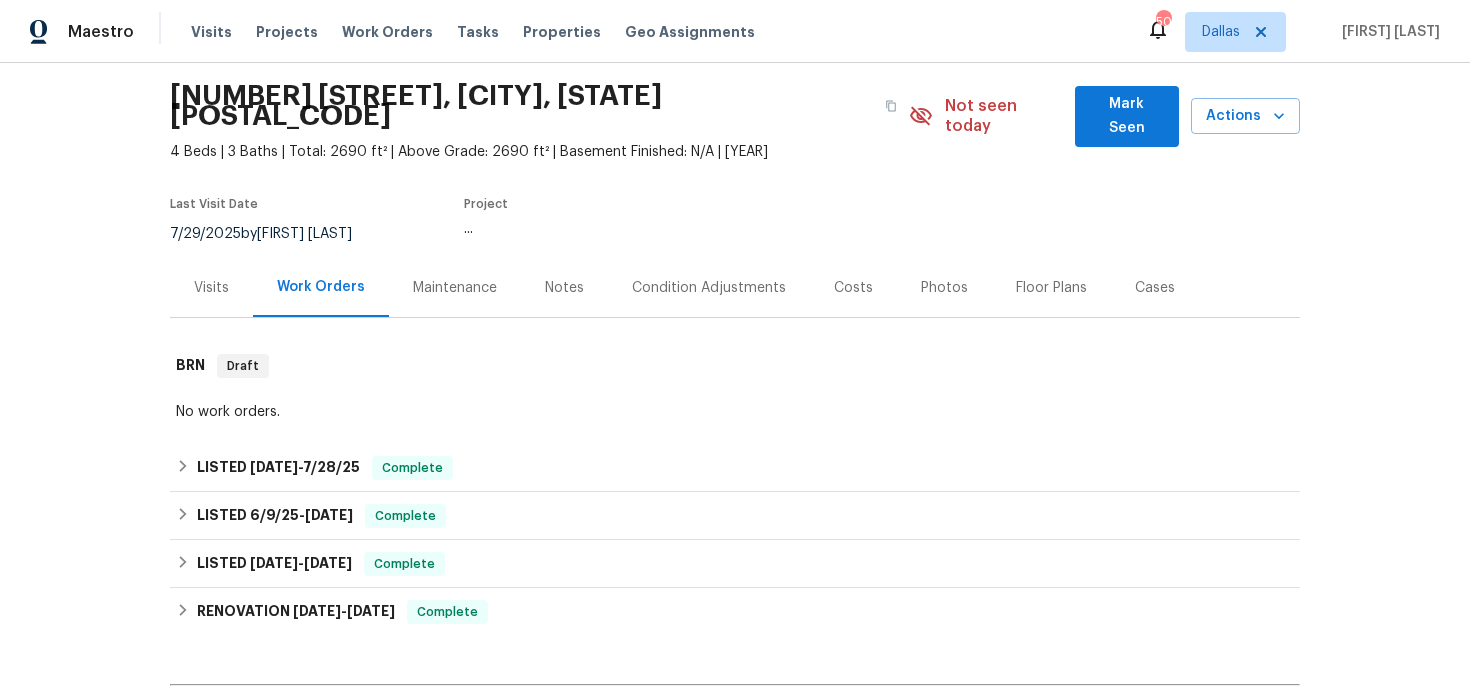 scroll, scrollTop: 66, scrollLeft: 0, axis: vertical 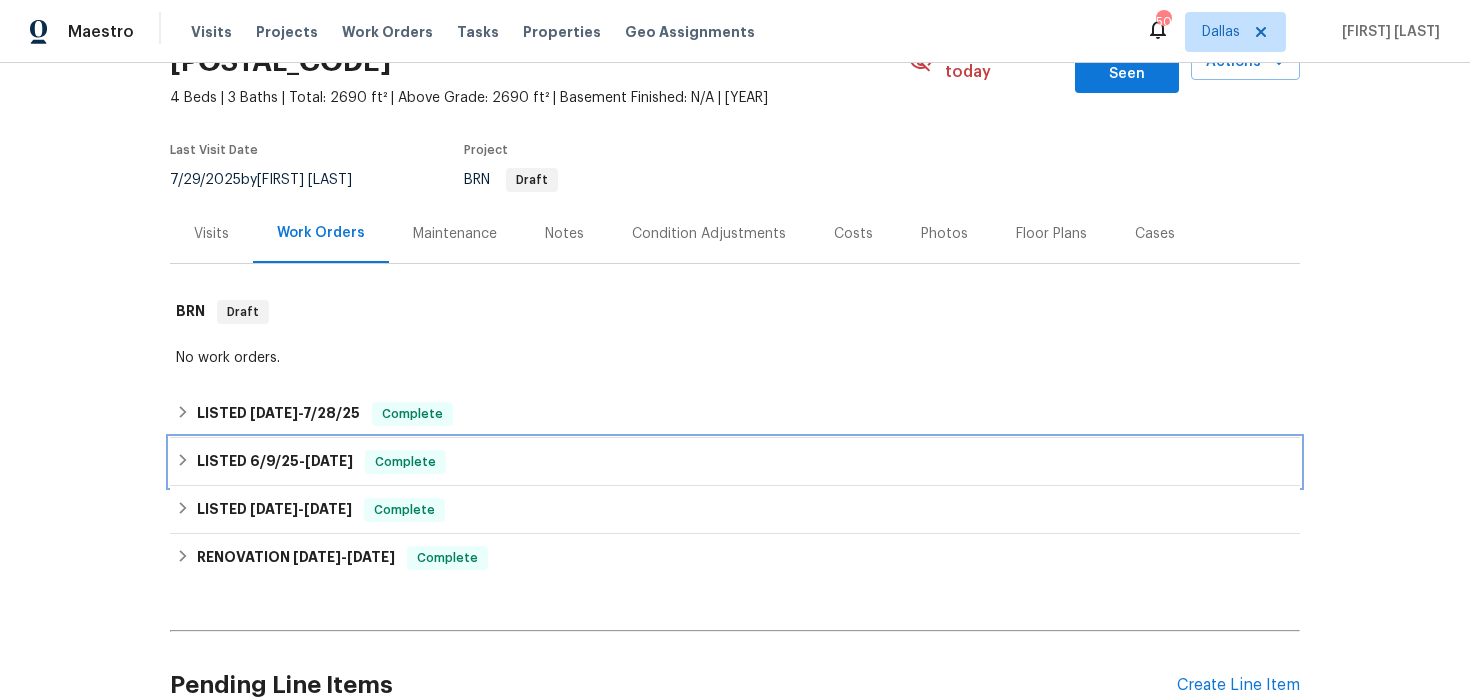 click on "LISTED [DATE] - [DATE]" at bounding box center (275, 462) 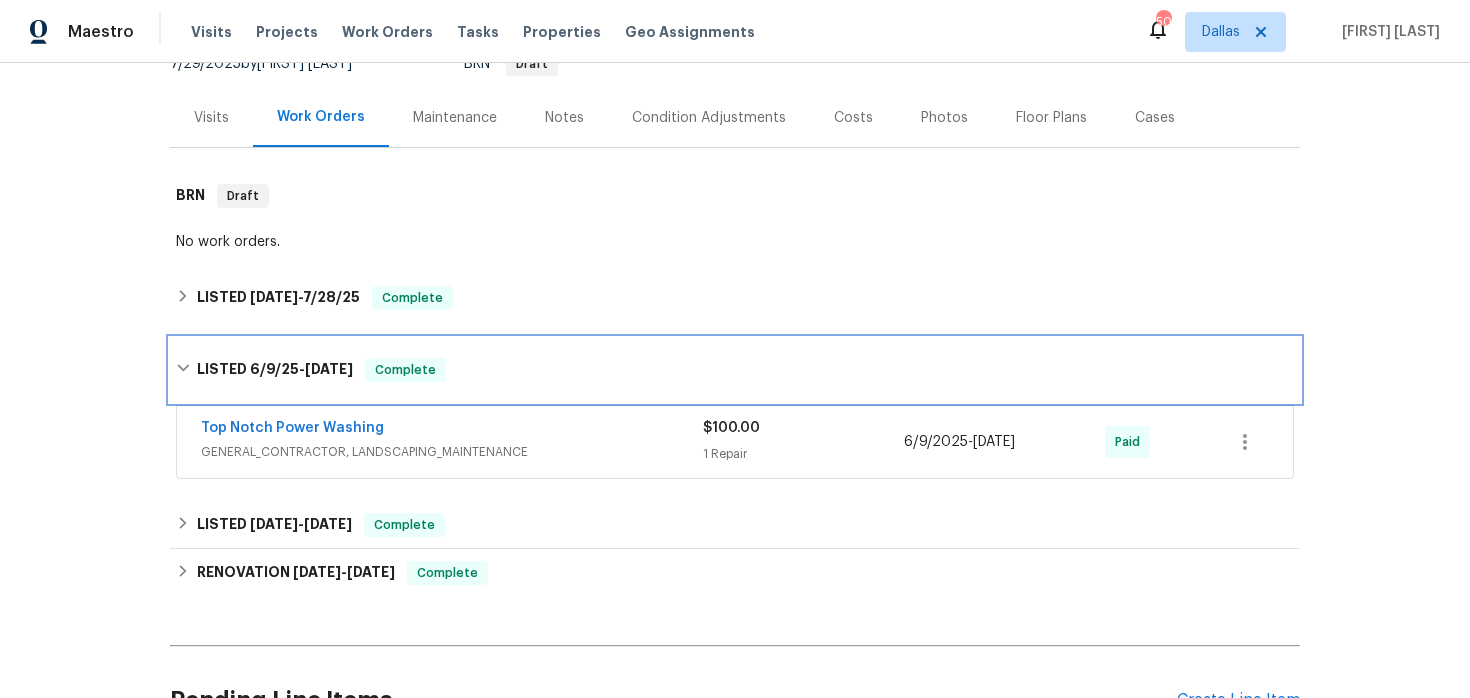 scroll, scrollTop: 248, scrollLeft: 0, axis: vertical 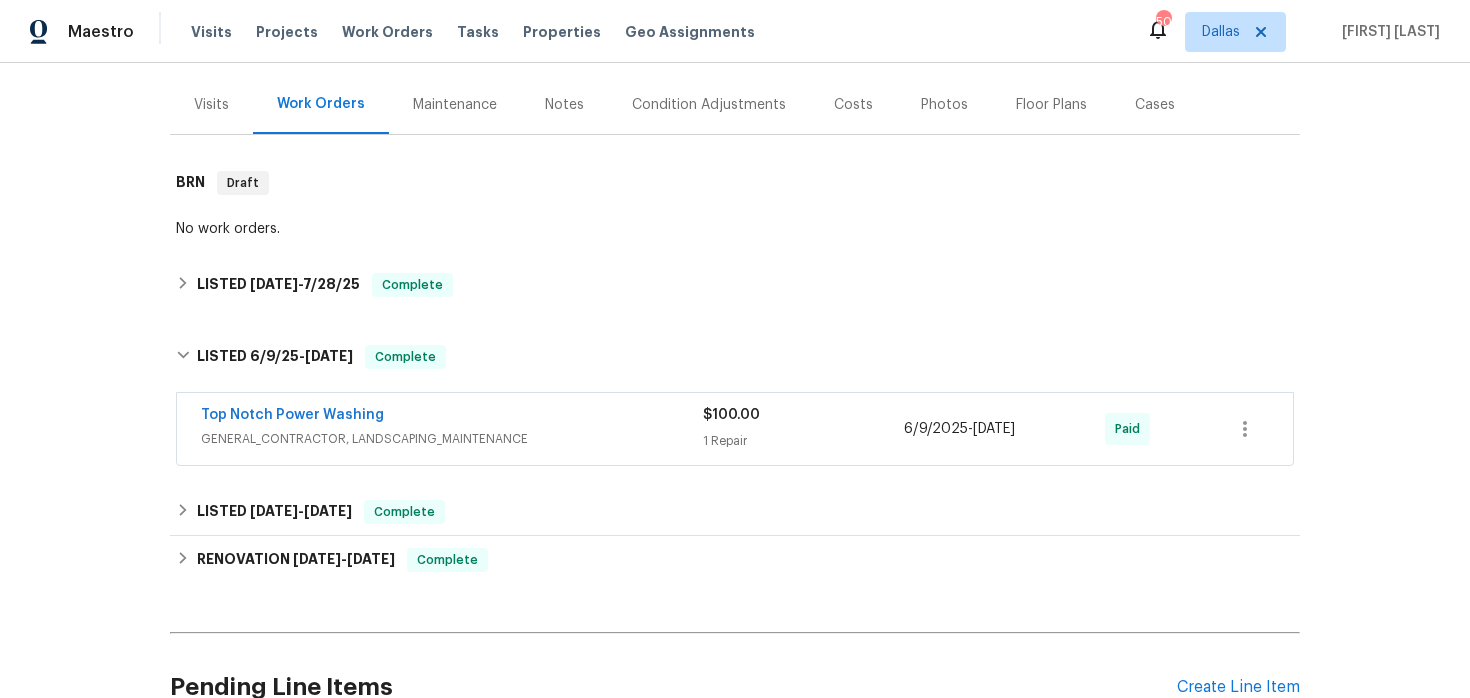click on "Top Notch Power Washing" at bounding box center [452, 417] 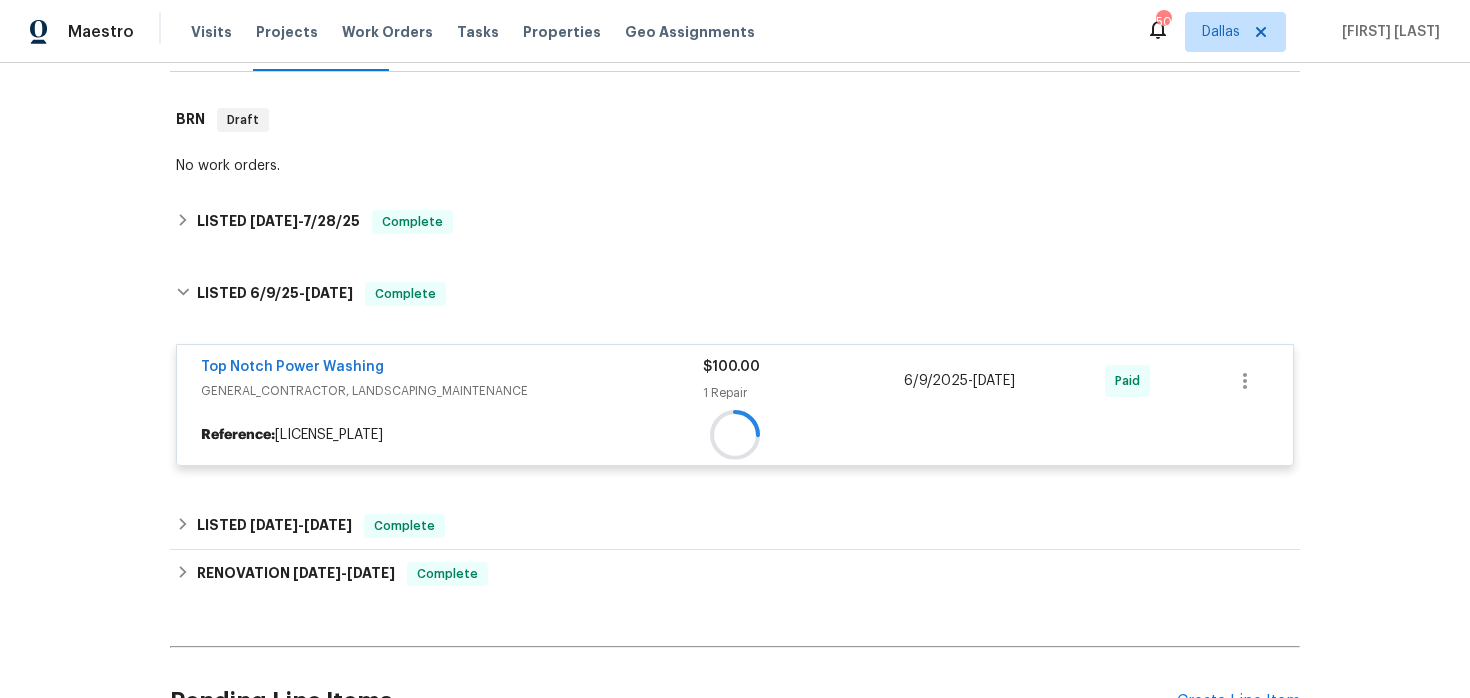 scroll, scrollTop: 335, scrollLeft: 0, axis: vertical 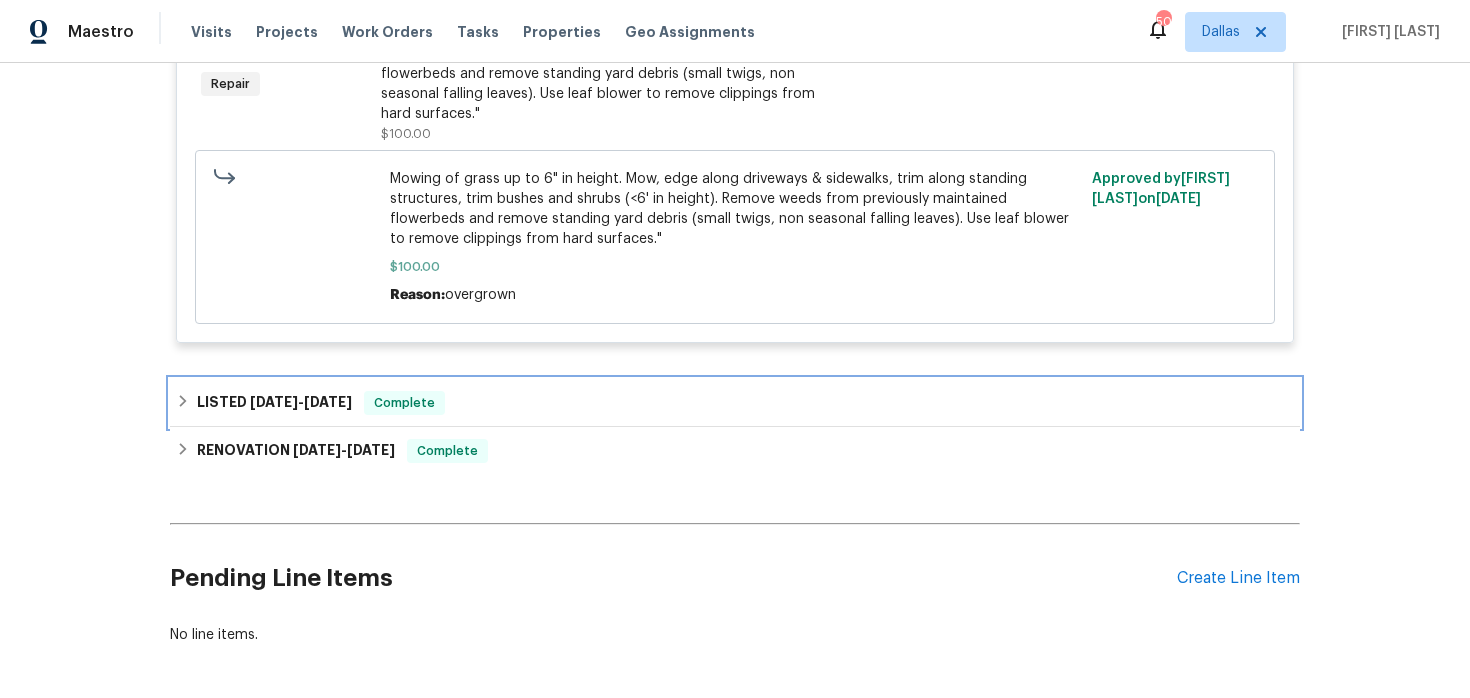click on "LISTED   5/15/25  -  5/30/25" at bounding box center [274, 403] 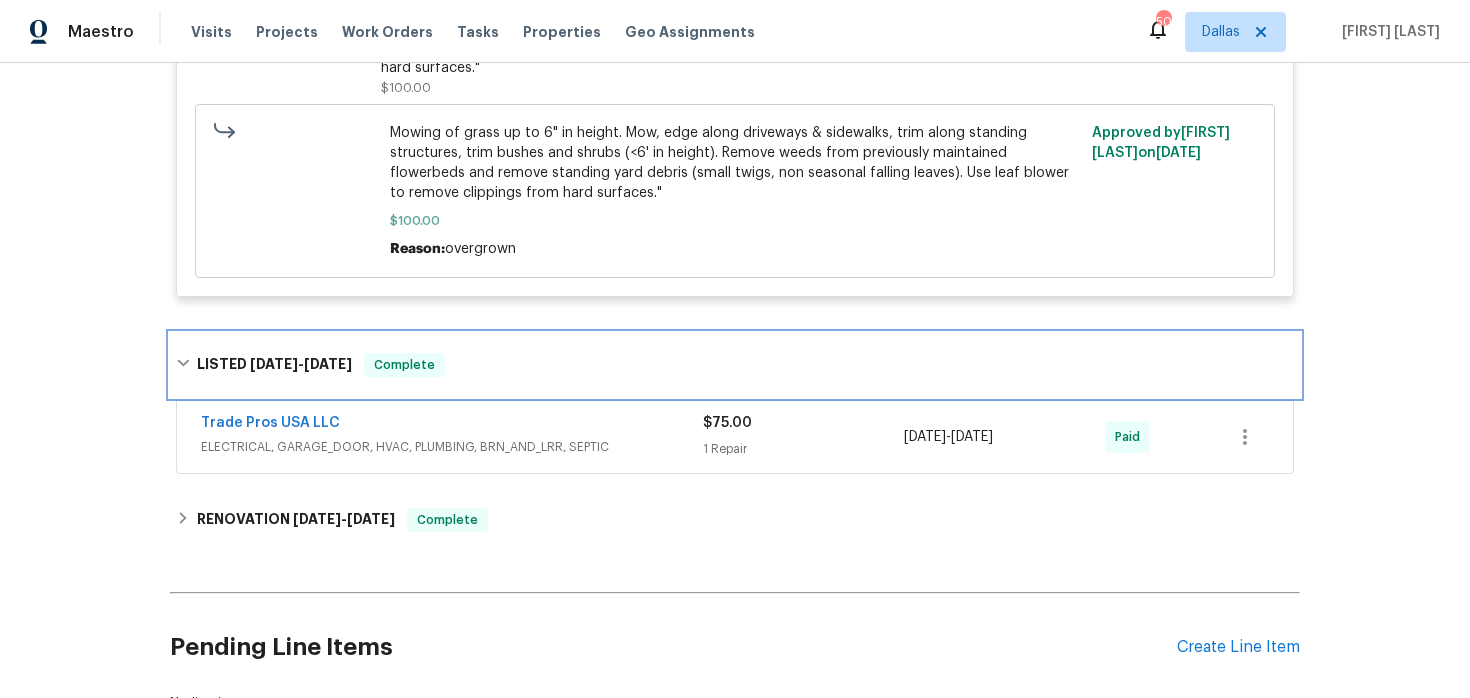scroll, scrollTop: 828, scrollLeft: 0, axis: vertical 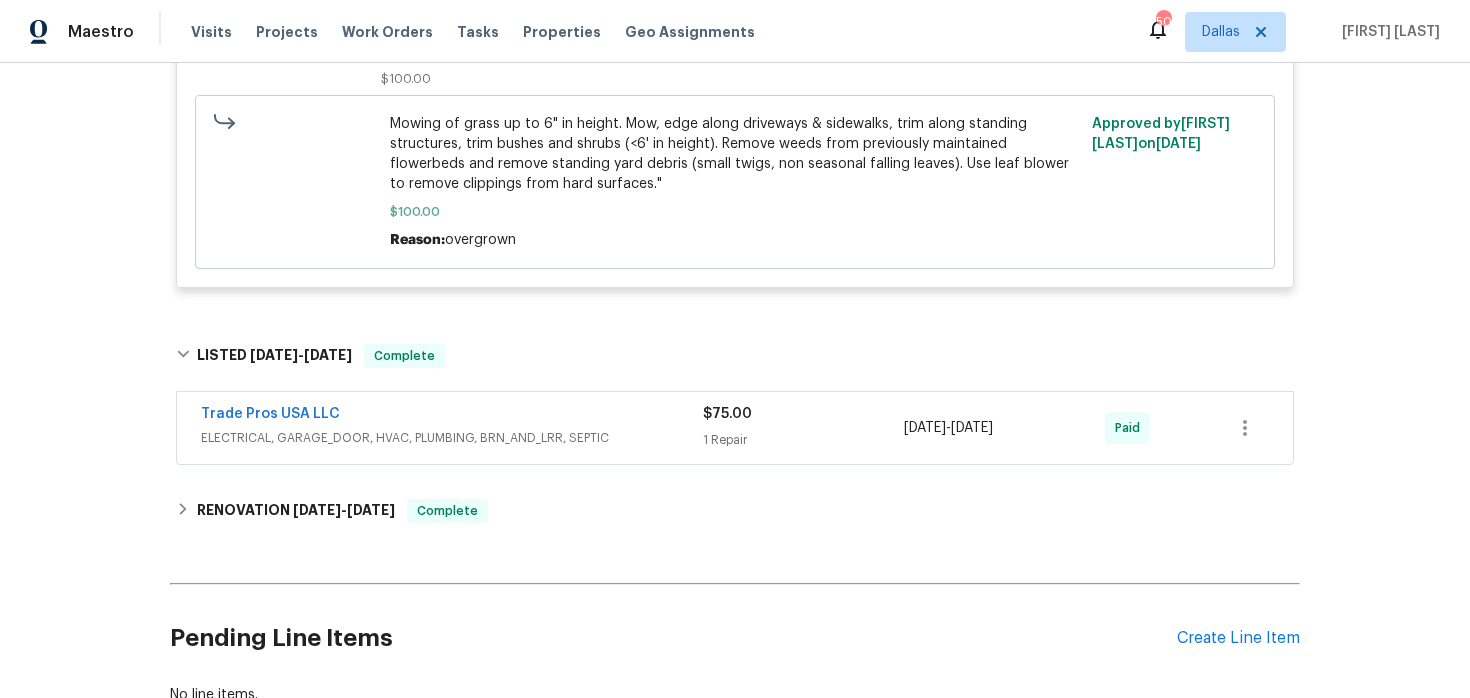 click on "Trade Pros USA LLC" at bounding box center (452, 416) 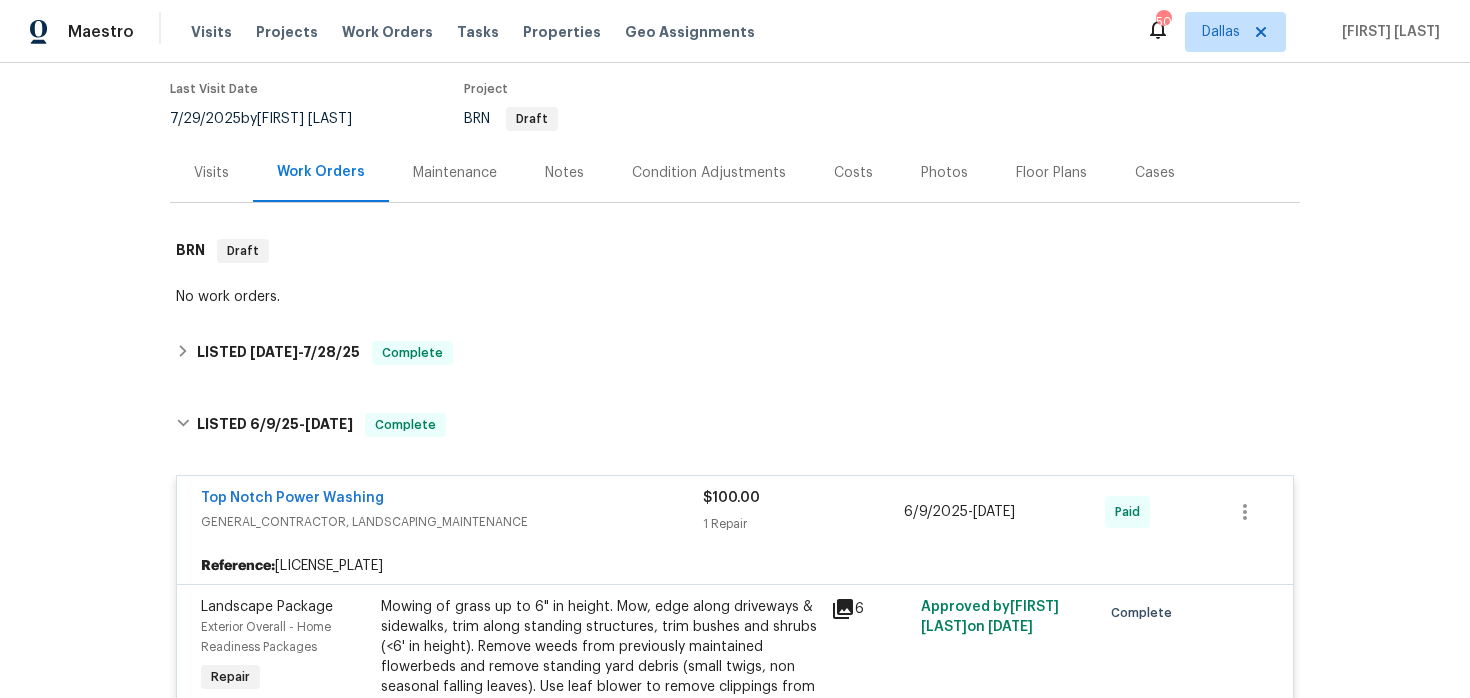 scroll, scrollTop: 0, scrollLeft: 0, axis: both 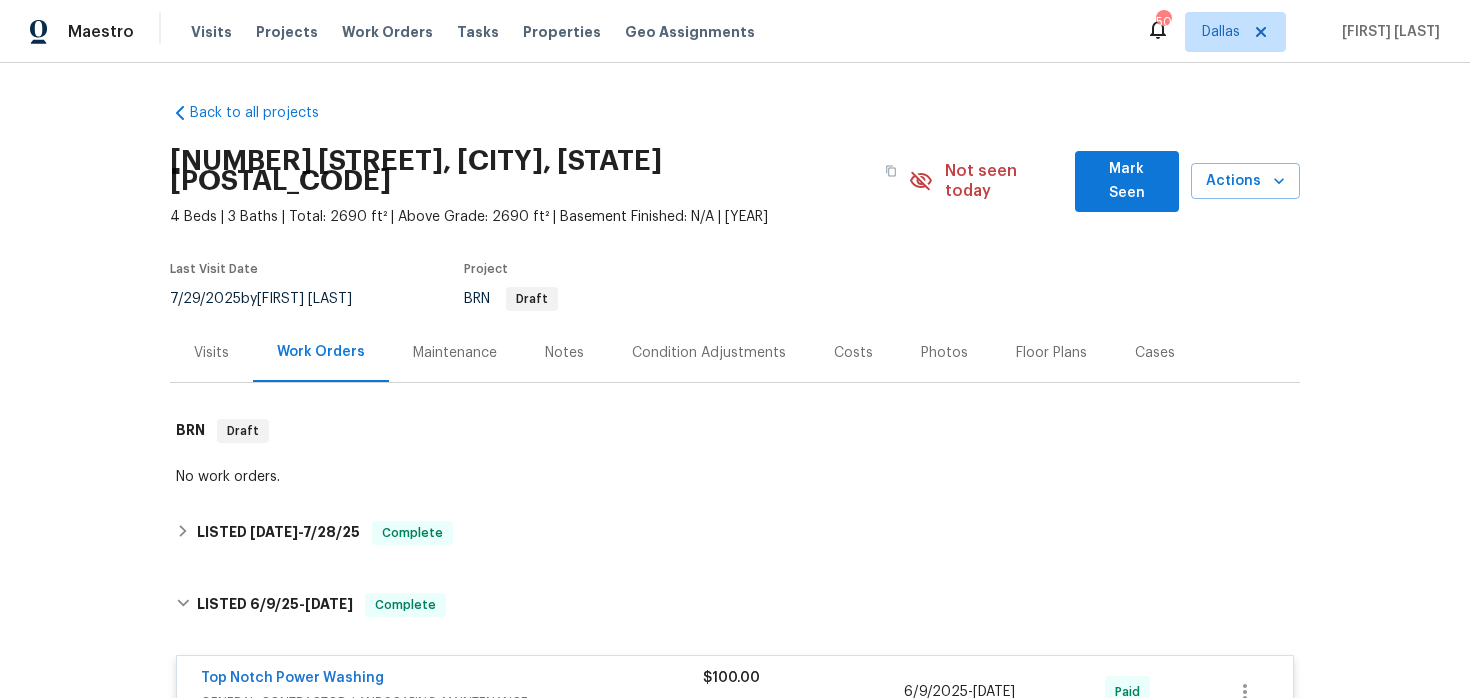 click on "Maintenance" at bounding box center [455, 353] 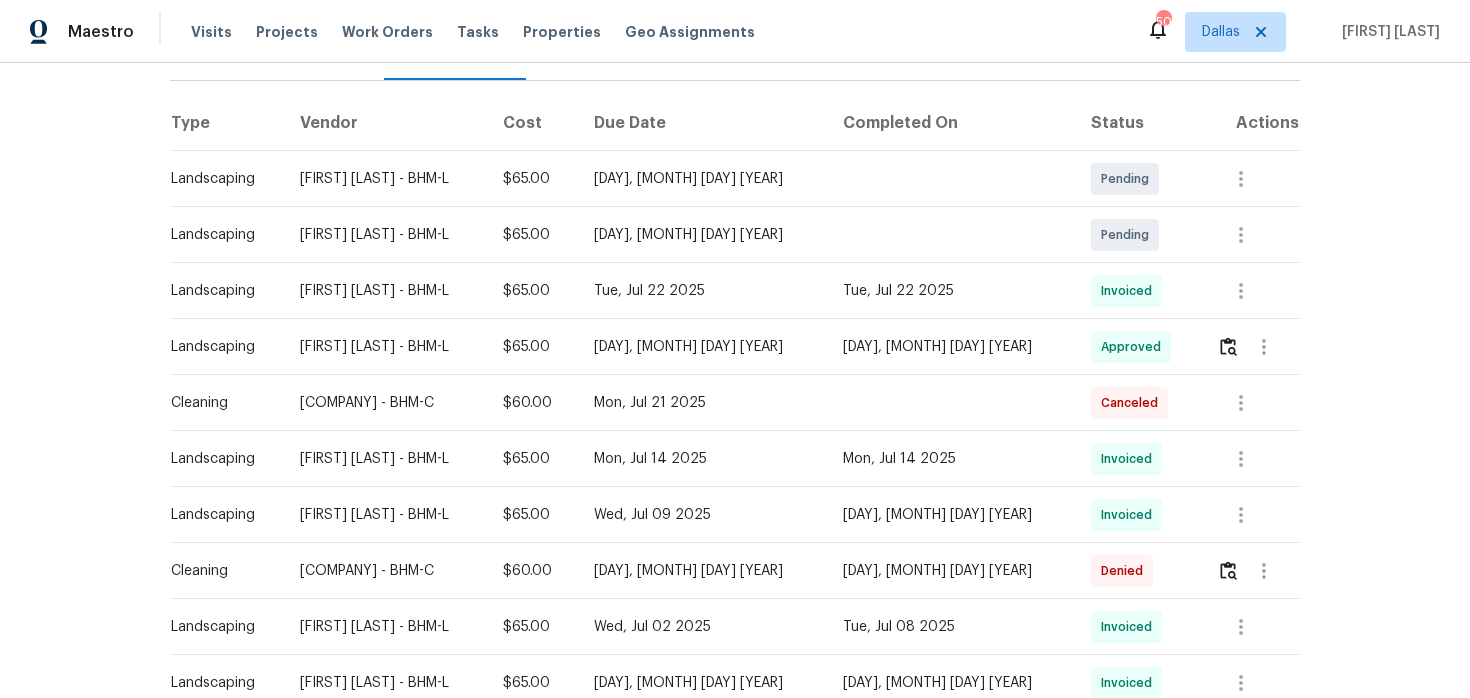 scroll, scrollTop: 312, scrollLeft: 0, axis: vertical 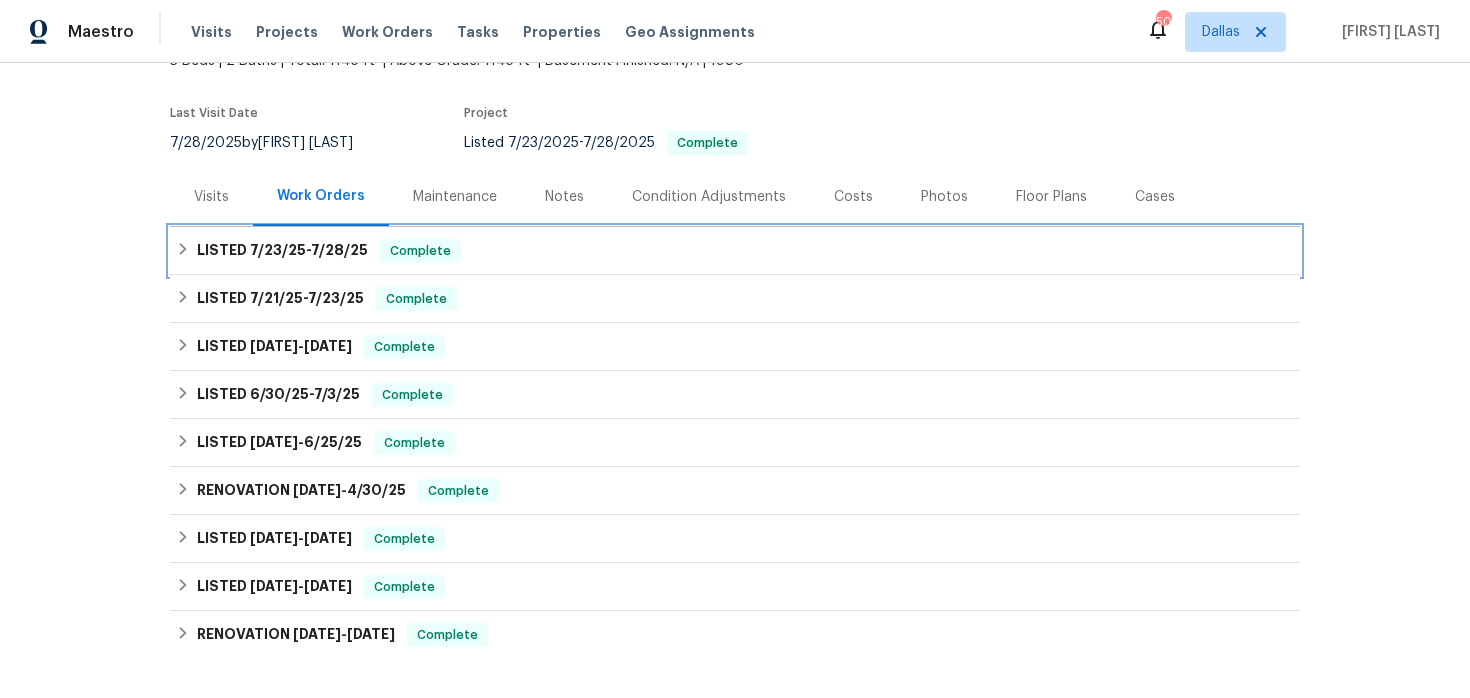 click on "LISTED   [DATE]  -  [DATE]" at bounding box center [282, 251] 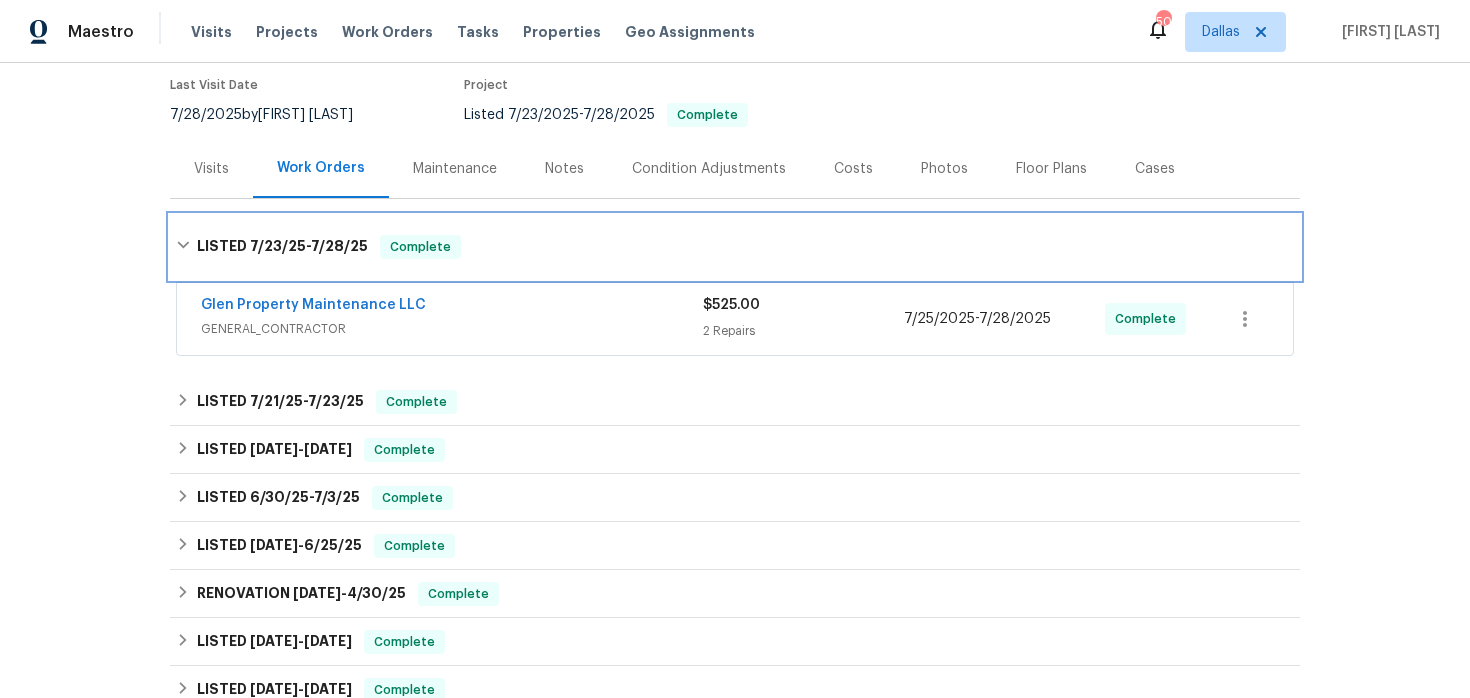 scroll, scrollTop: 165, scrollLeft: 0, axis: vertical 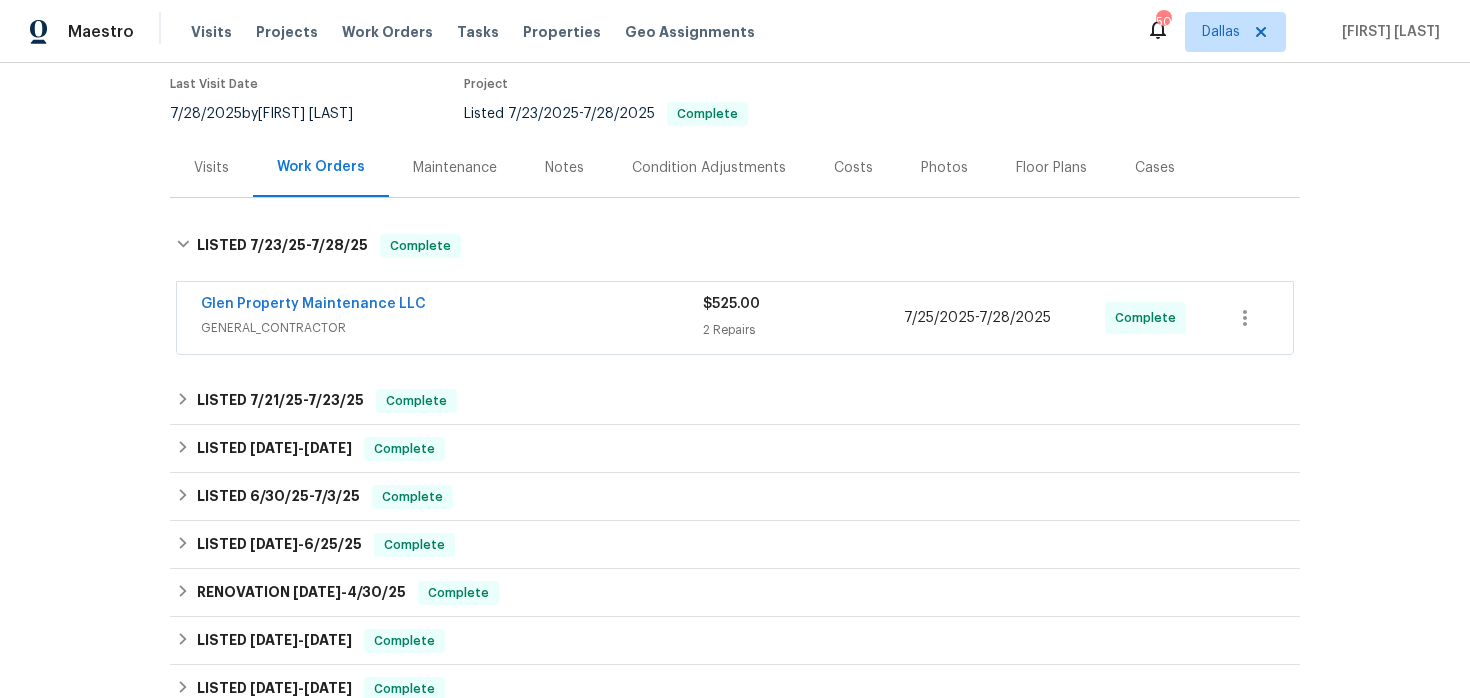 click on "Glen Property Maintenance LLC GENERAL_CONTRACTOR $525.00 2 Repairs [DATE]  -  [DATE] Complete" at bounding box center [735, 318] 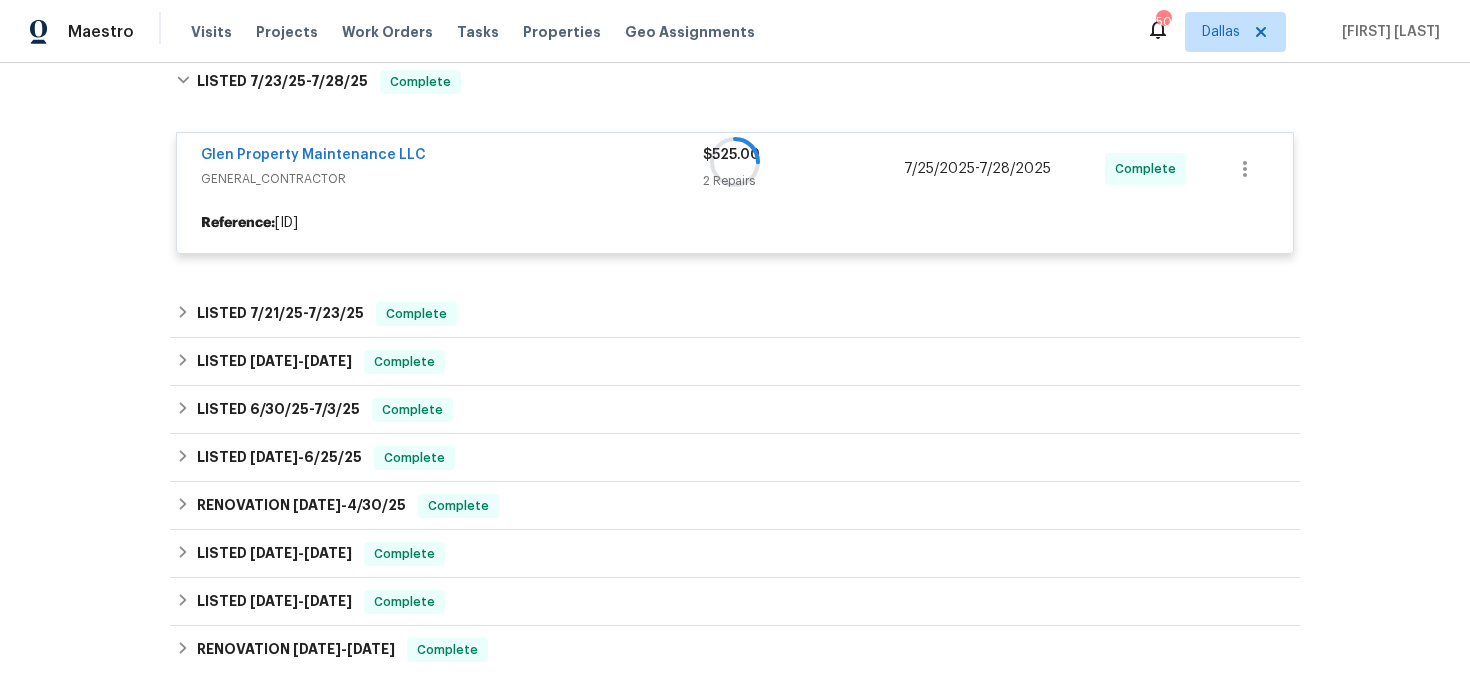 scroll, scrollTop: 338, scrollLeft: 0, axis: vertical 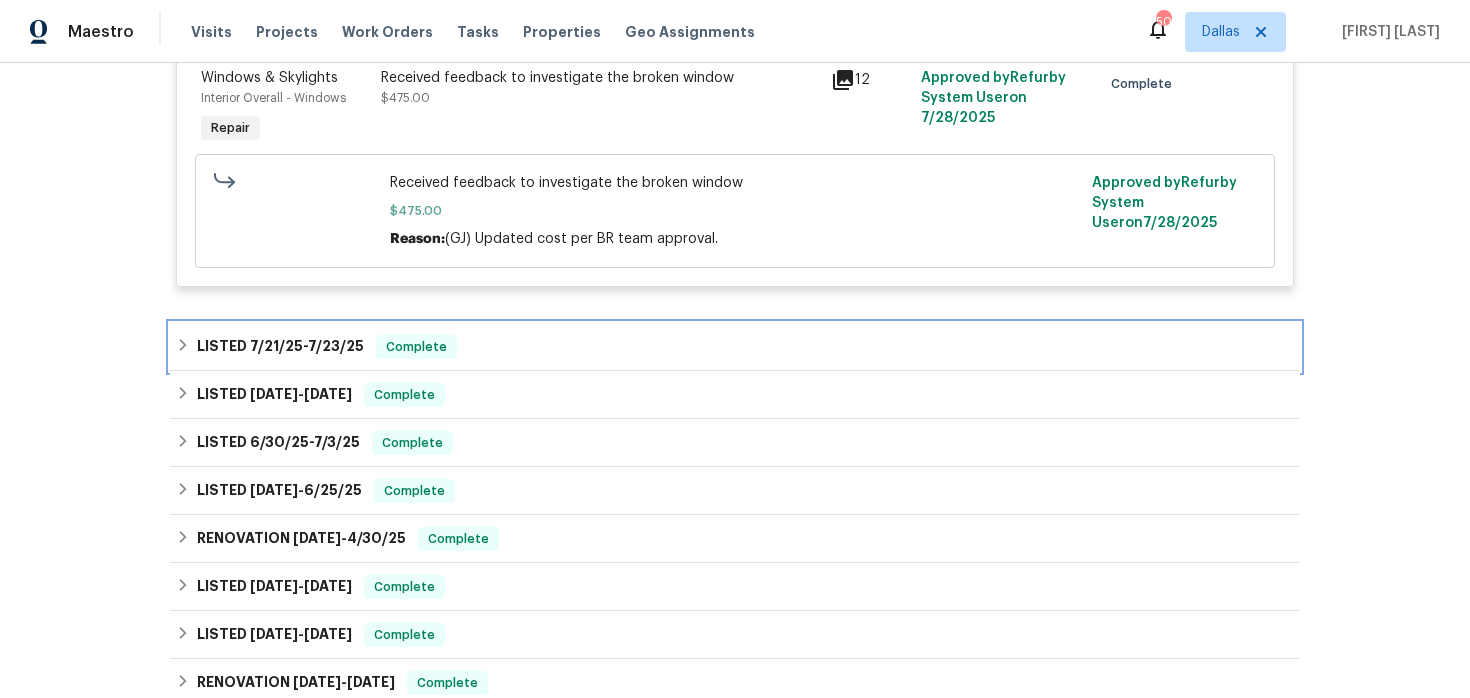 click on "LISTED   [DATE]  -  [DATE] Complete" at bounding box center (735, 347) 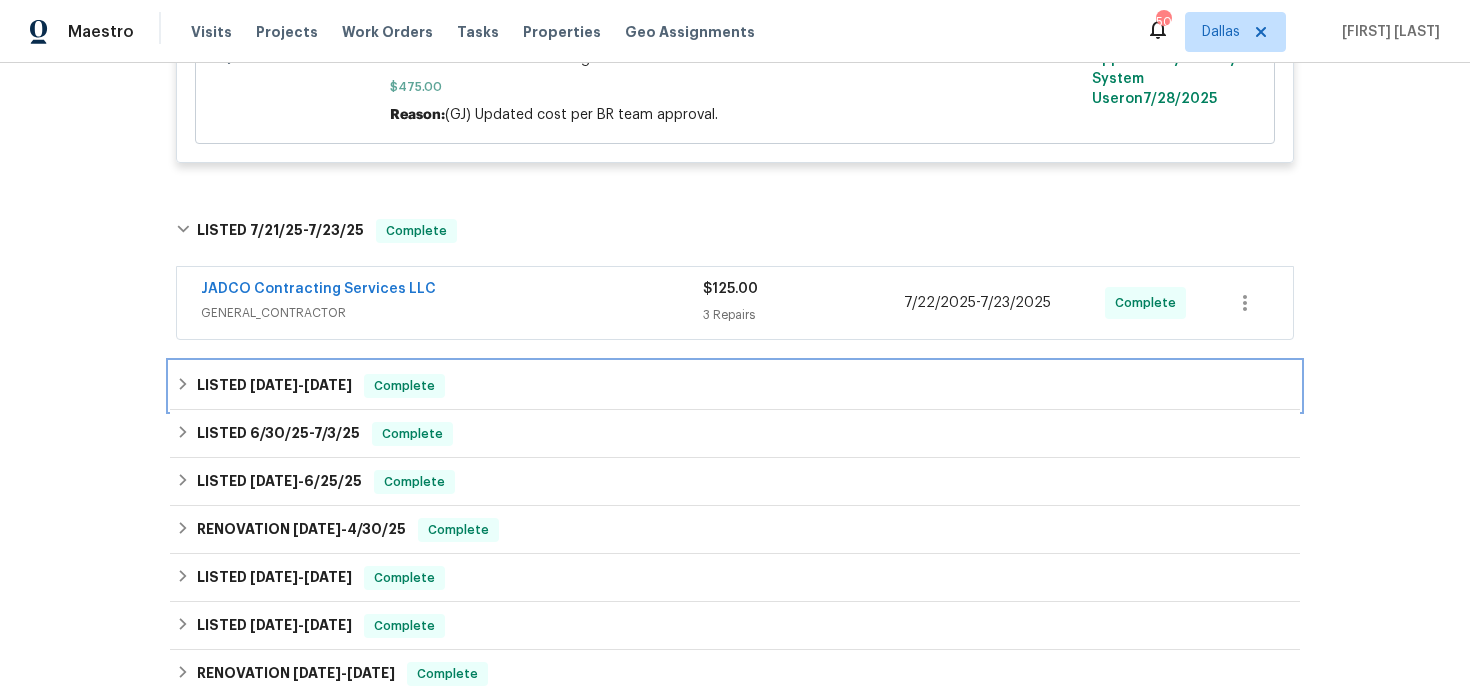 click on "LISTED   [DATE]  -  [DATE] Complete" at bounding box center (735, 386) 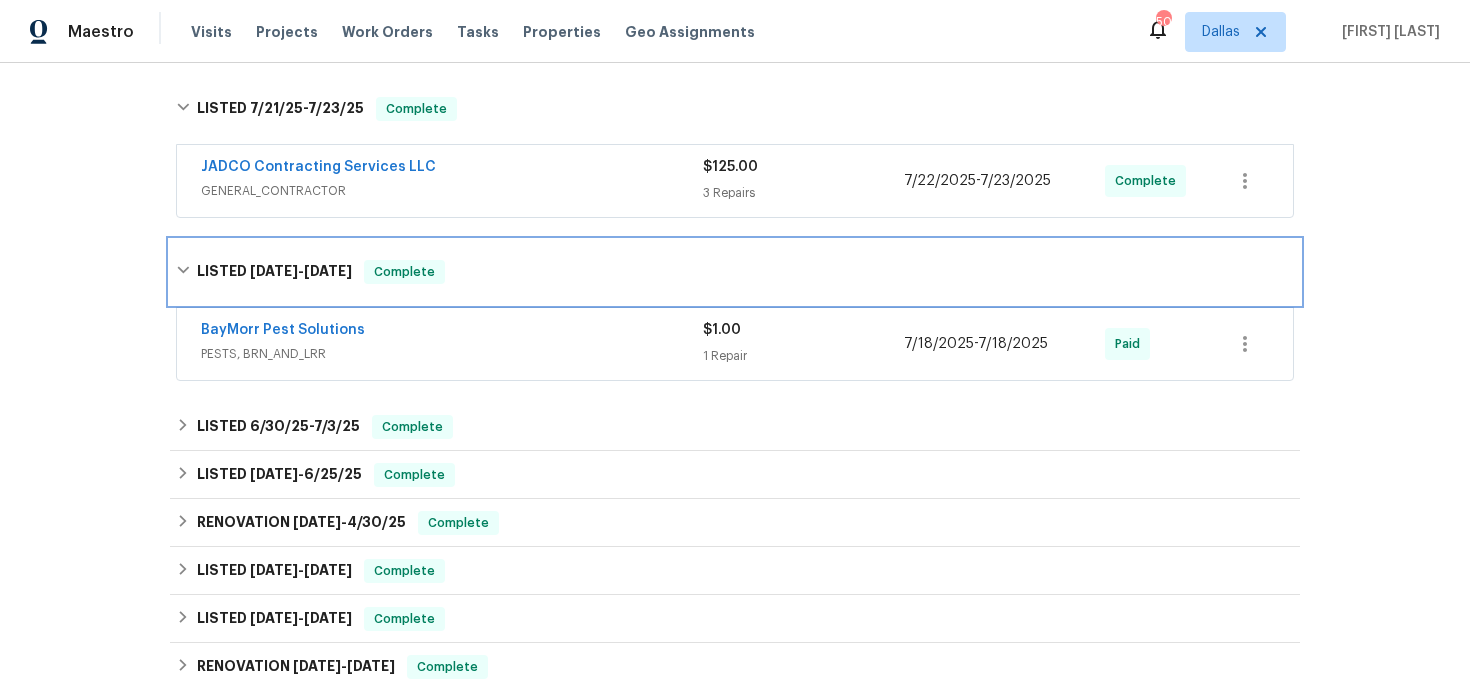 scroll, scrollTop: 914, scrollLeft: 0, axis: vertical 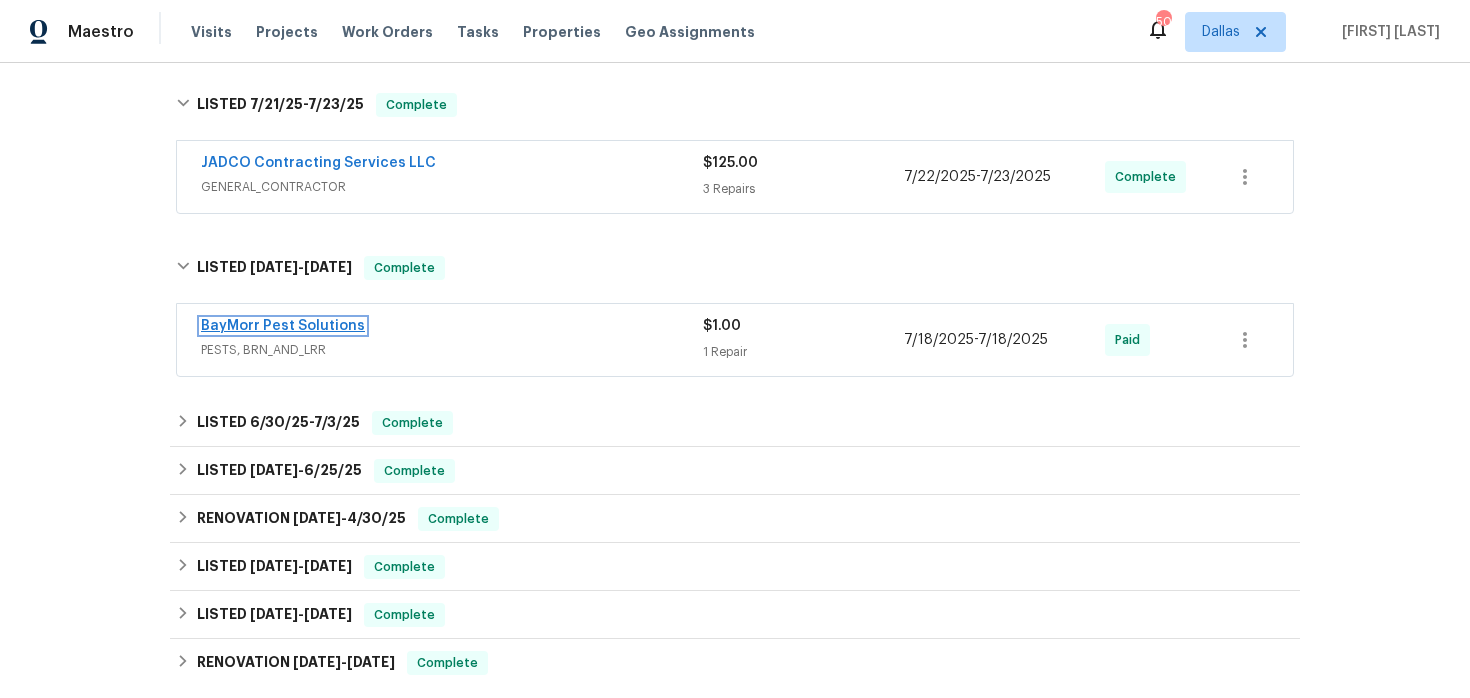 click on "BayMorr Pest Solutions" at bounding box center (283, 326) 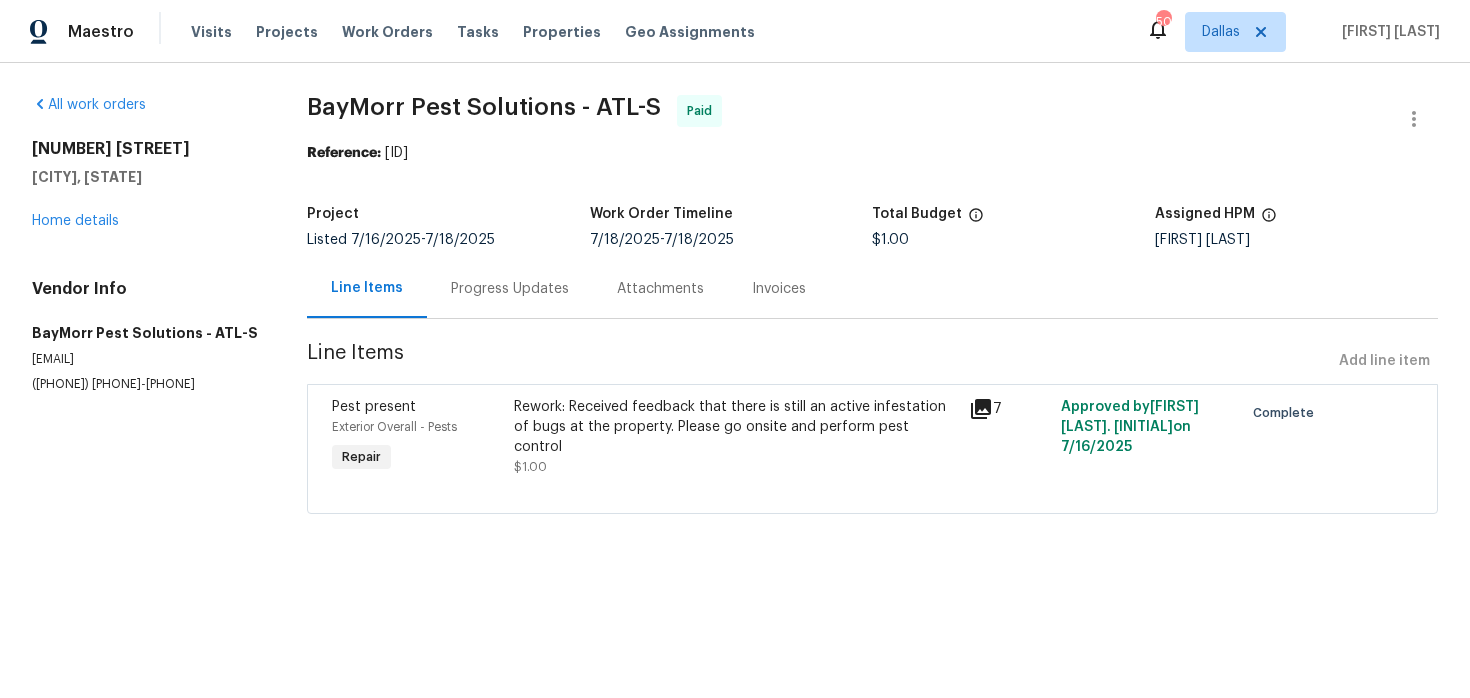 click on "Rework: Received feedback that there is still an active infestation of bugs at the property. Please go onsite and perform pest control" at bounding box center (736, 427) 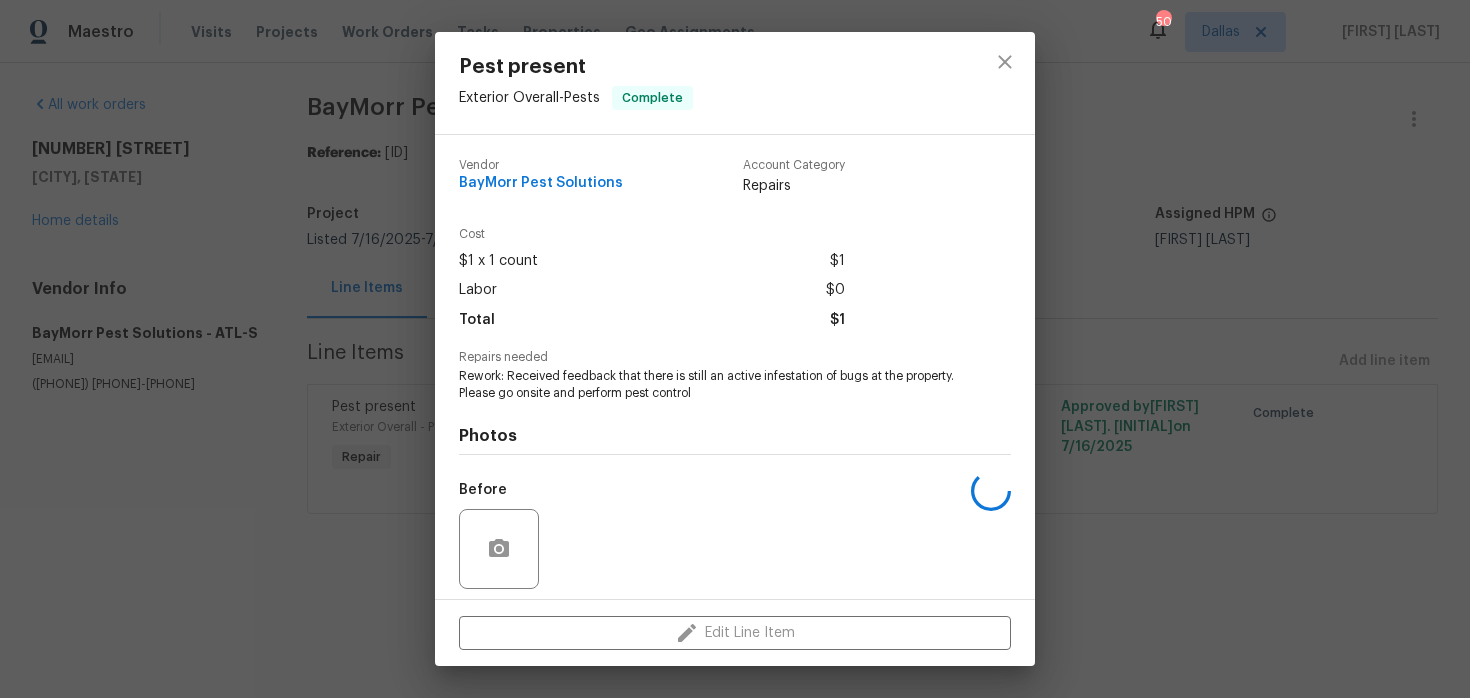 scroll, scrollTop: 140, scrollLeft: 0, axis: vertical 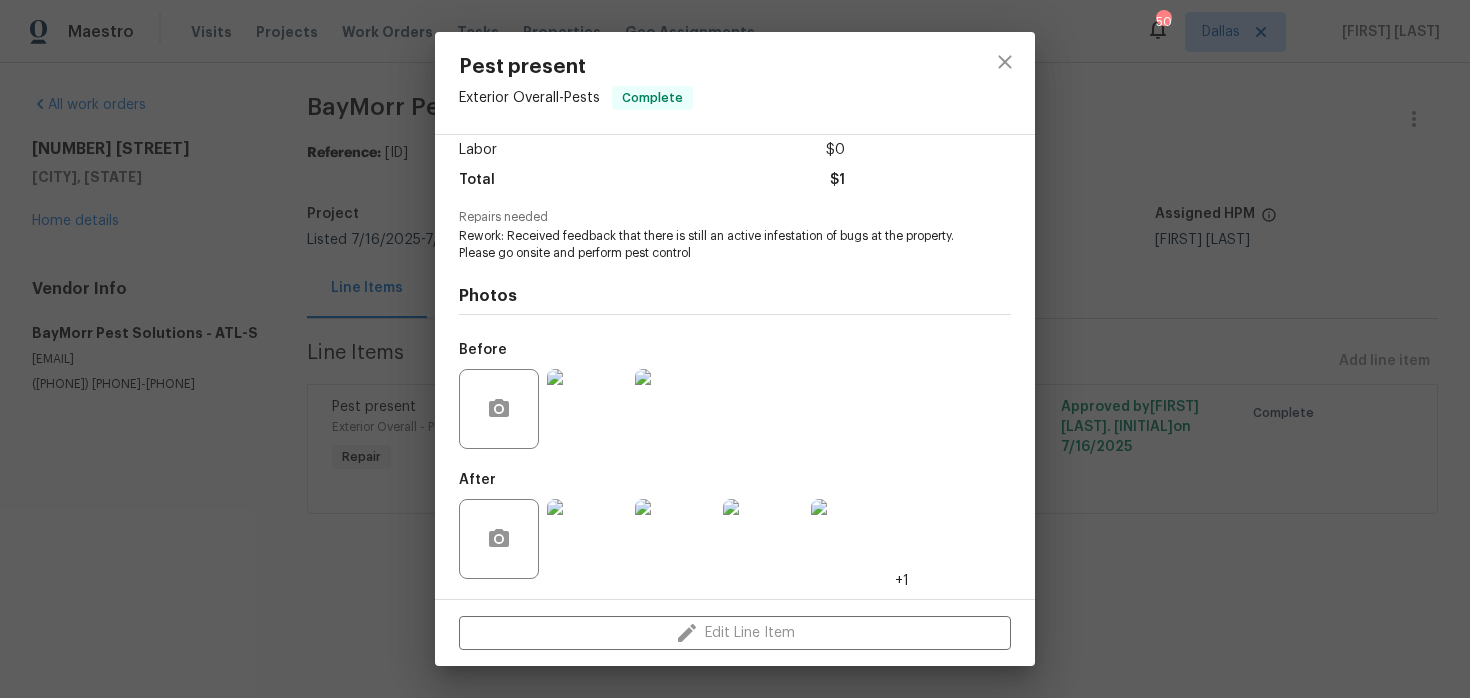 click at bounding box center [587, 539] 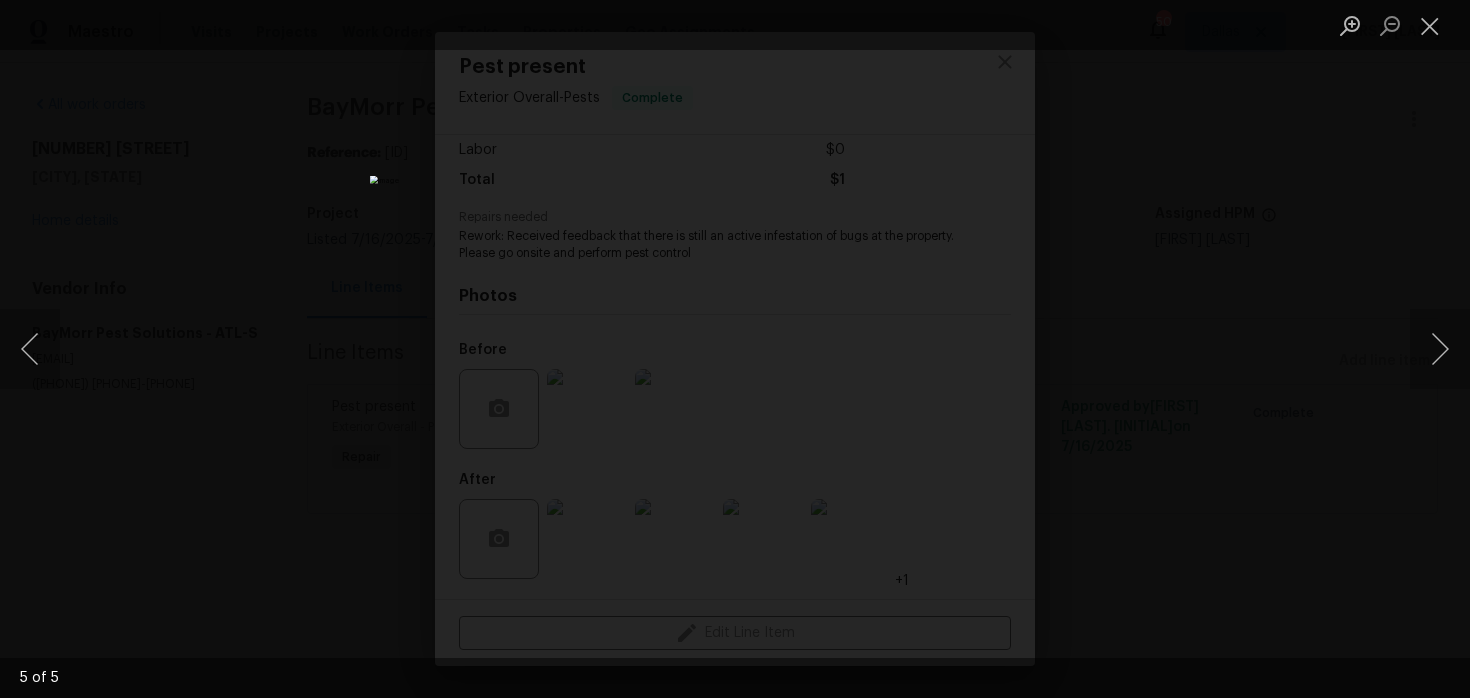 click at bounding box center [735, 349] 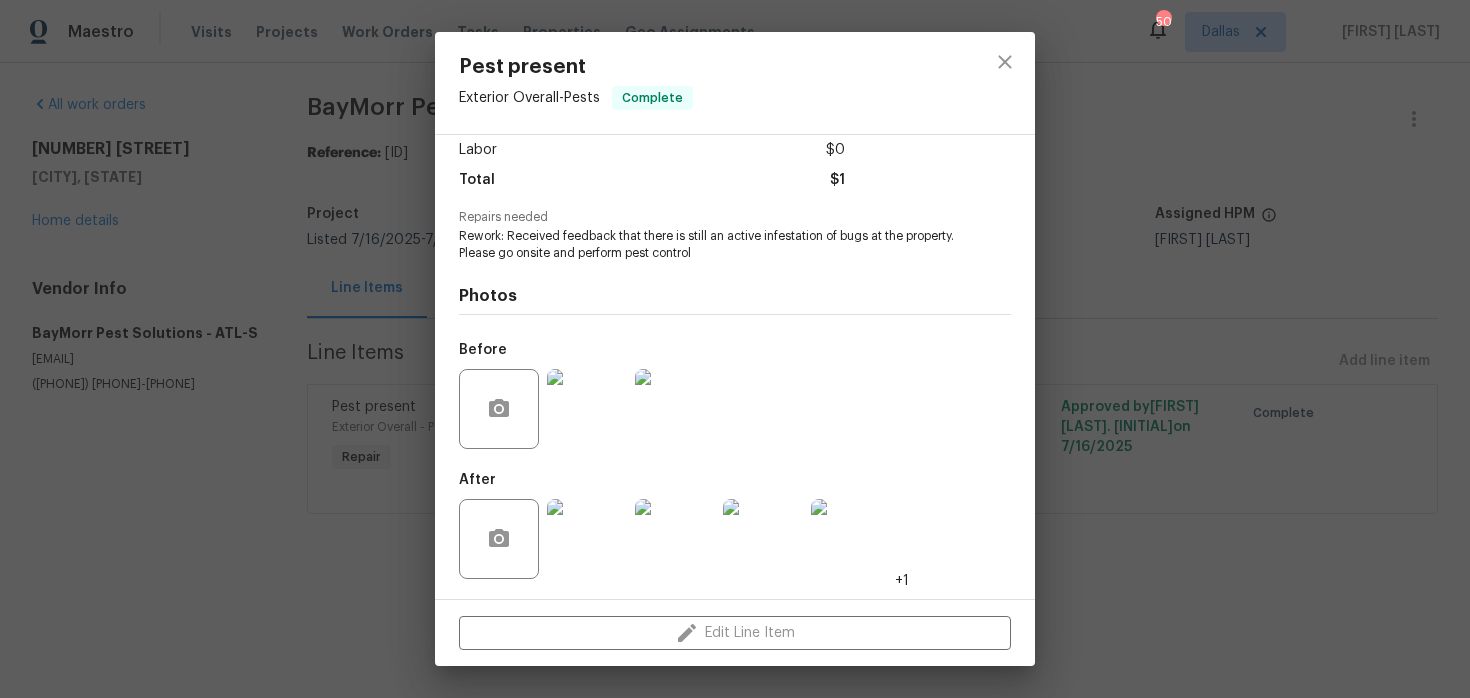 click on "Pest present Exterior Overall  -  Pests Complete Vendor BayMorr Pest Solutions Account Category Repairs Cost $1 x 1 count $1 Labor $0 Total $1 Repairs needed Rework: Received feedback that there is still an active infestation of bugs at the property. Please go onsite and perform pest control Photos Before After  +1  Edit Line Item" at bounding box center (735, 349) 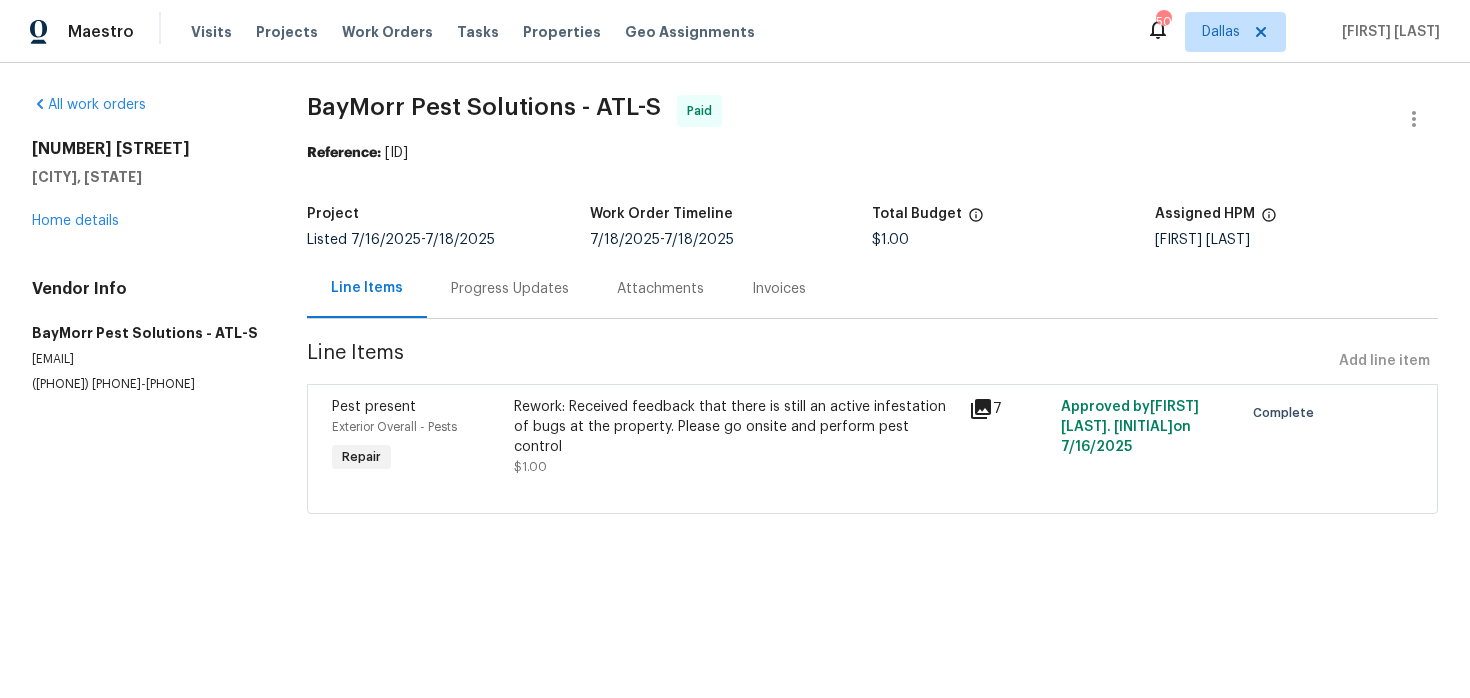 click on "Progress Updates" at bounding box center (510, 288) 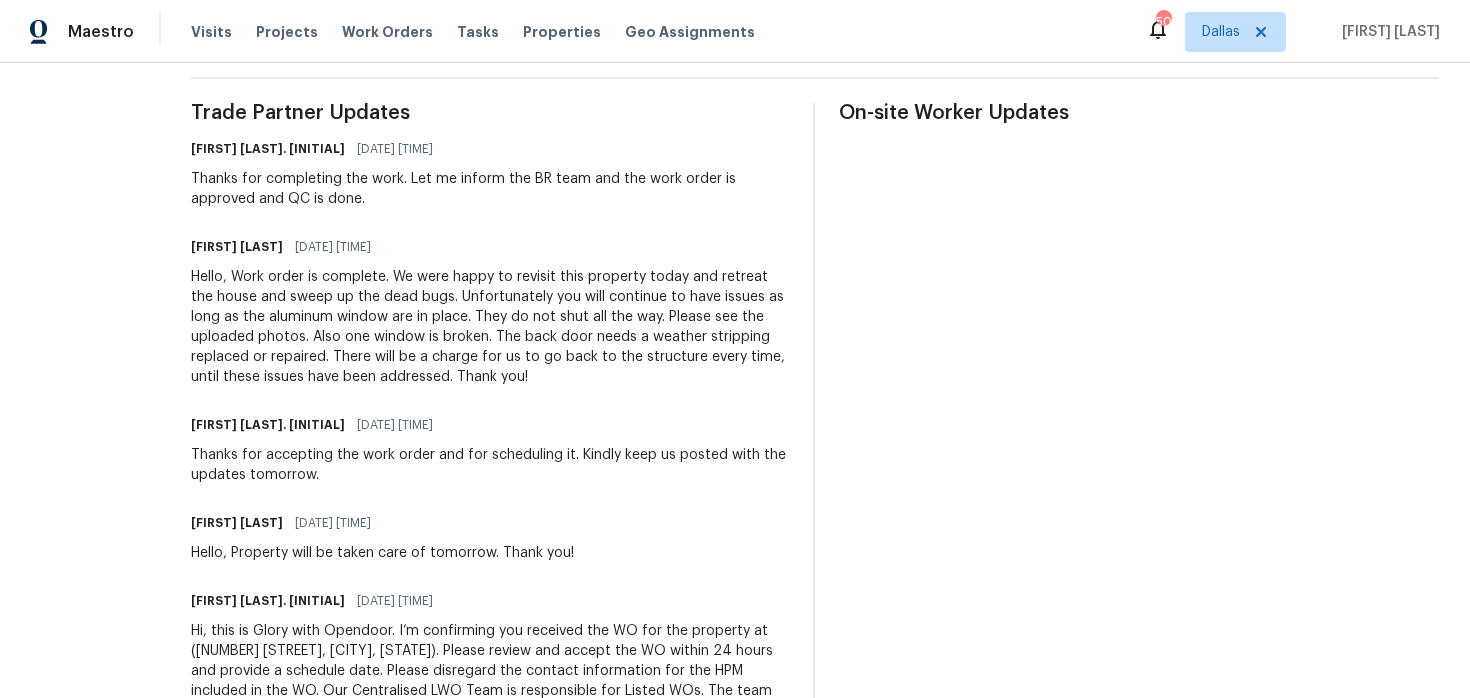 scroll, scrollTop: 578, scrollLeft: 0, axis: vertical 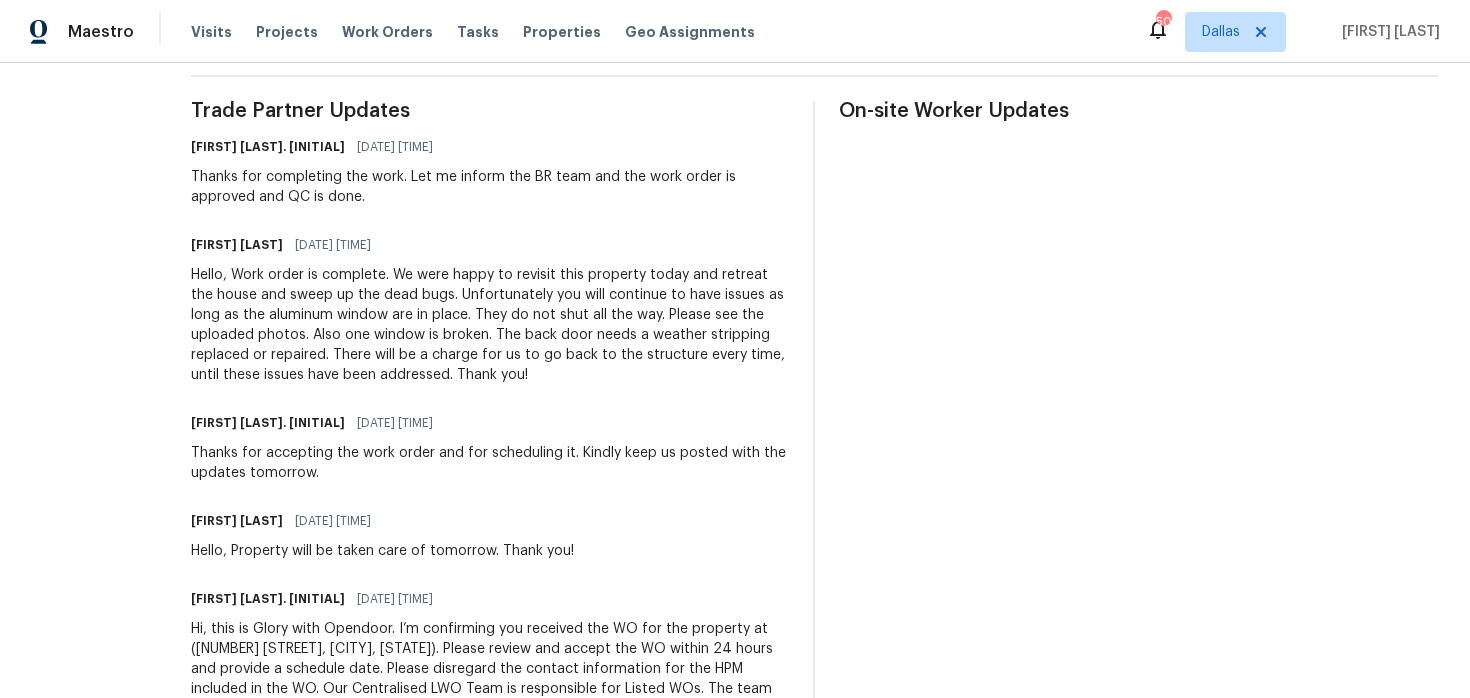 click on "Hello,
Property will be taken care of tomorrow.
Thank you!" at bounding box center (382, 551) 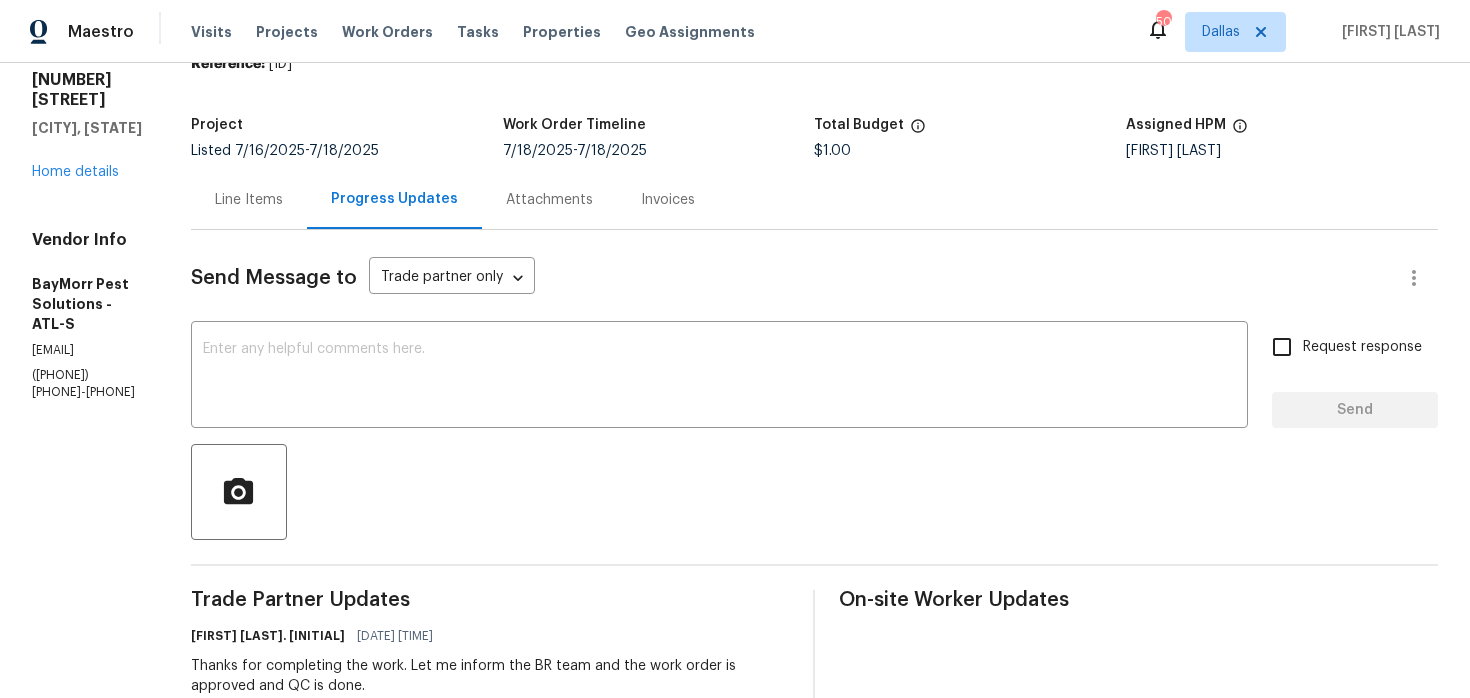 scroll, scrollTop: 0, scrollLeft: 0, axis: both 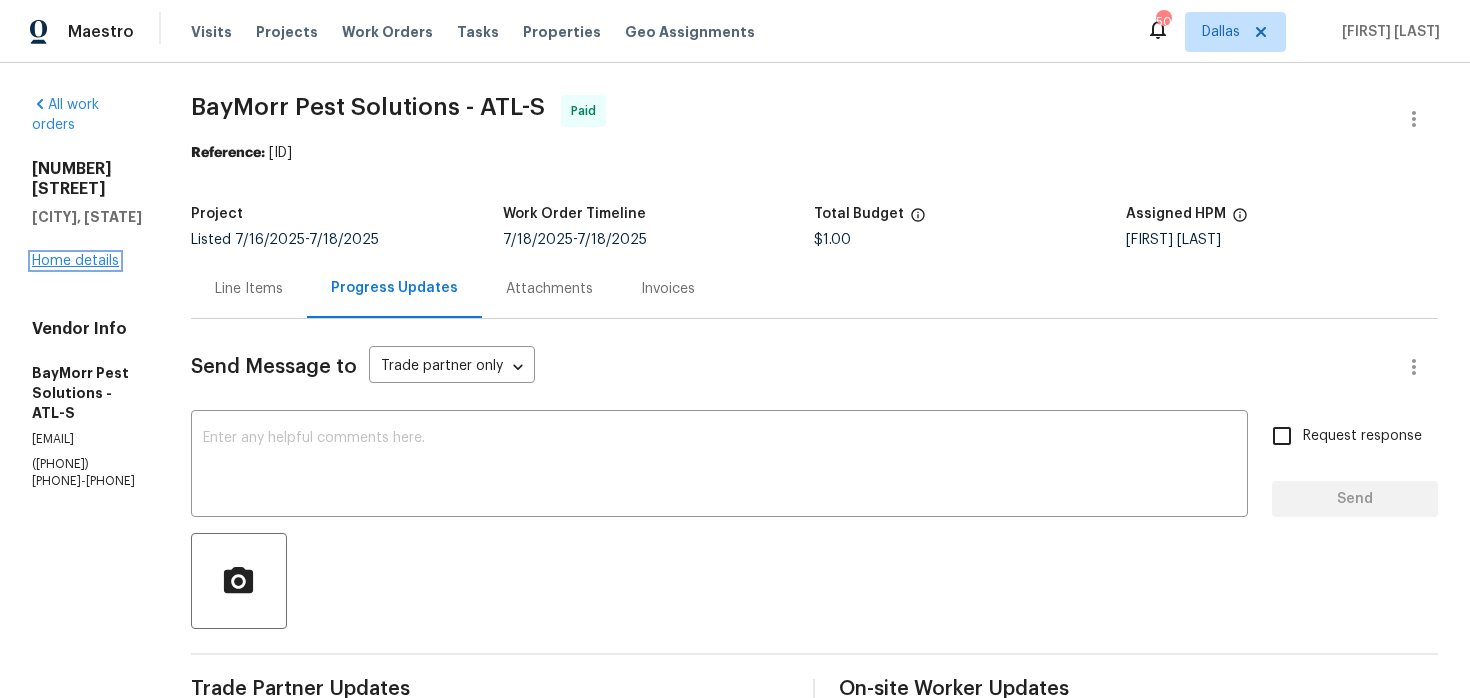 click on "Home details" at bounding box center (75, 261) 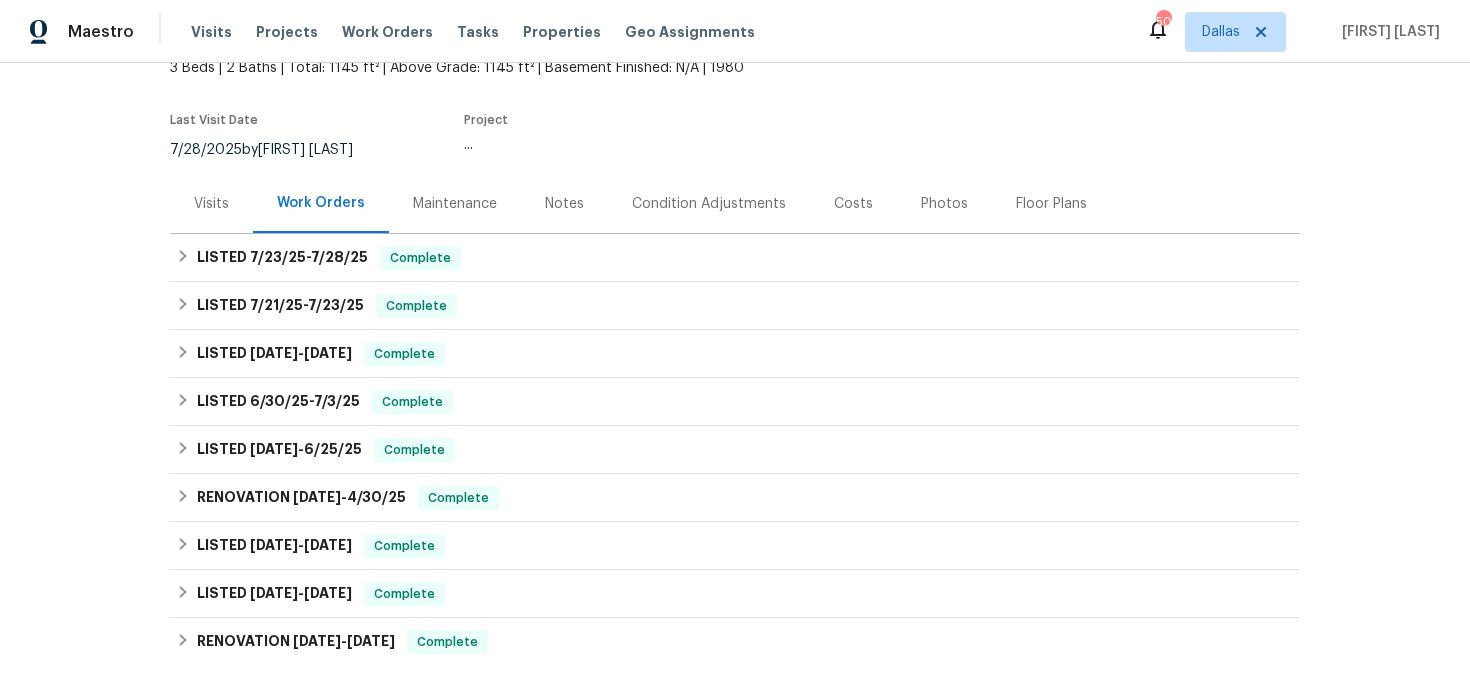 scroll, scrollTop: 127, scrollLeft: 0, axis: vertical 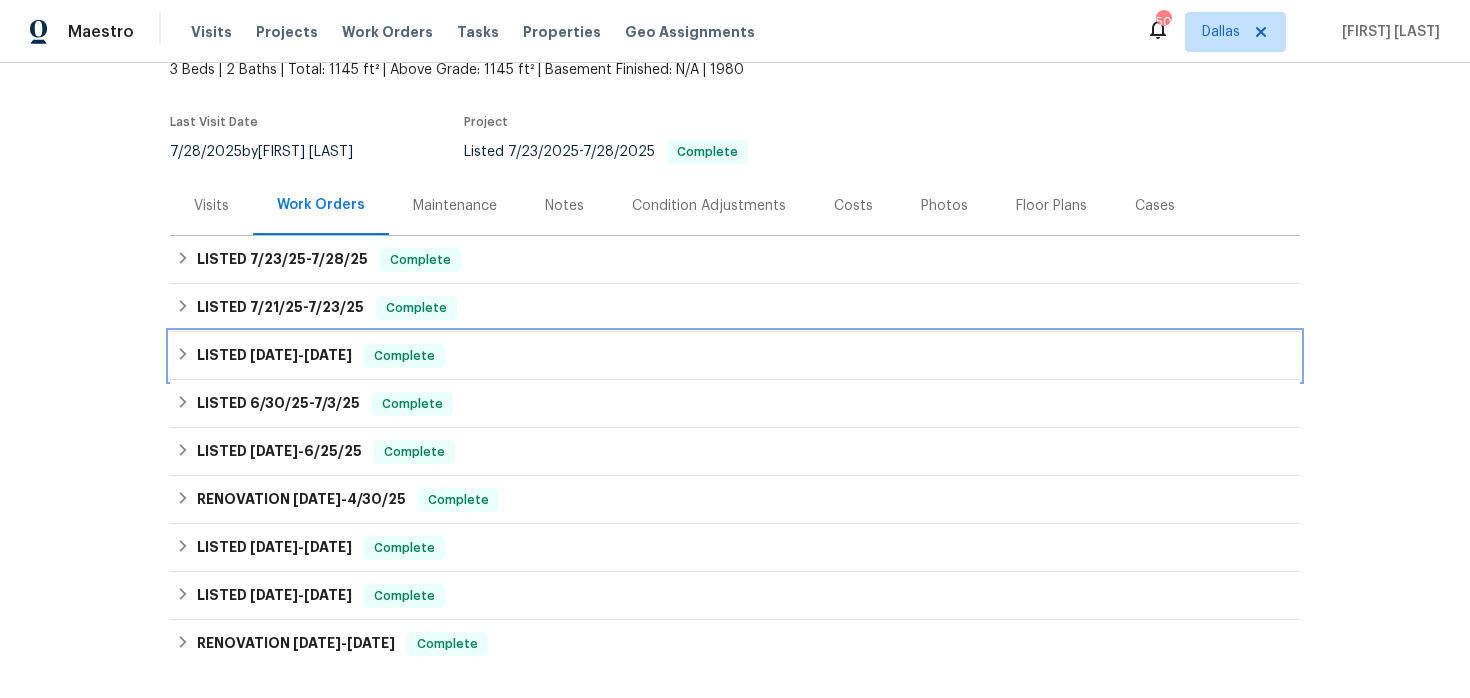 click on "LISTED   [DATE]  -  [DATE] Complete" at bounding box center [735, 356] 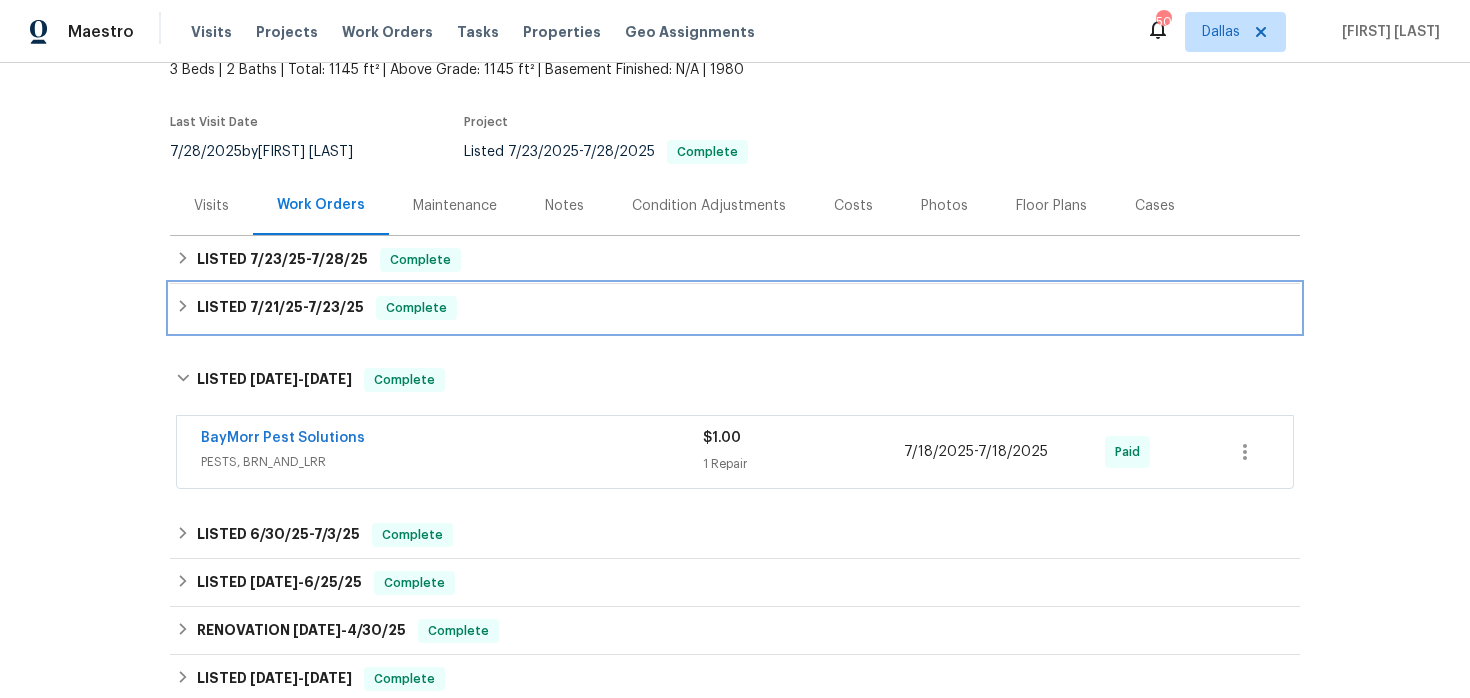 click on "[DATE]  -  [DATE]" at bounding box center [307, 307] 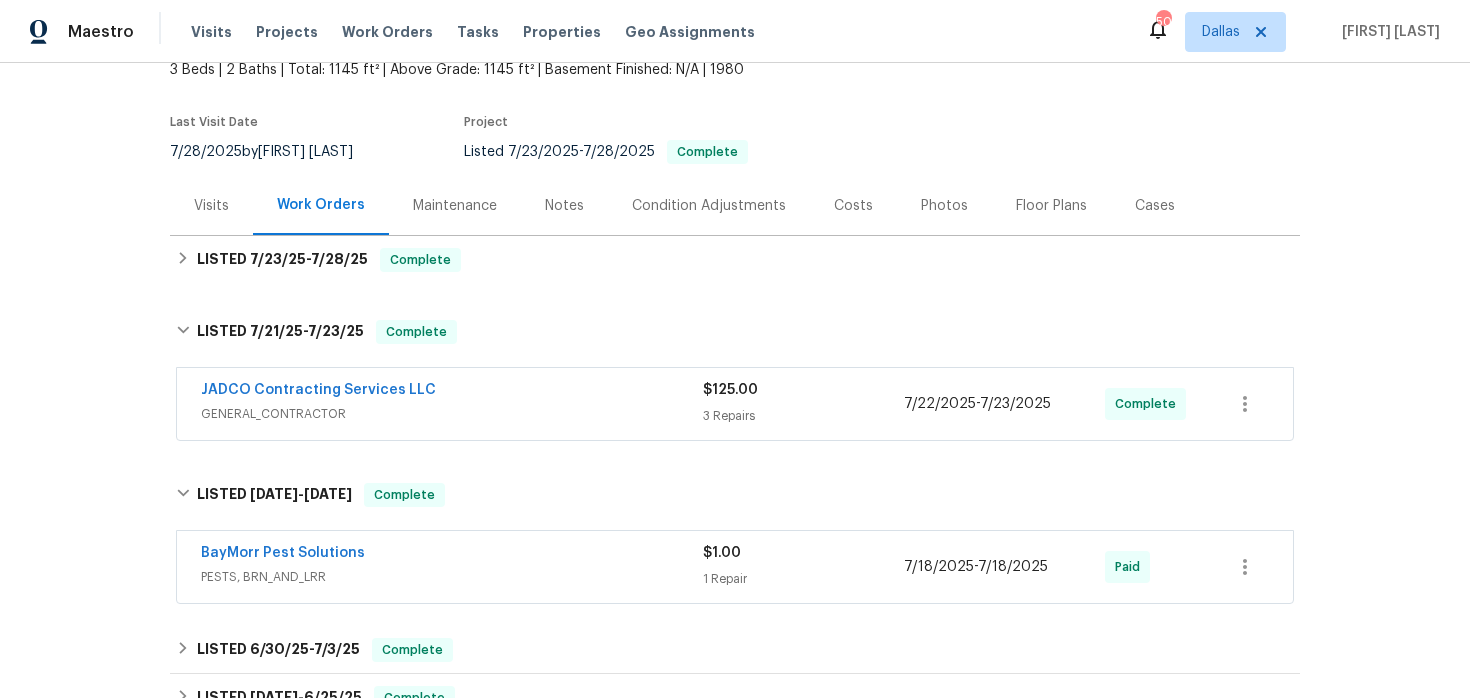 click on "JADCO Contracting Services LLC" at bounding box center [452, 392] 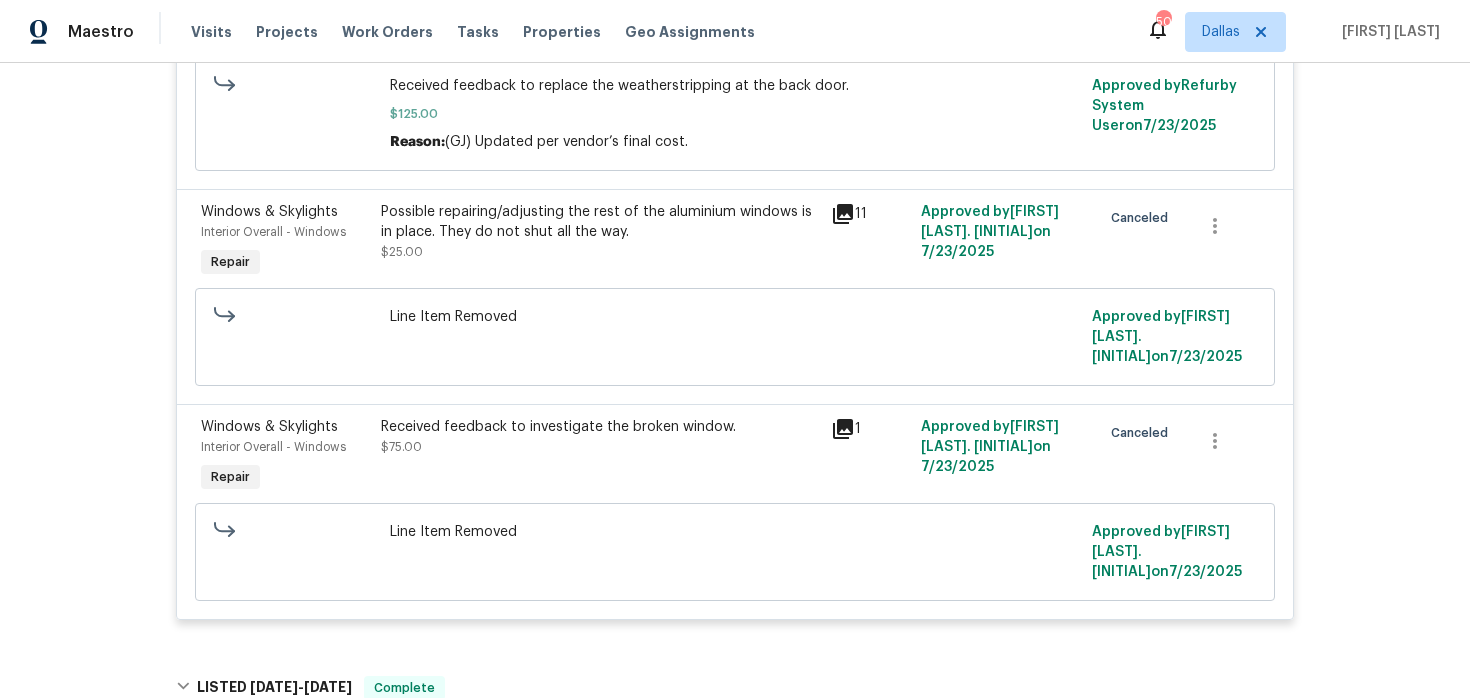 scroll, scrollTop: 673, scrollLeft: 0, axis: vertical 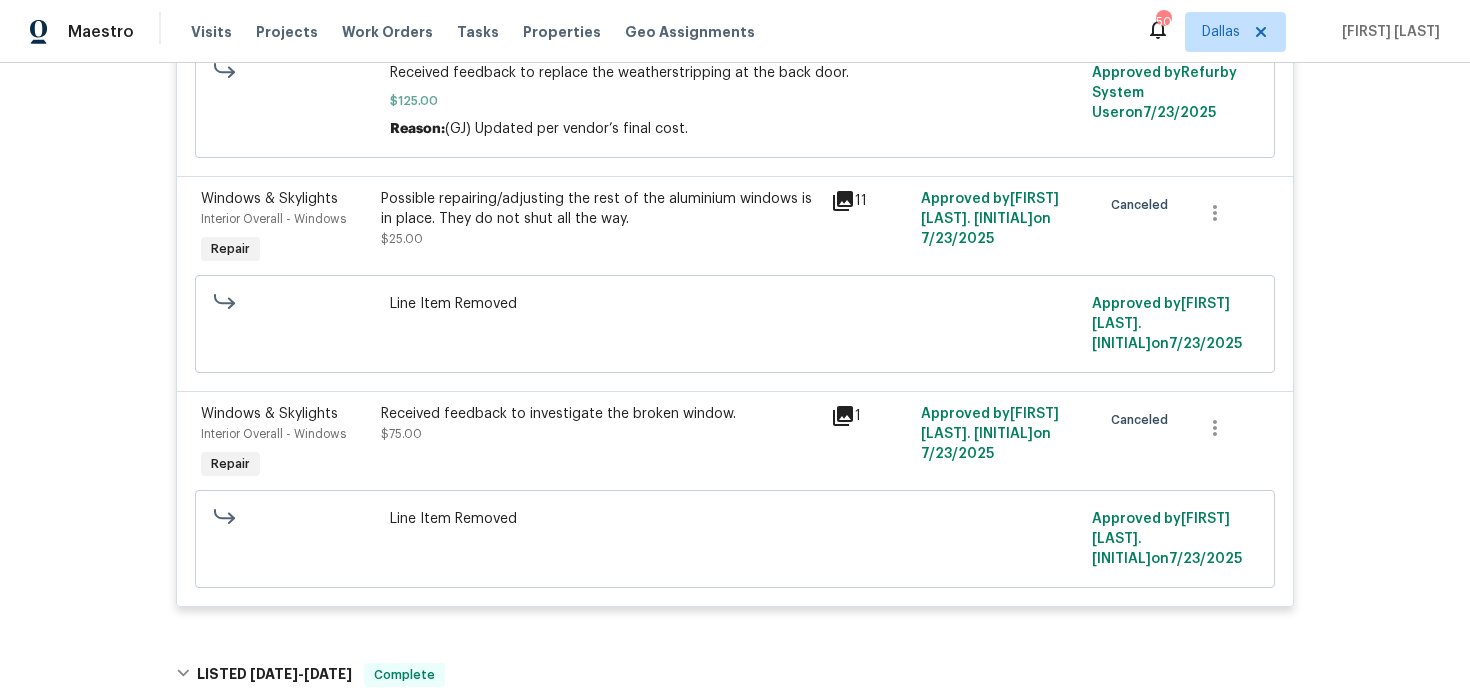 click on "Possible repairing/adjusting the rest of the aluminium windows is in place. They do not shut all the way. $25.00" at bounding box center [600, 219] 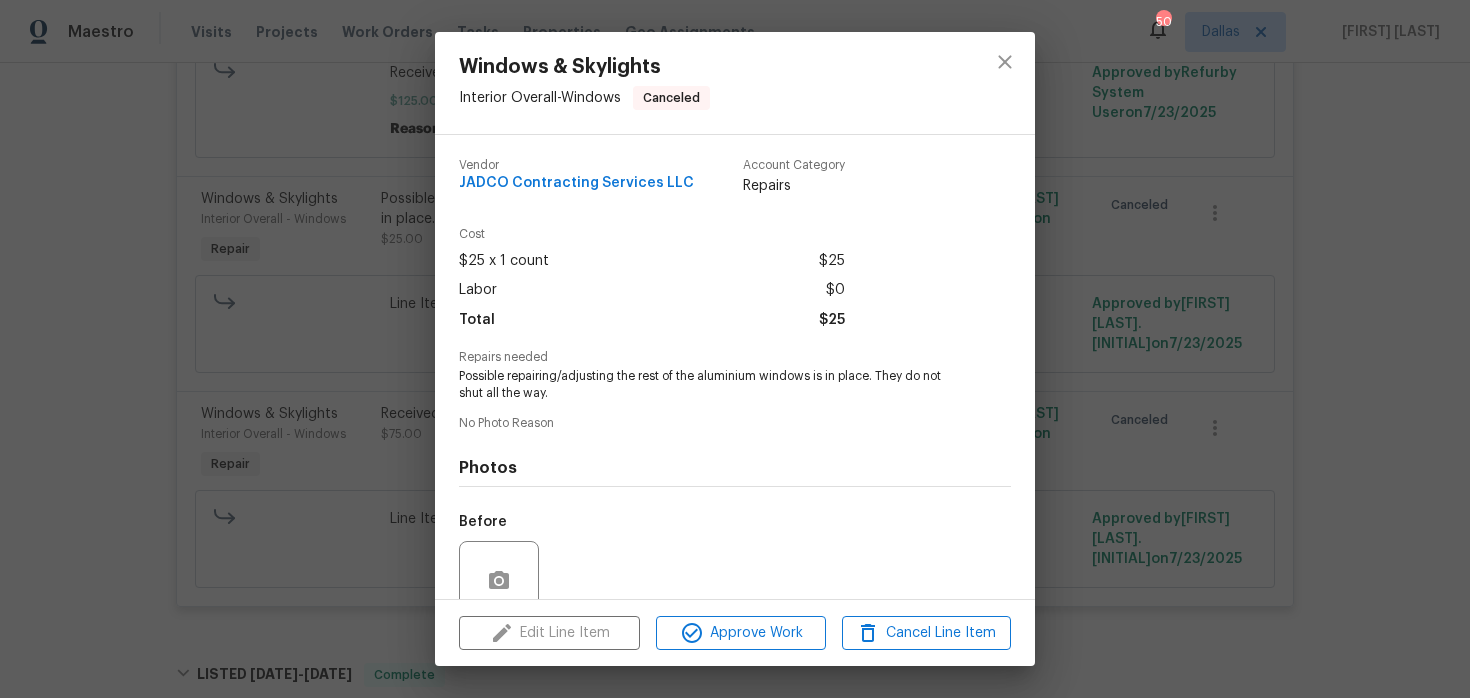 scroll, scrollTop: 172, scrollLeft: 0, axis: vertical 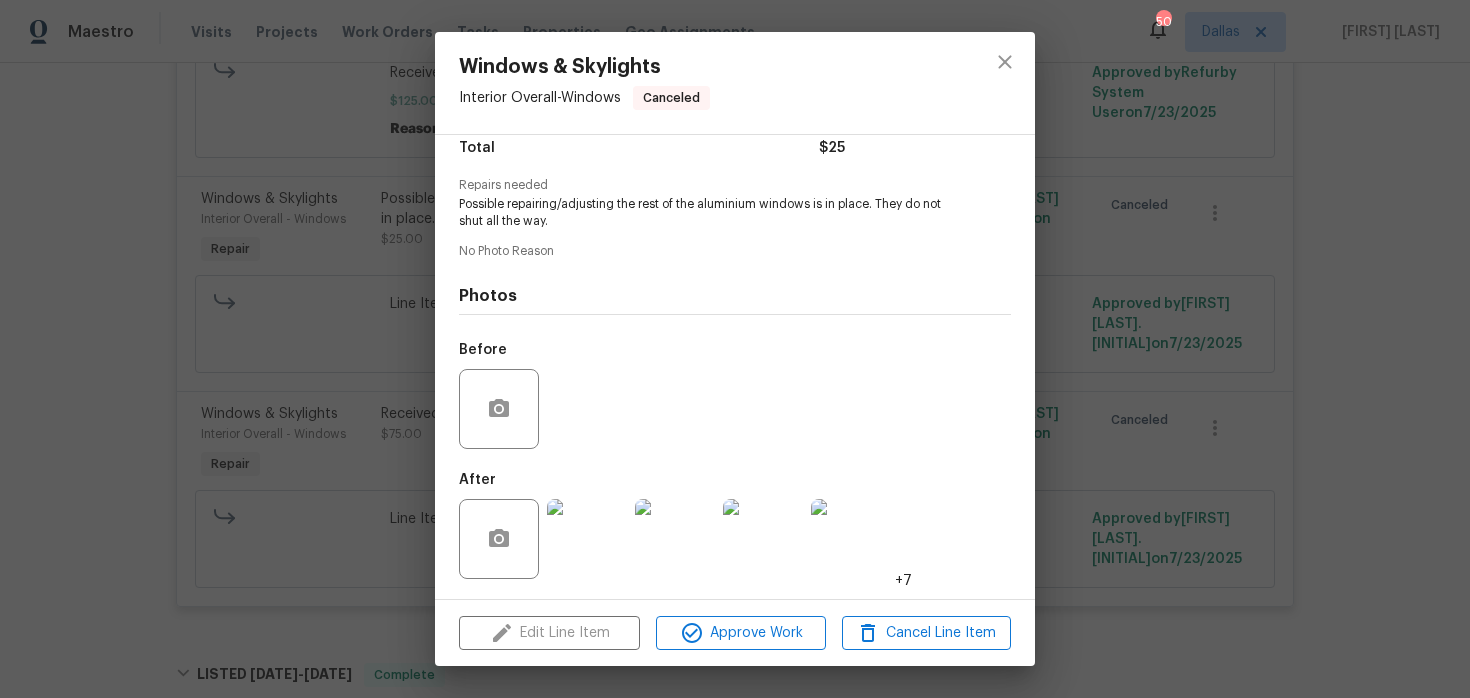 click at bounding box center [587, 539] 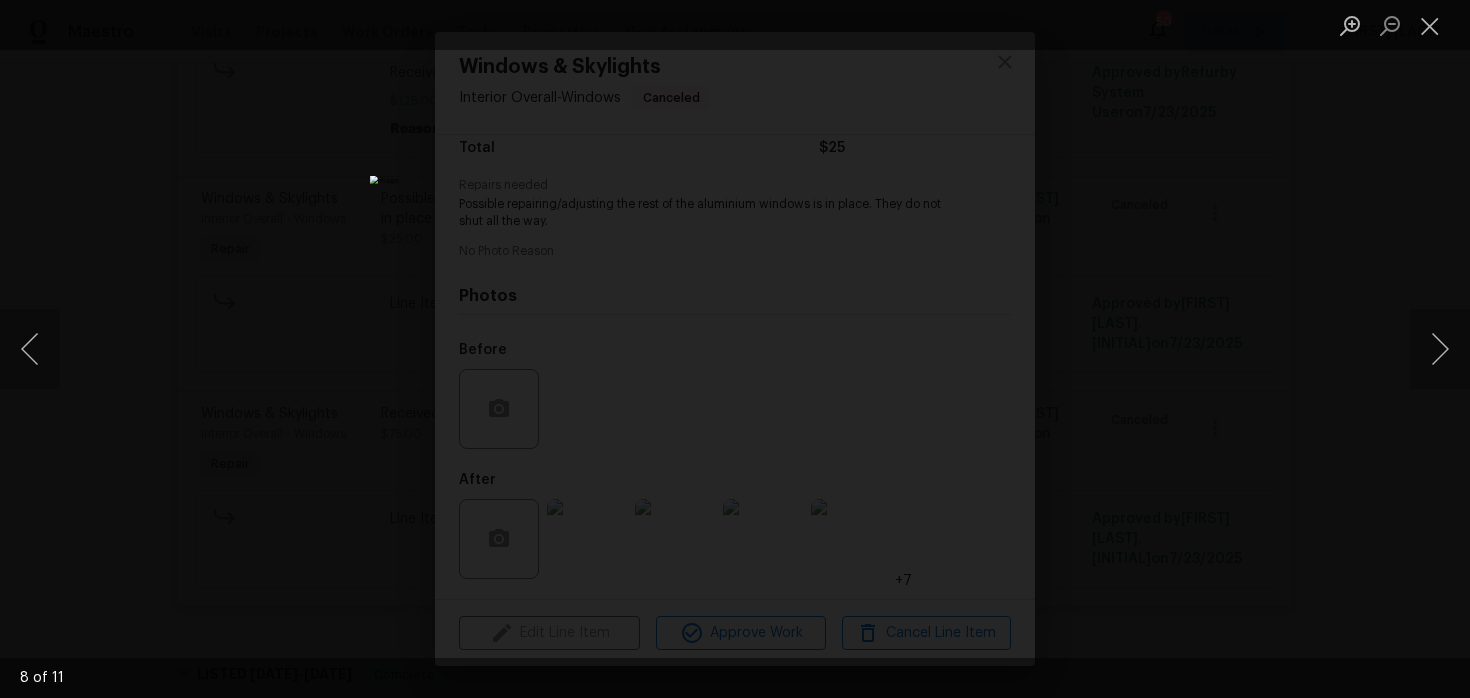 click at bounding box center (735, 349) 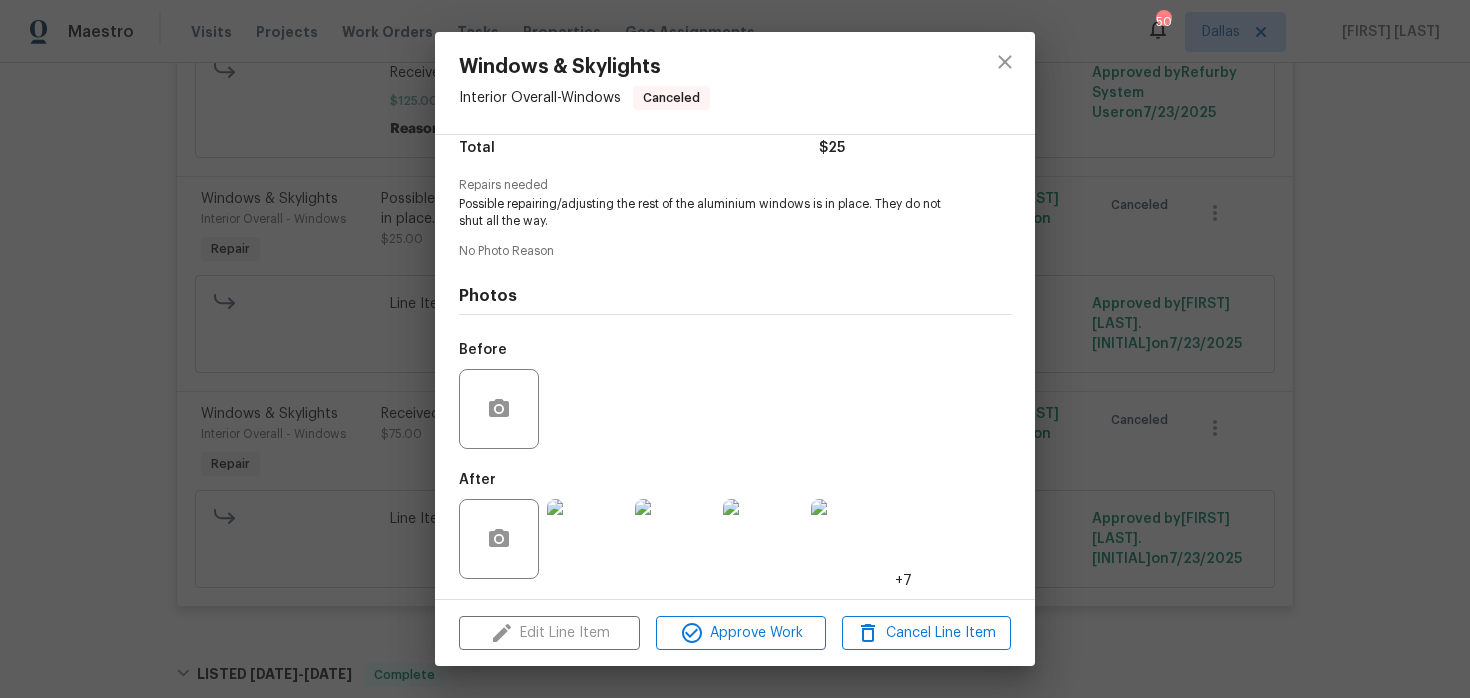 click on "Windows & Skylights Interior Overall  -  Windows Canceled Vendor JADCO Contracting Services LLC Account Category Repairs Cost $25 x 1 count $25 Labor $0 Total $25 Repairs needed Possible repairing/adjusting the rest of the aluminium windows is in place. They do not shut all the way. No Photo Reason   Photos Before After  +7  Edit Line Item  Approve Work  Cancel Line Item" at bounding box center (735, 349) 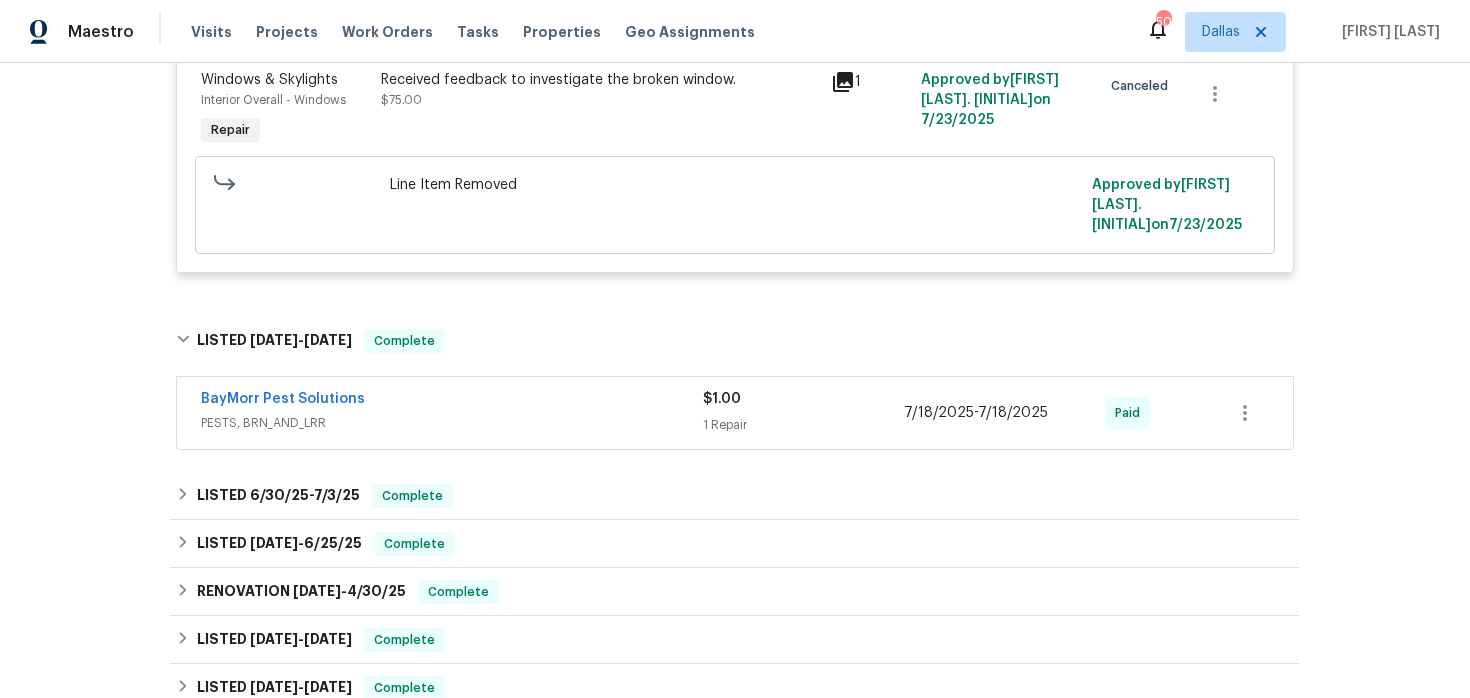 scroll, scrollTop: 1019, scrollLeft: 0, axis: vertical 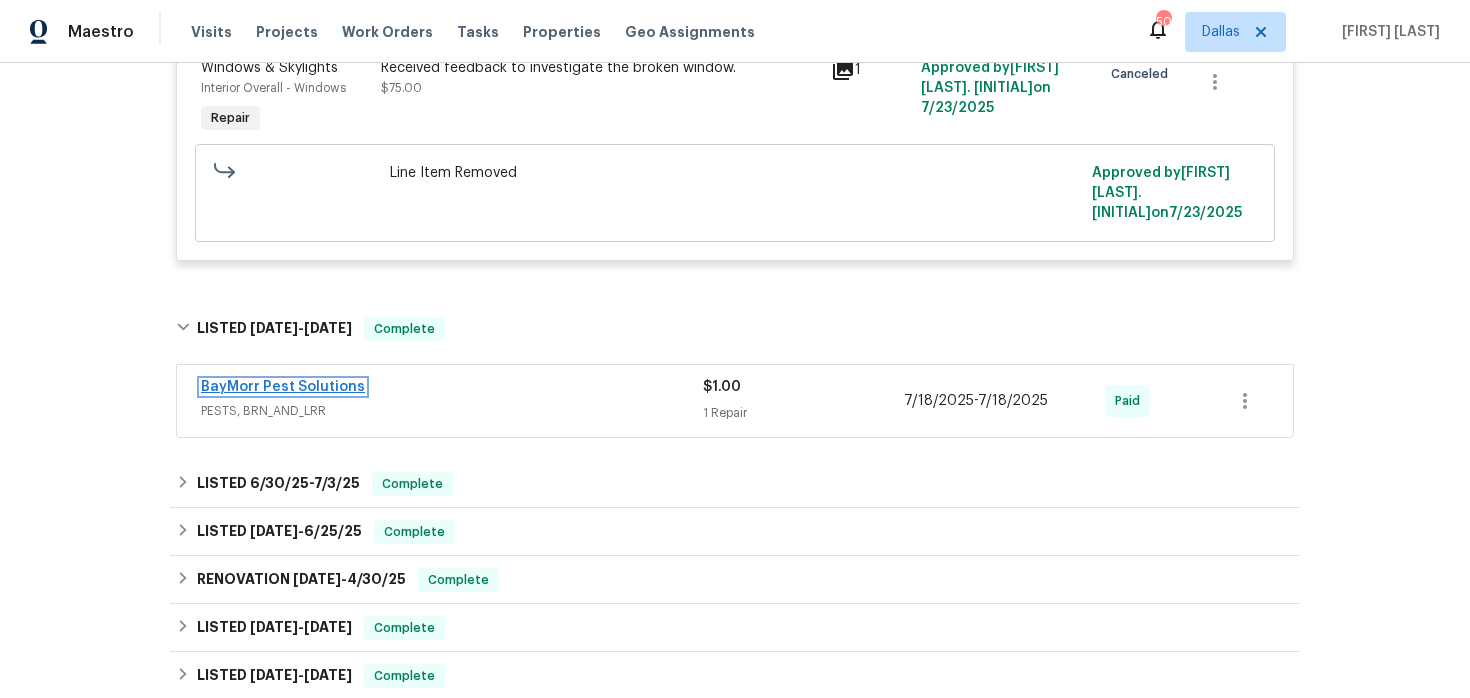 click on "BayMorr Pest Solutions" at bounding box center [283, 387] 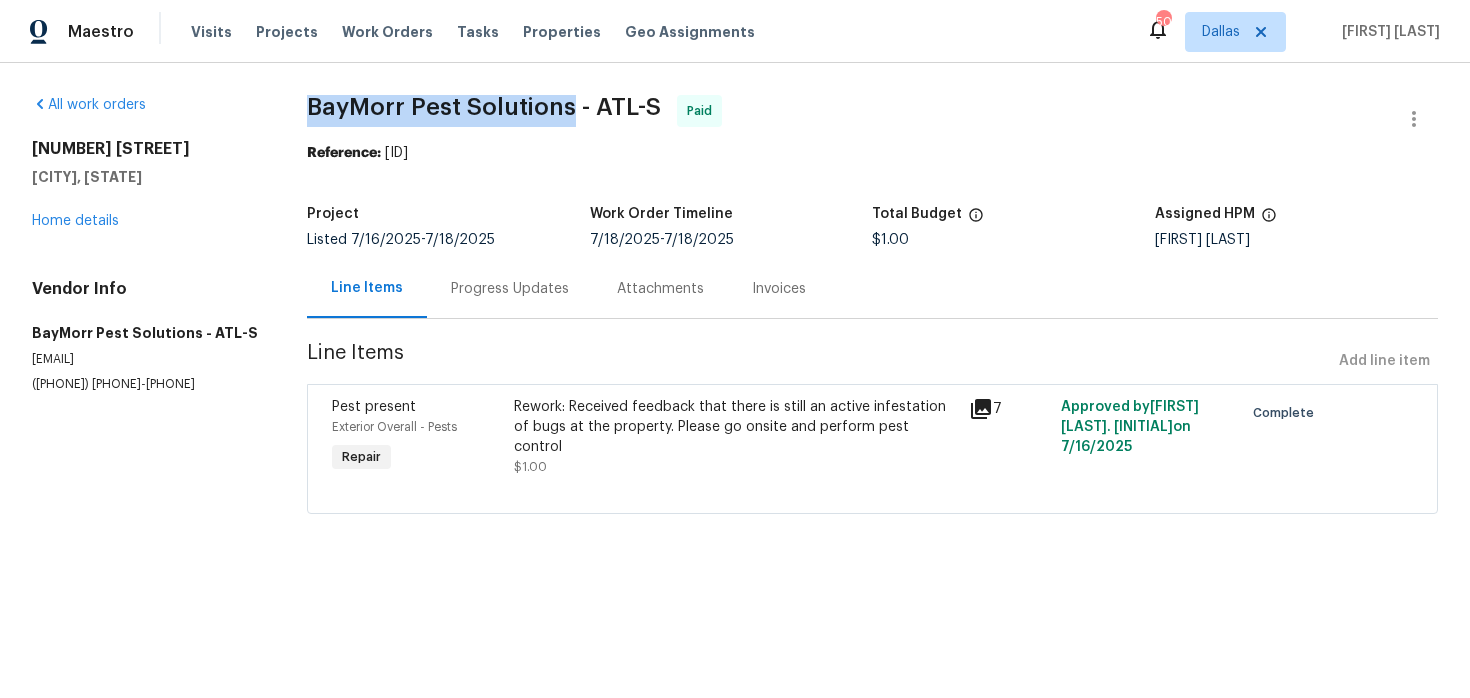 drag, startPoint x: 324, startPoint y: 111, endPoint x: 580, endPoint y: 113, distance: 256.0078 